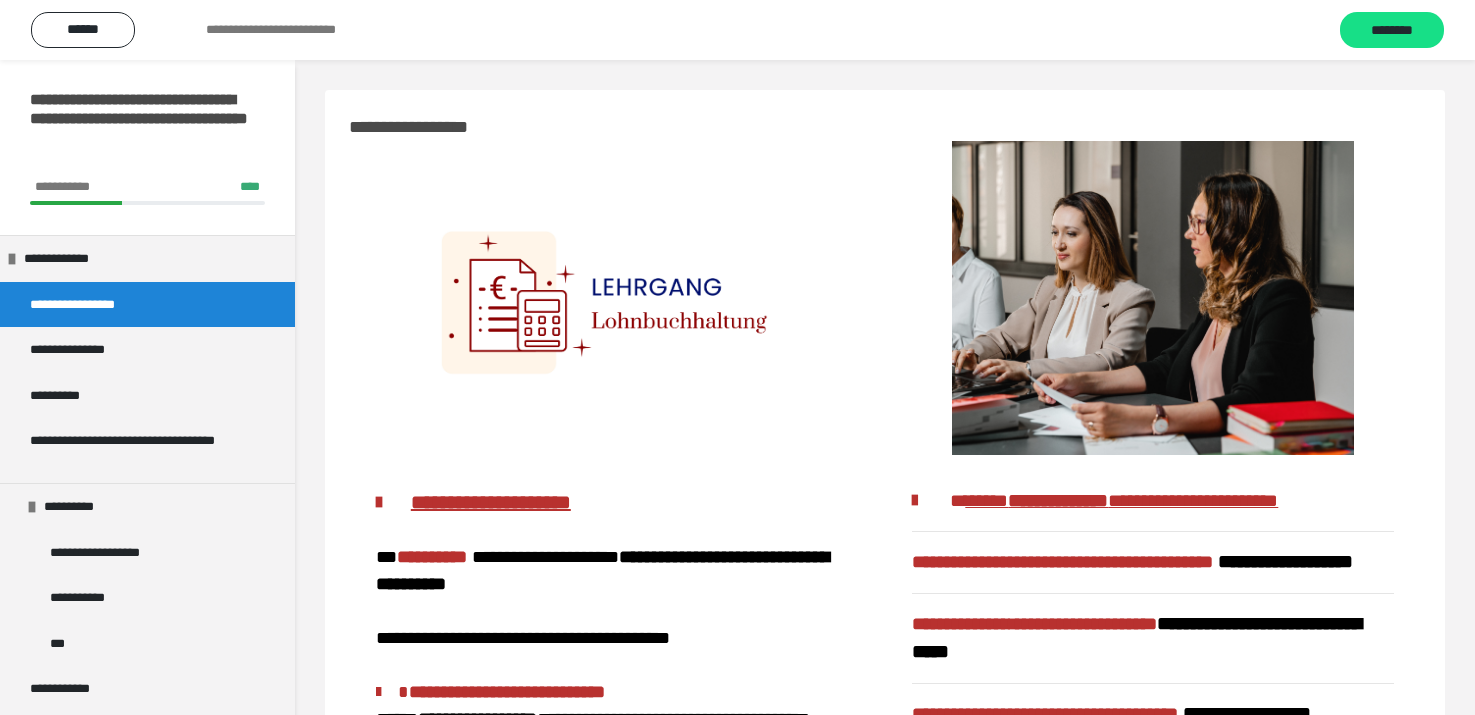 scroll, scrollTop: 0, scrollLeft: 0, axis: both 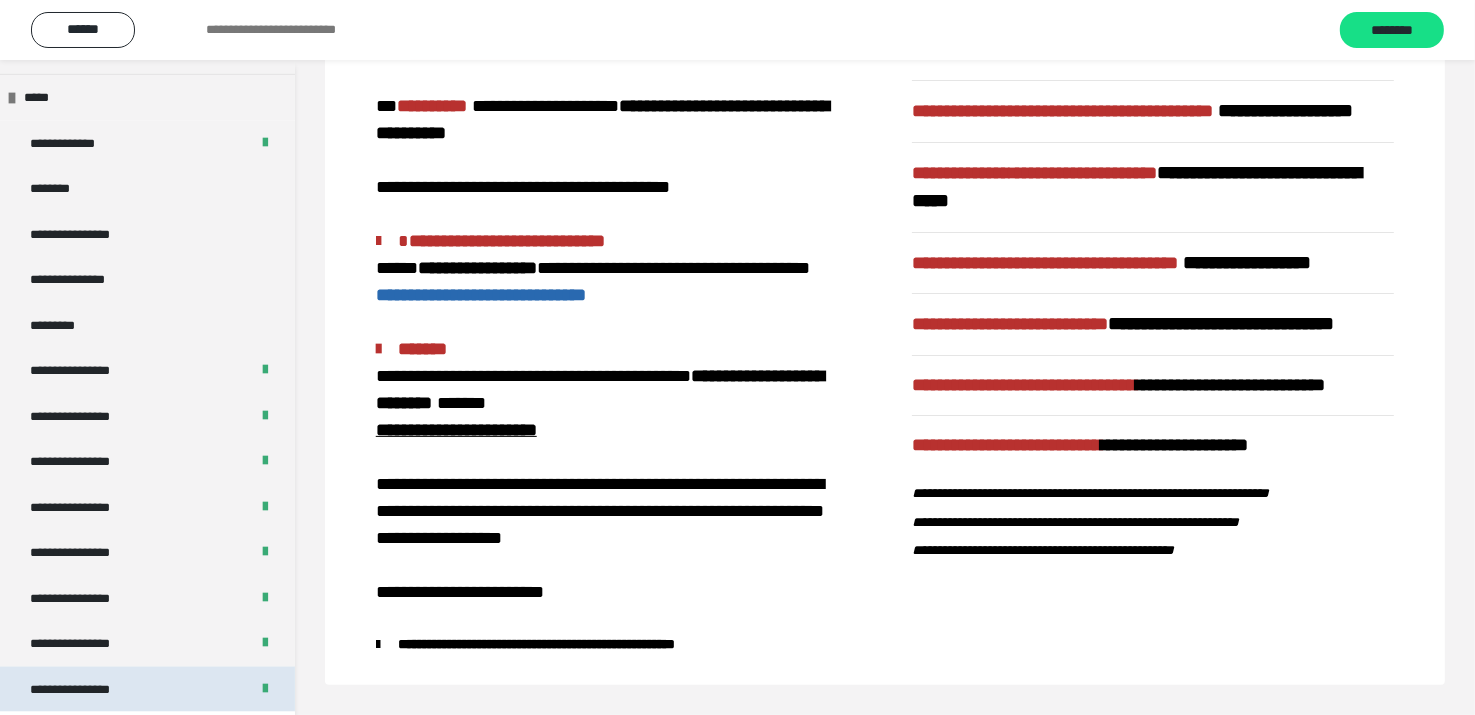click on "**********" at bounding box center (87, 690) 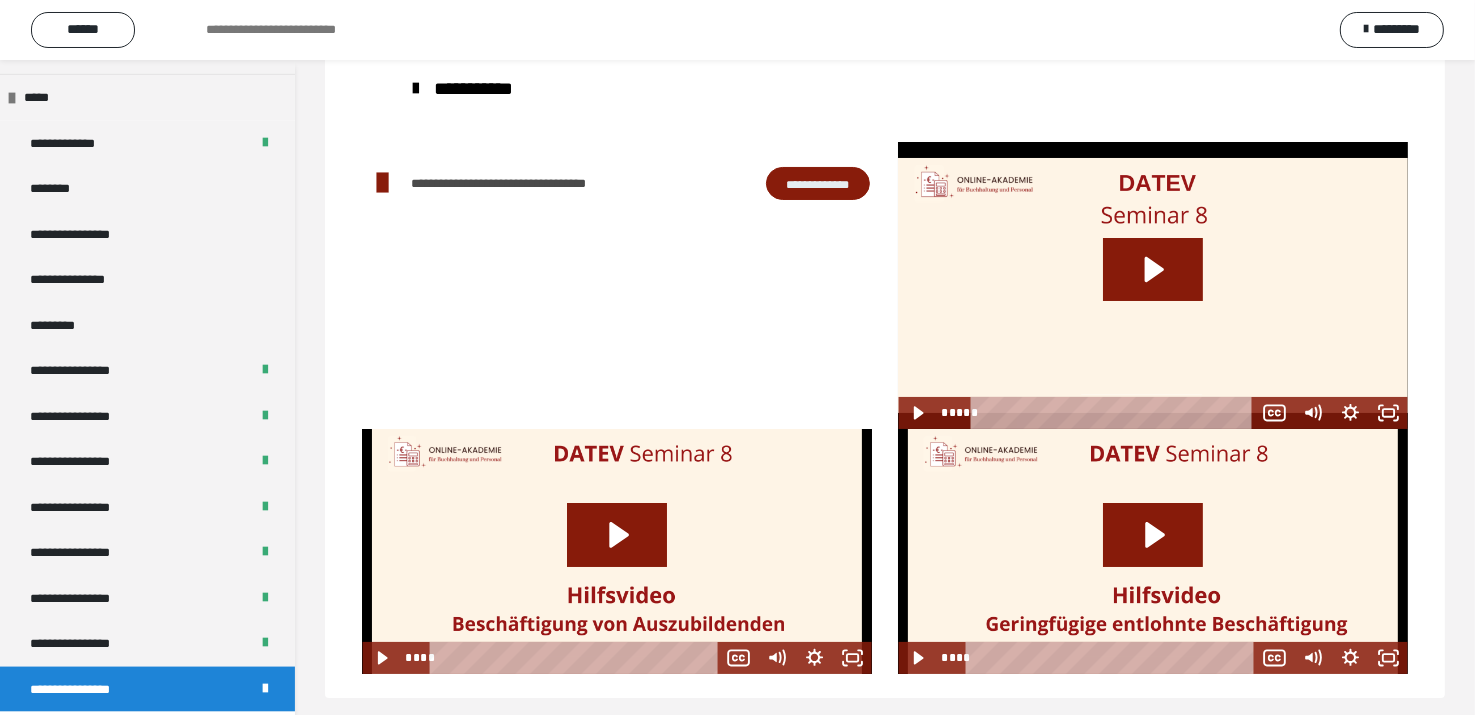 scroll, scrollTop: 95, scrollLeft: 0, axis: vertical 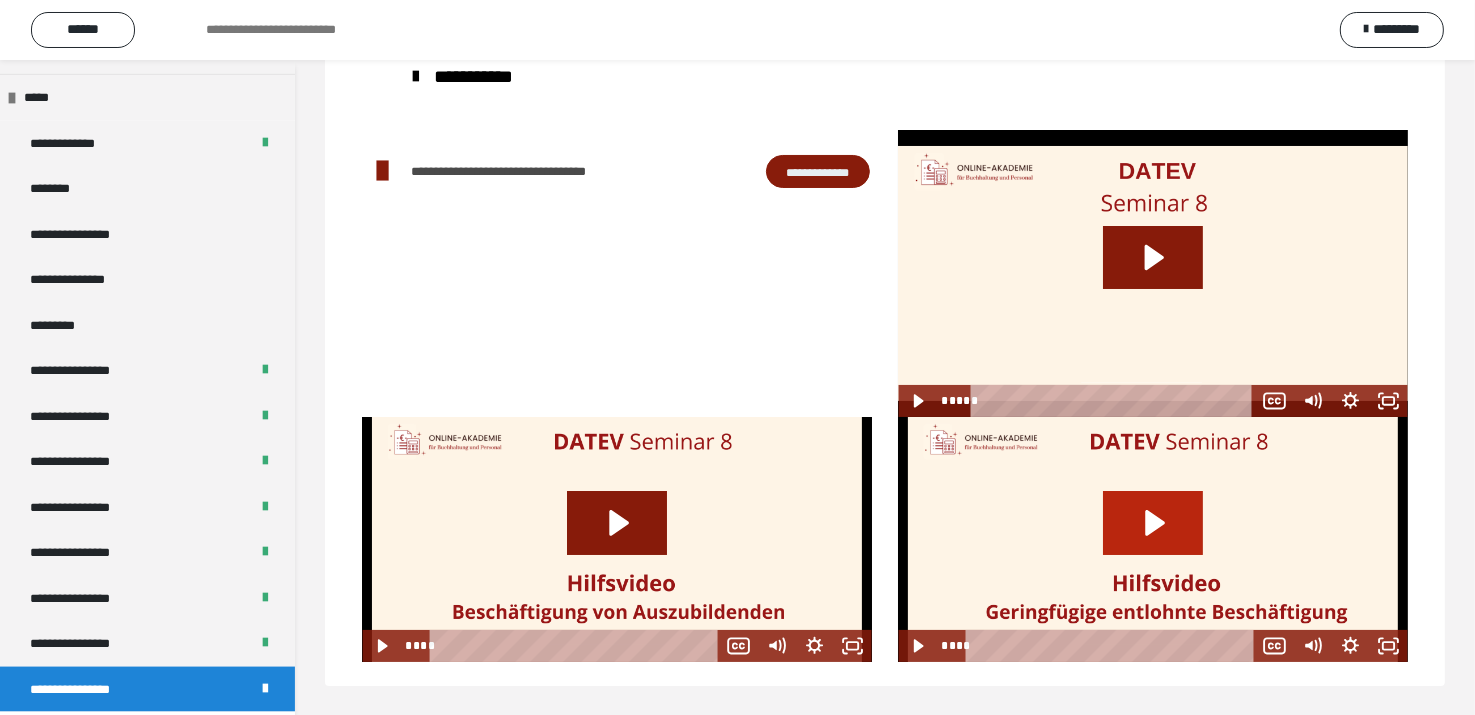 click 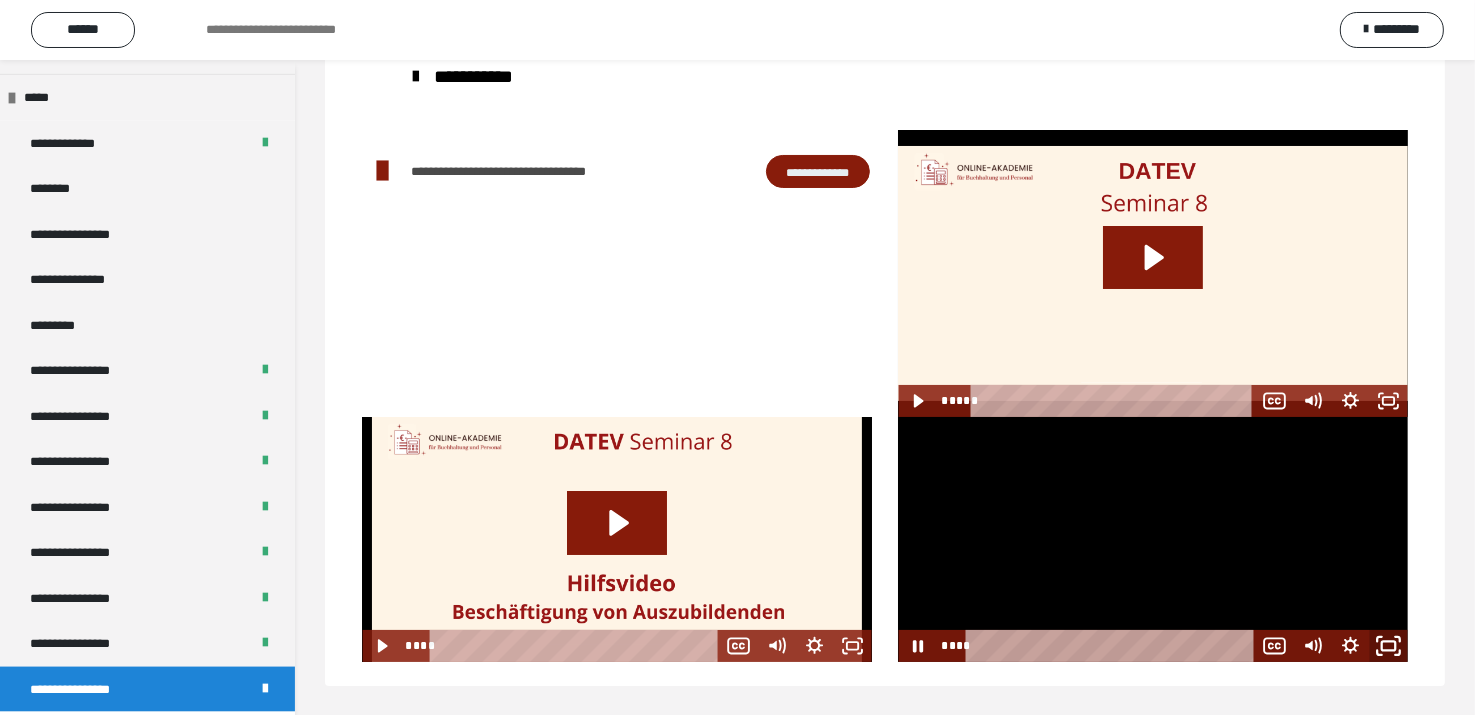 click 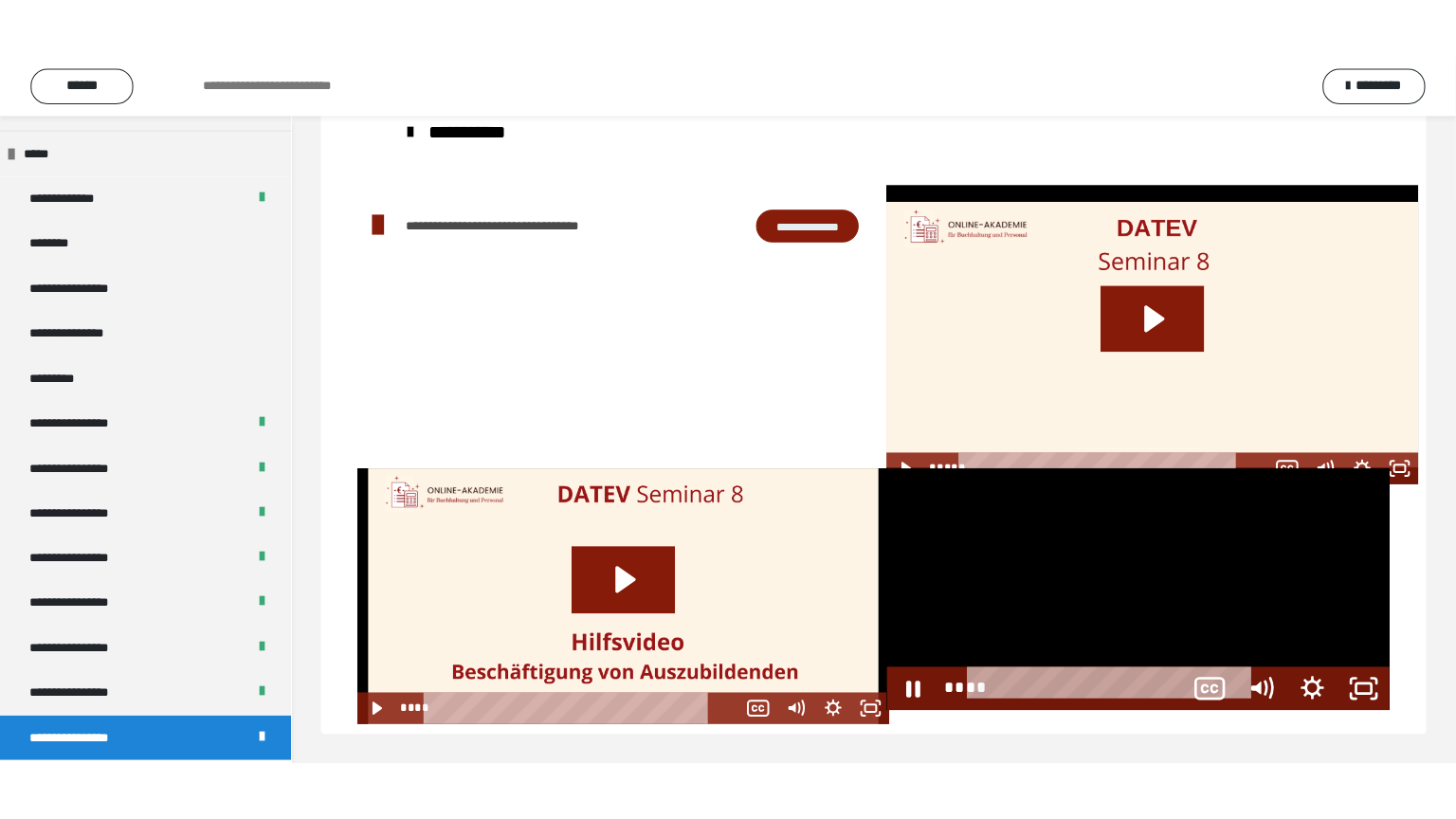 scroll, scrollTop: 57, scrollLeft: 0, axis: vertical 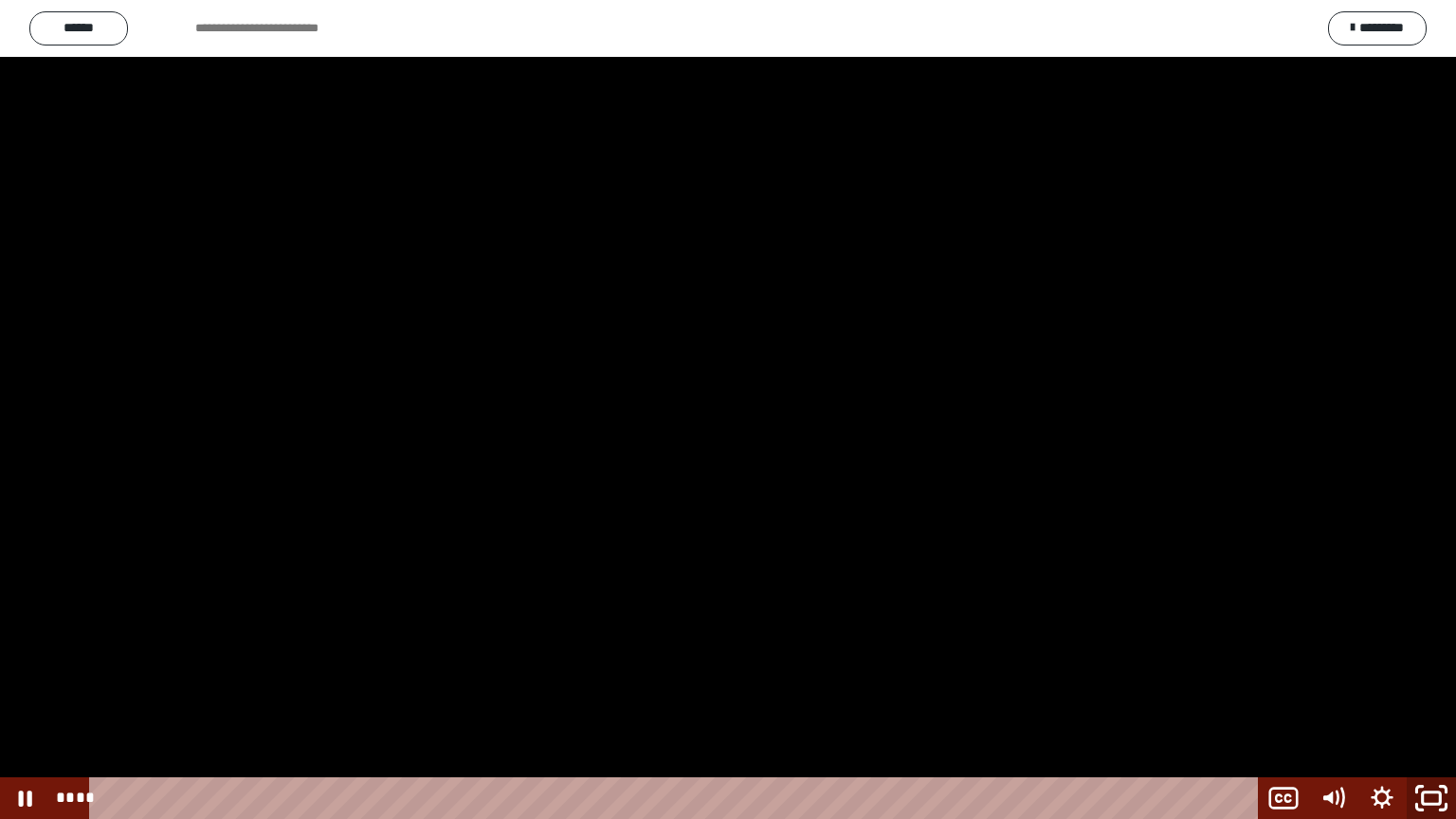 click 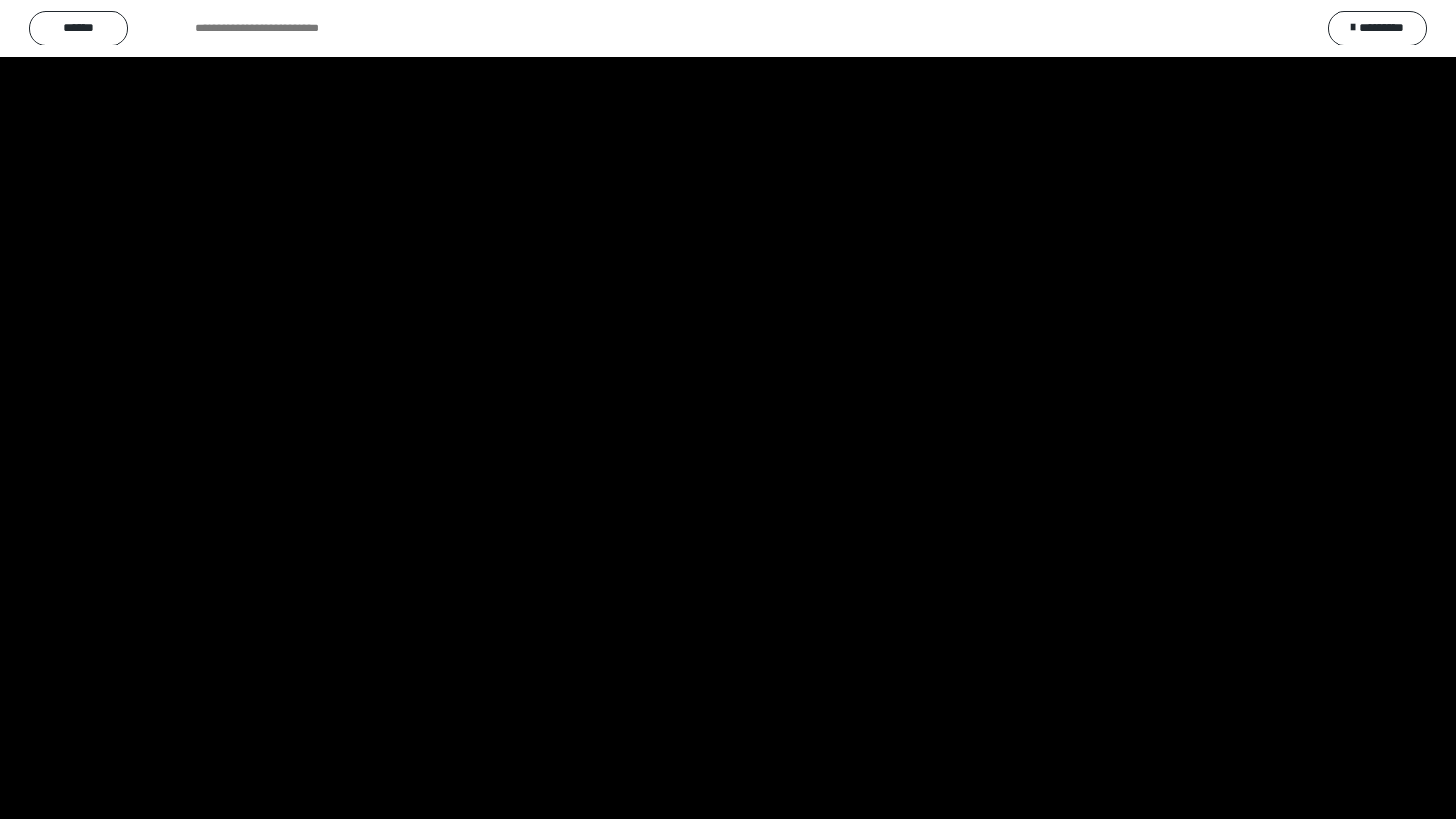 scroll, scrollTop: 2343, scrollLeft: 0, axis: vertical 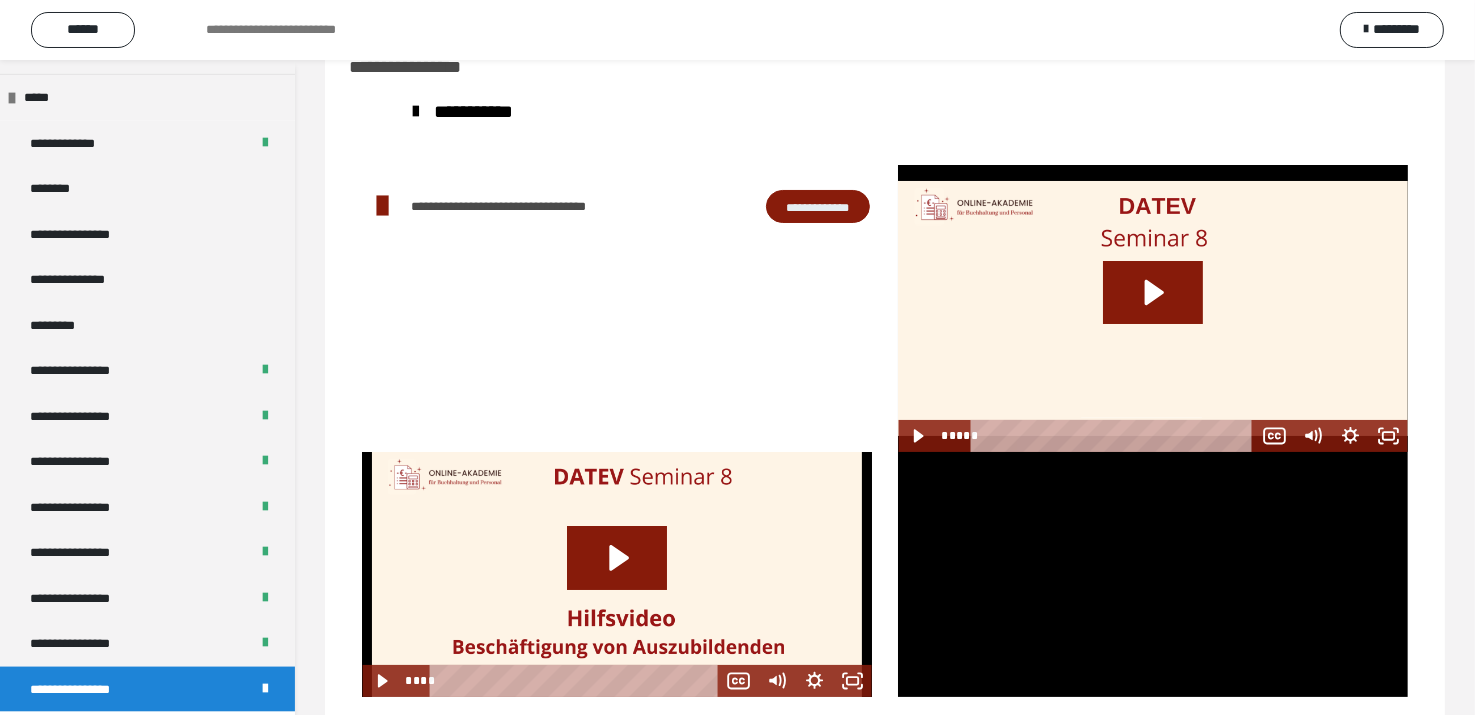 click on "**********" at bounding box center [885, 375] 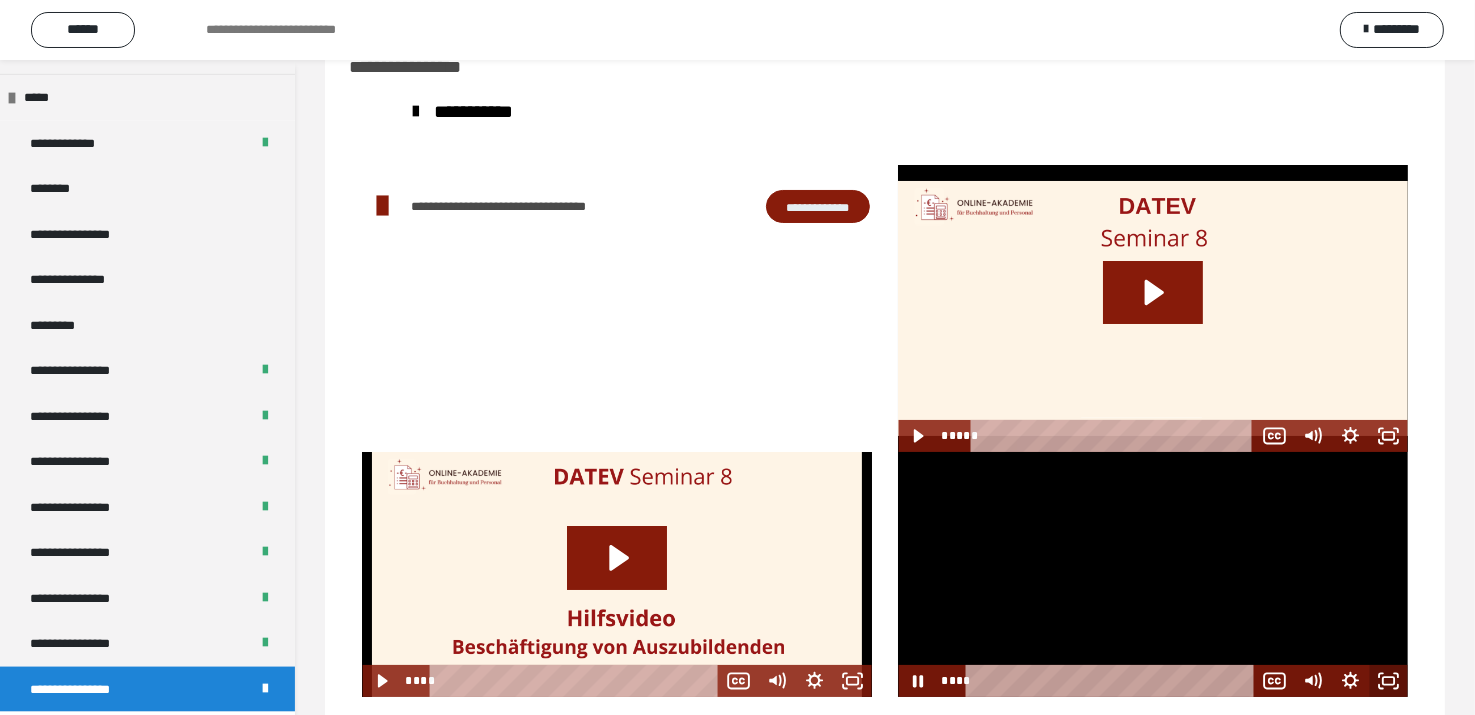 click 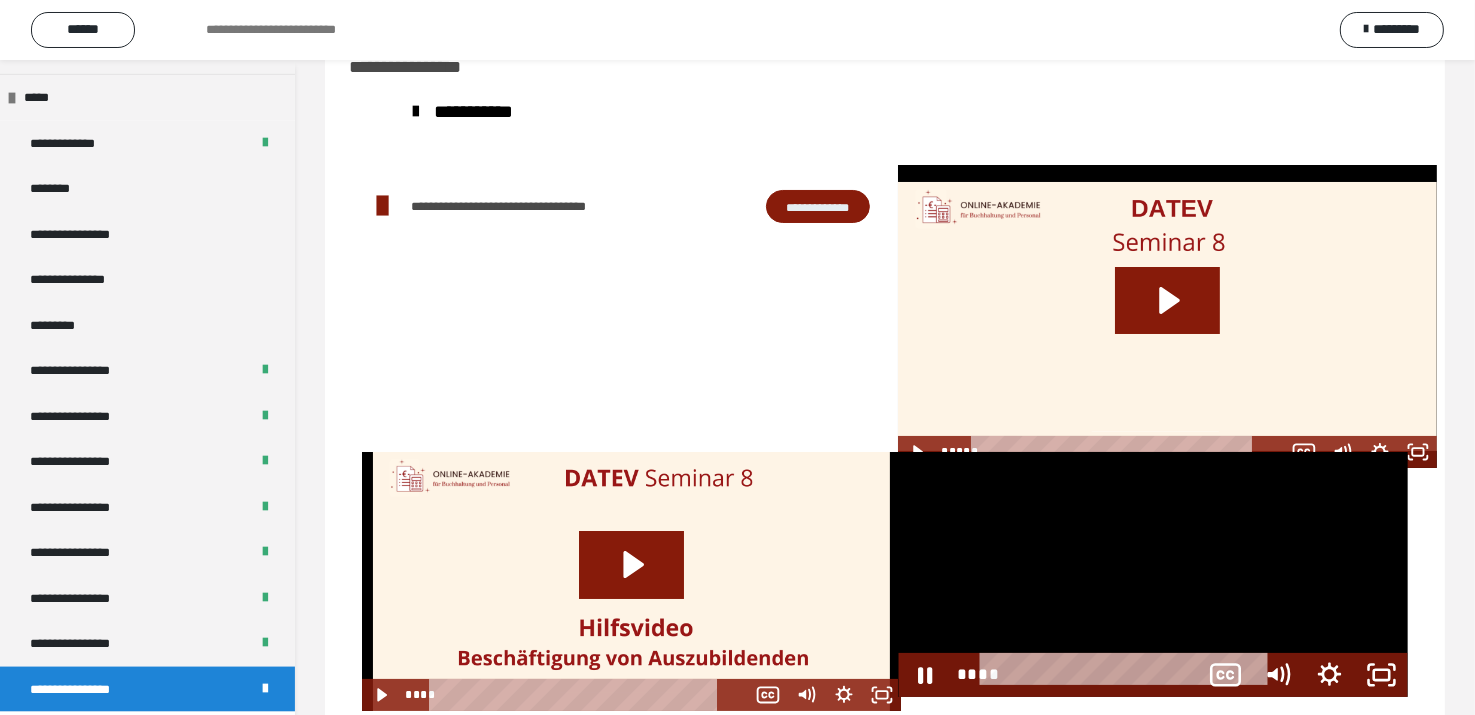 scroll, scrollTop: 2323, scrollLeft: 0, axis: vertical 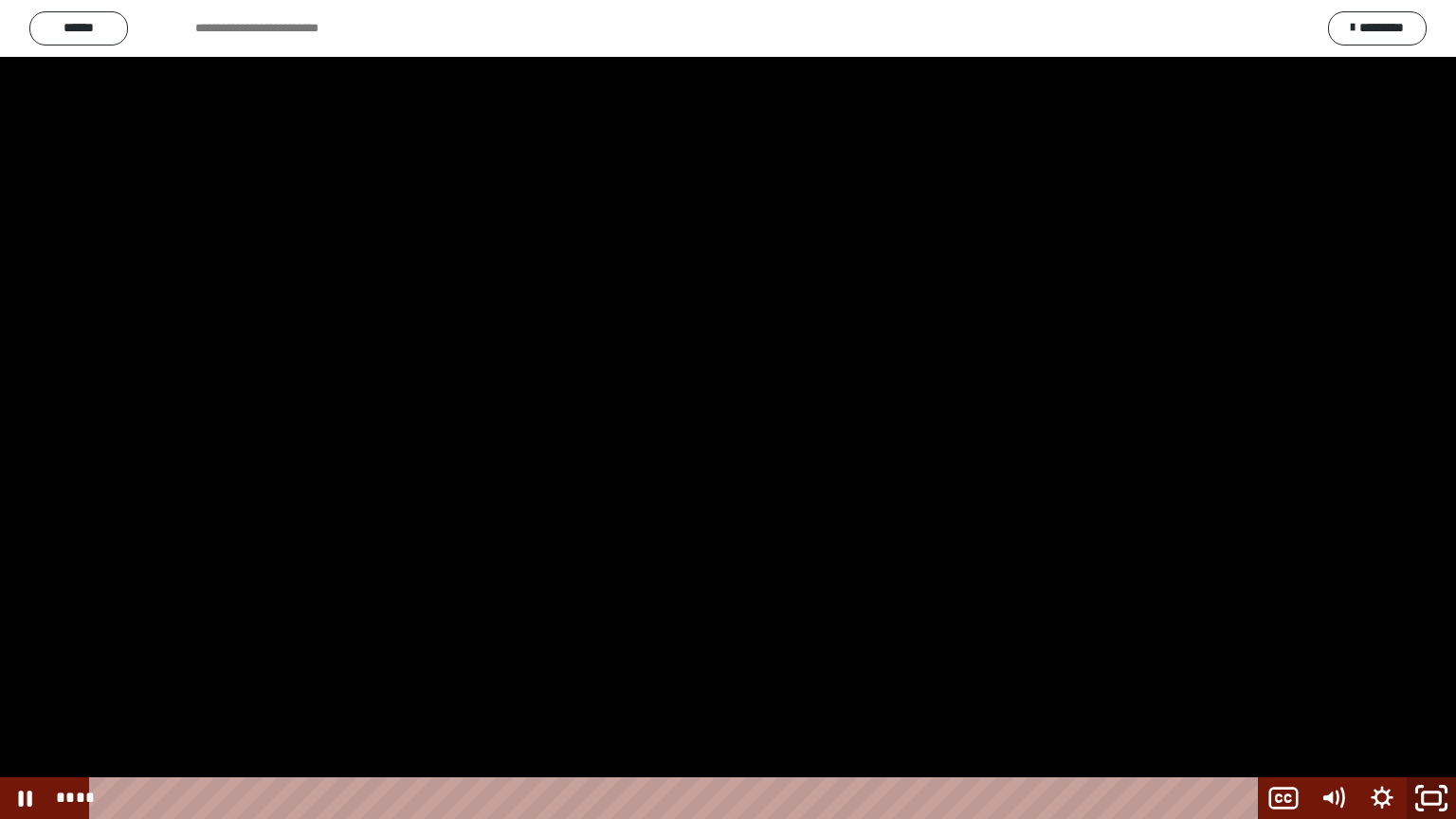 click 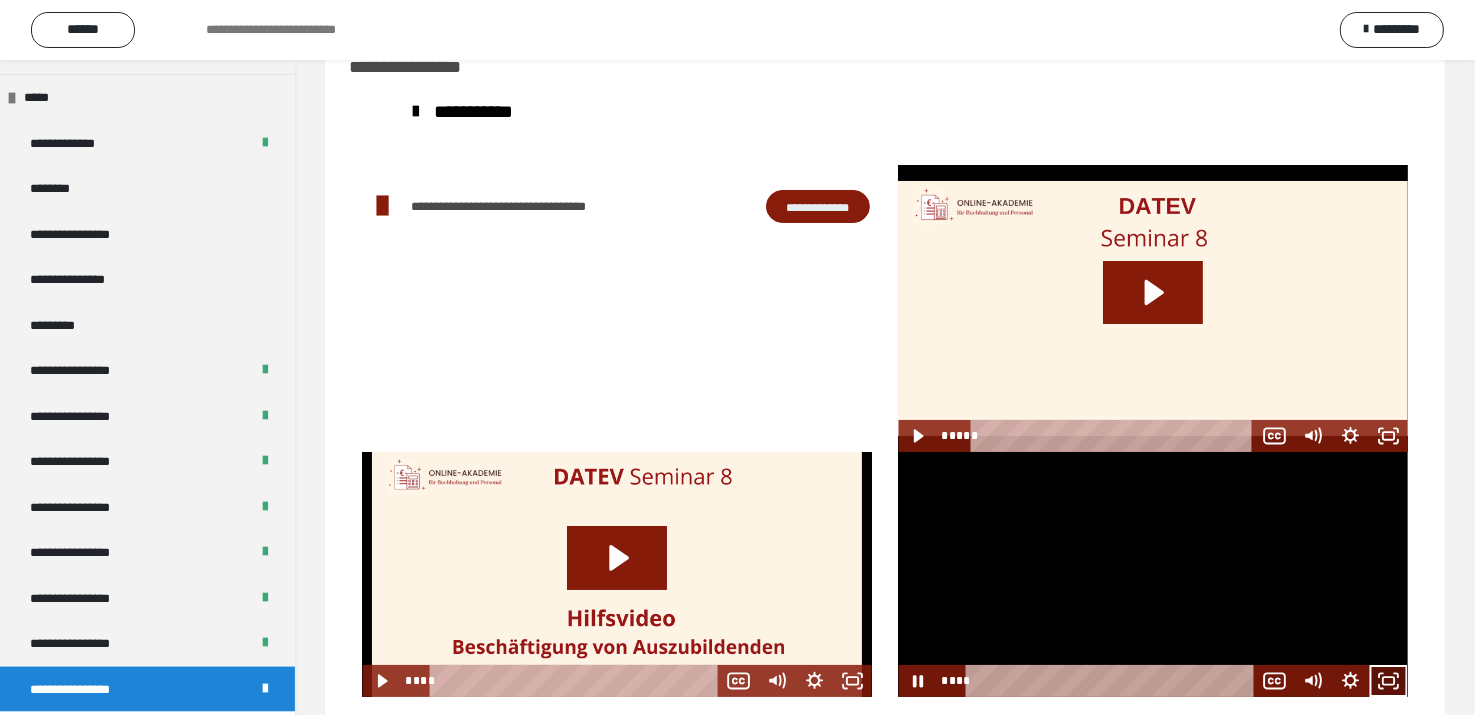 click 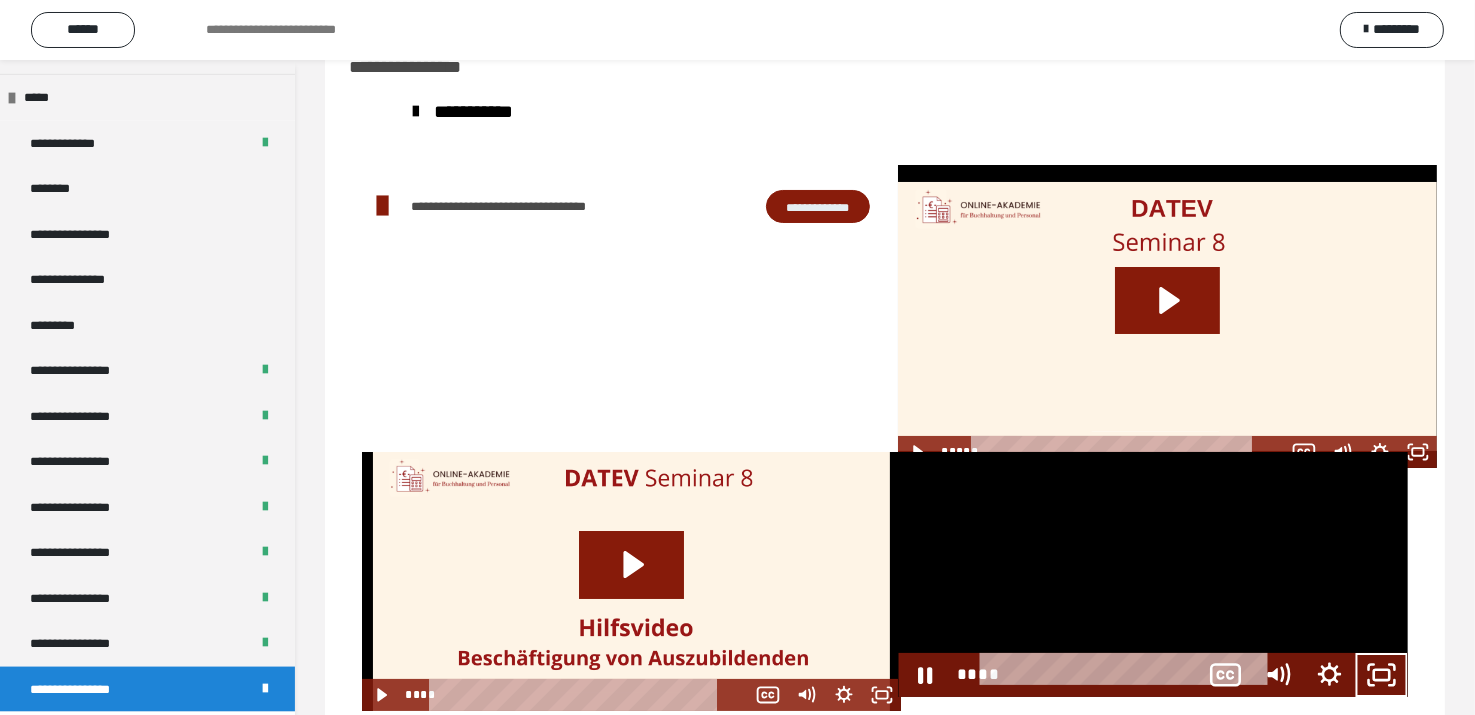scroll, scrollTop: 2323, scrollLeft: 0, axis: vertical 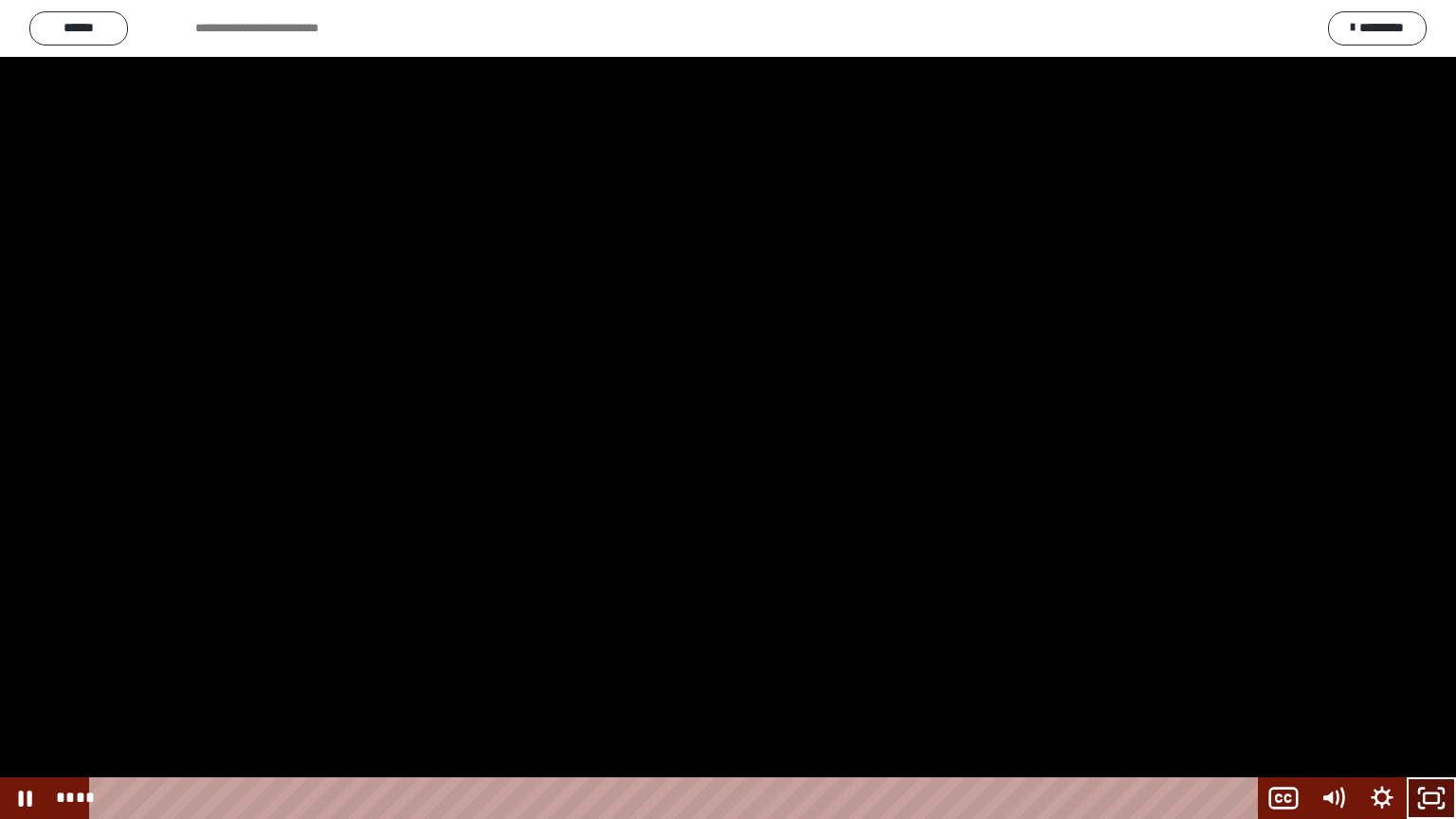 click 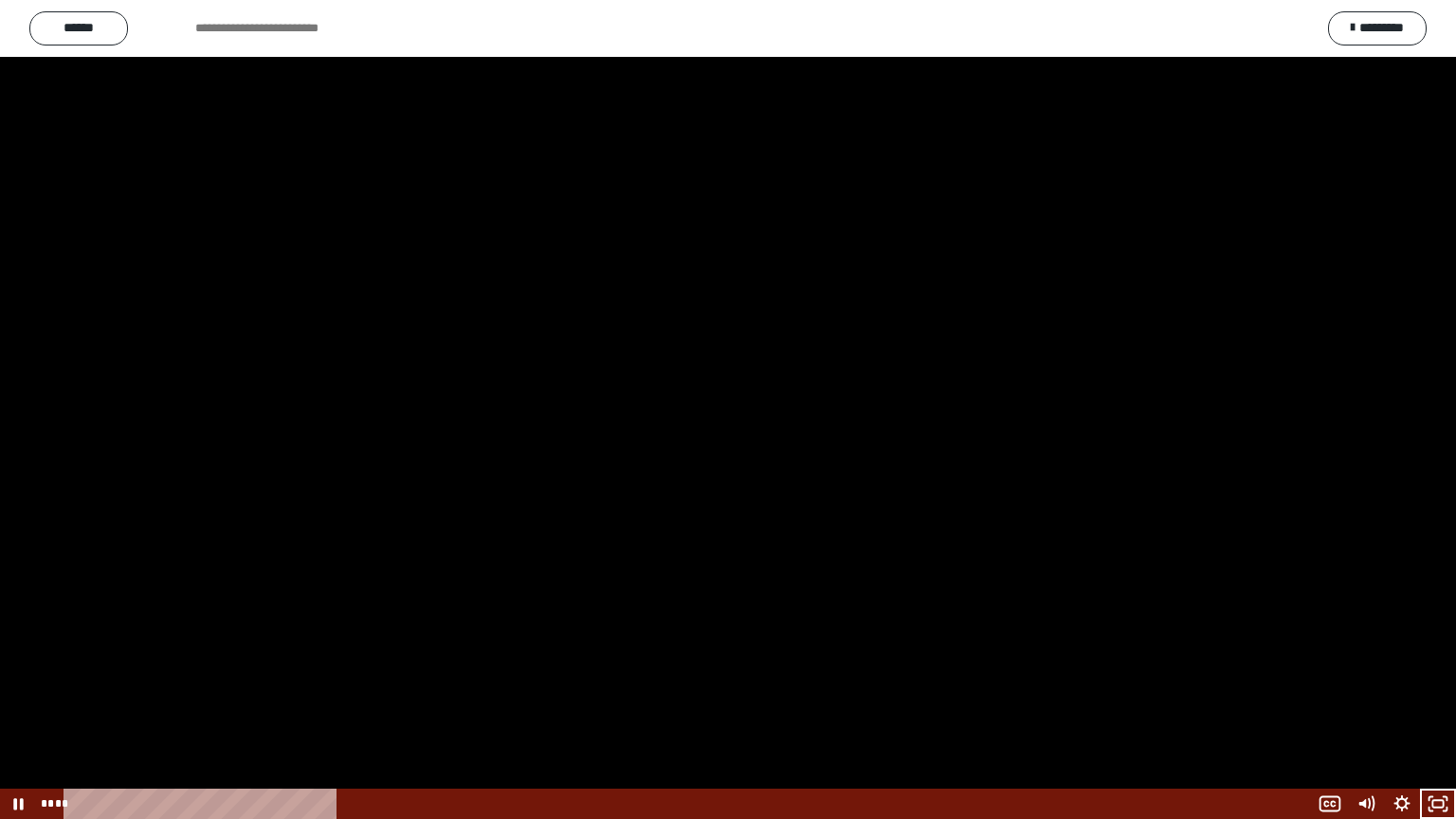 scroll, scrollTop: 2343, scrollLeft: 0, axis: vertical 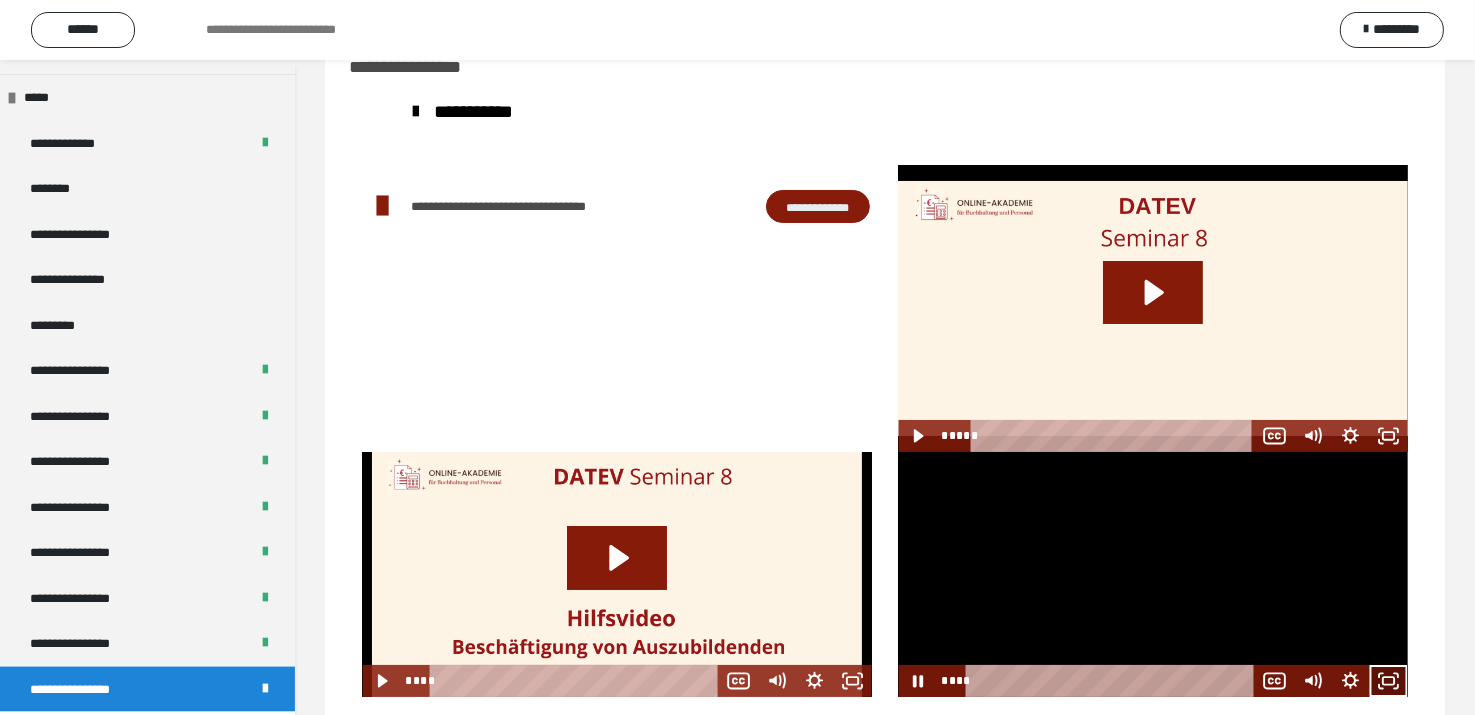 click 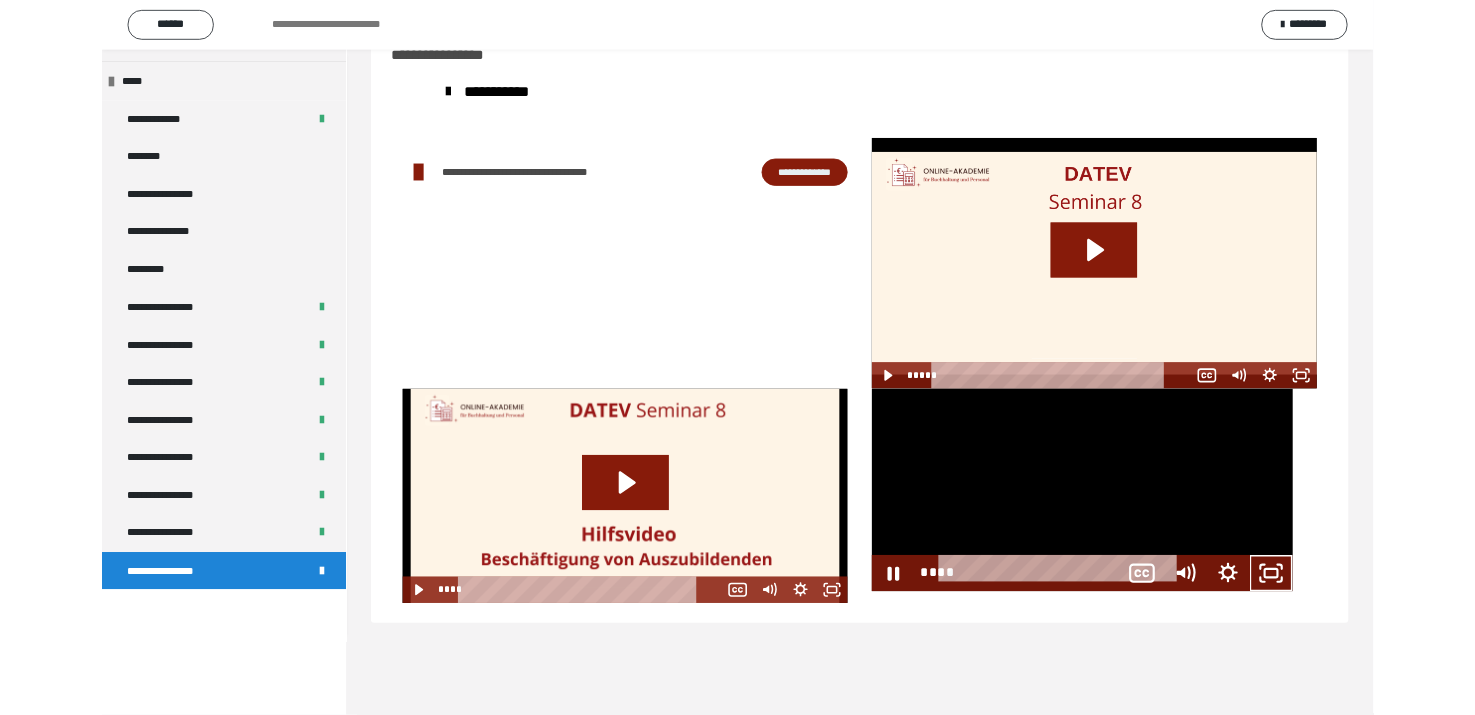 scroll, scrollTop: 2323, scrollLeft: 0, axis: vertical 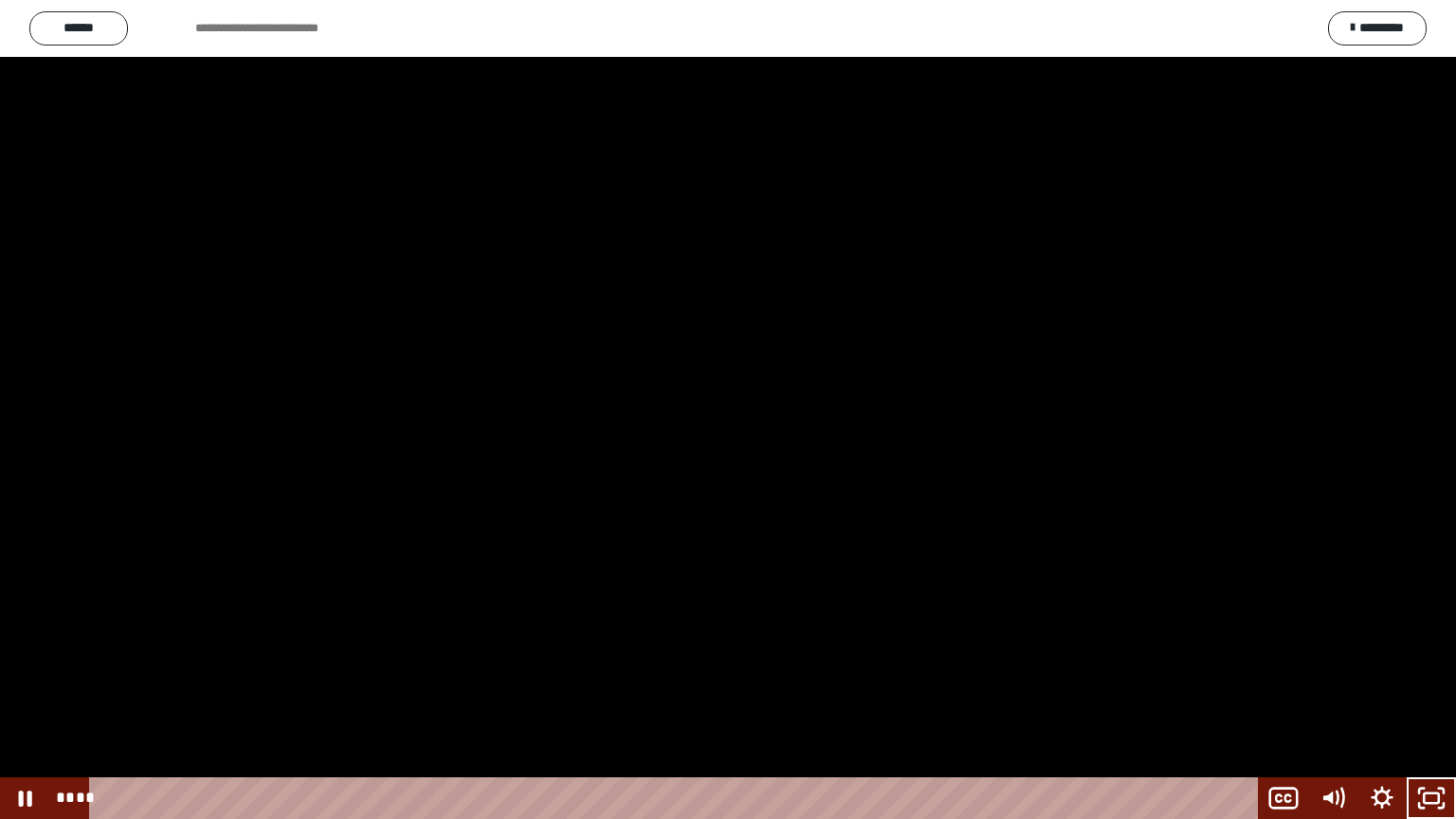 click at bounding box center (728, 410) 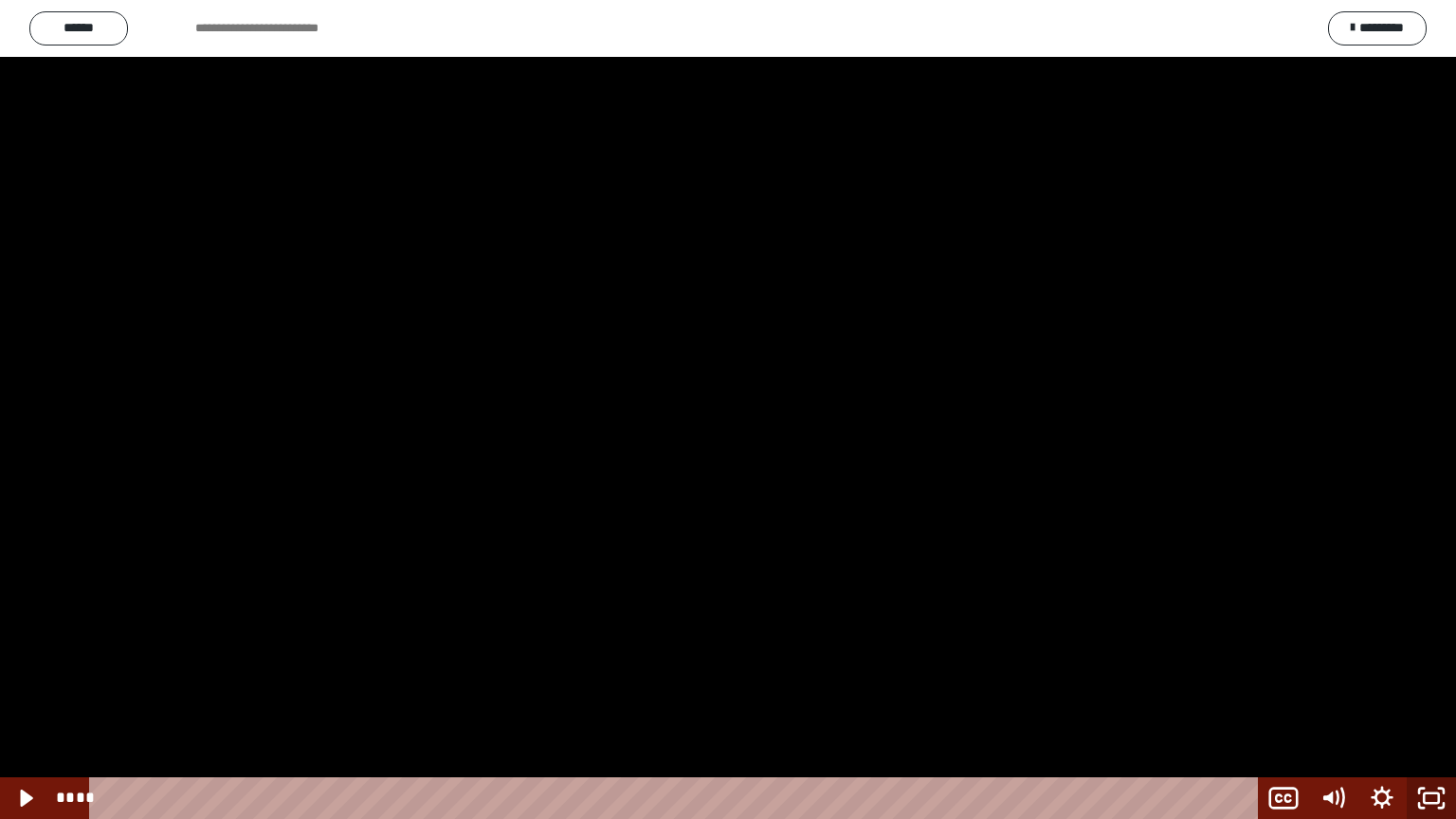 click 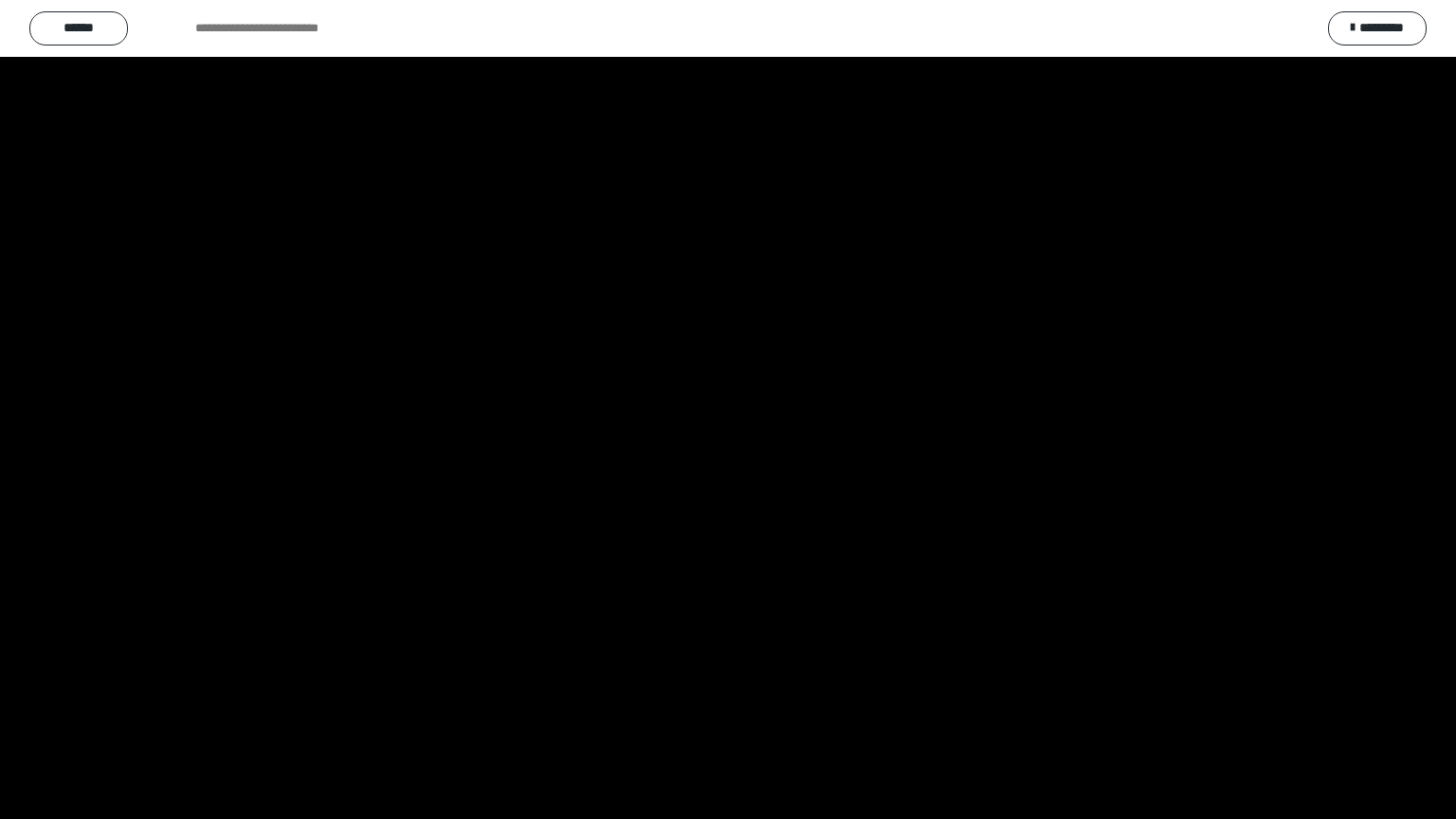 scroll, scrollTop: 2343, scrollLeft: 0, axis: vertical 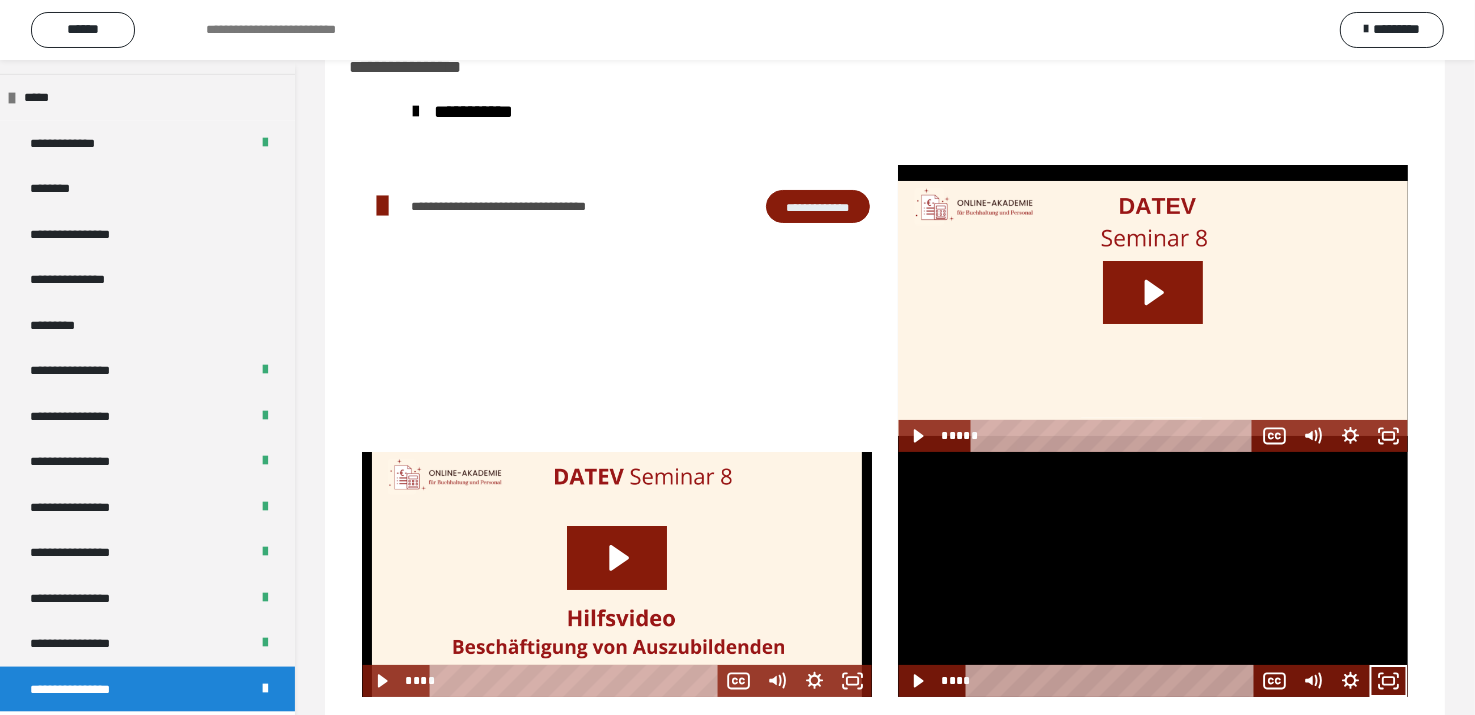 click at bounding box center [1152, 574] 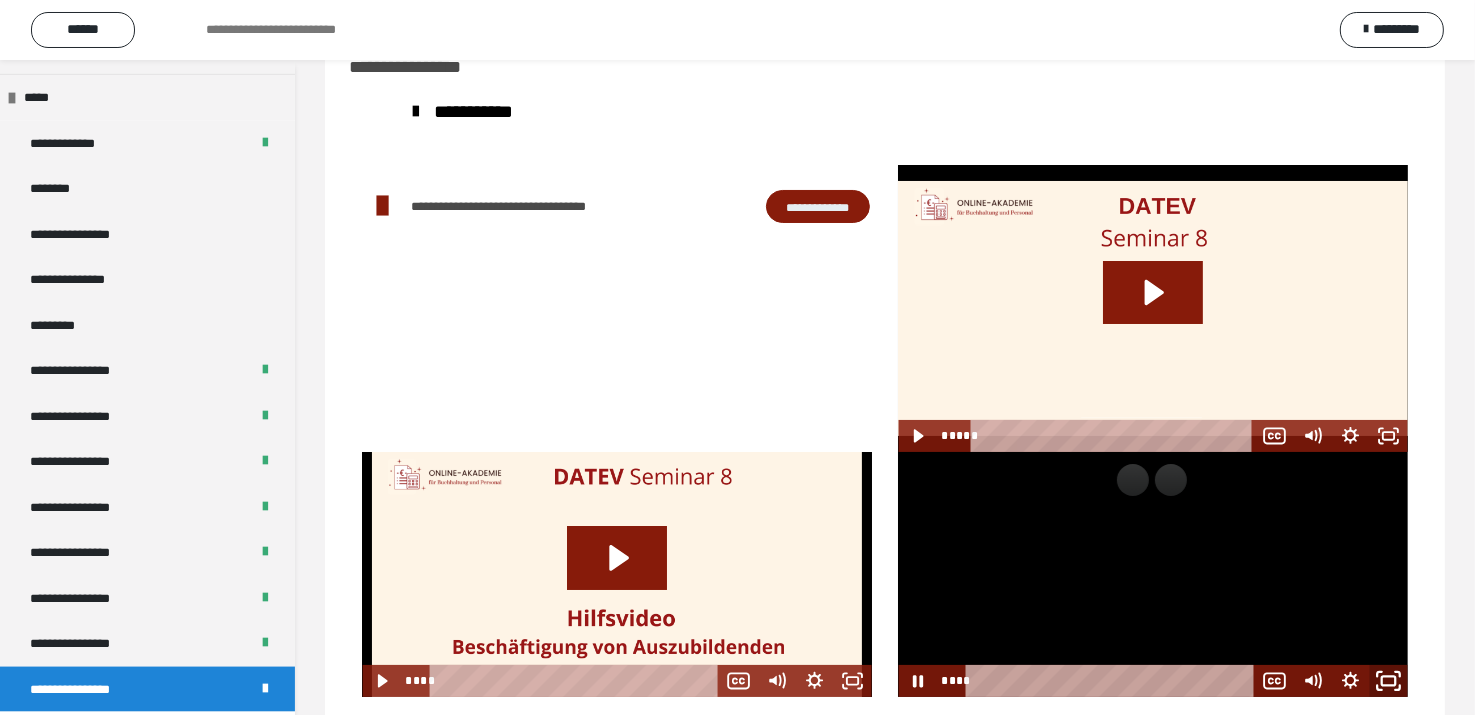 click 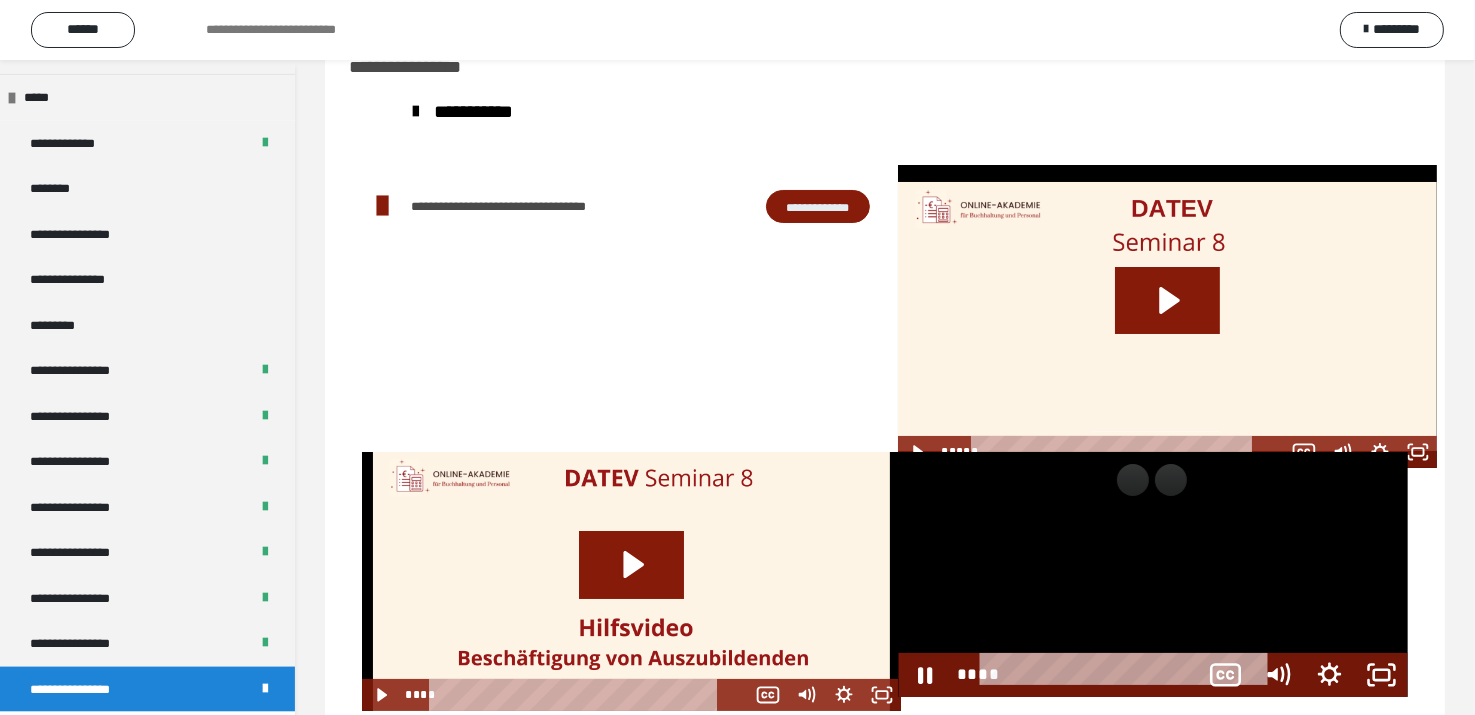 scroll, scrollTop: 2323, scrollLeft: 0, axis: vertical 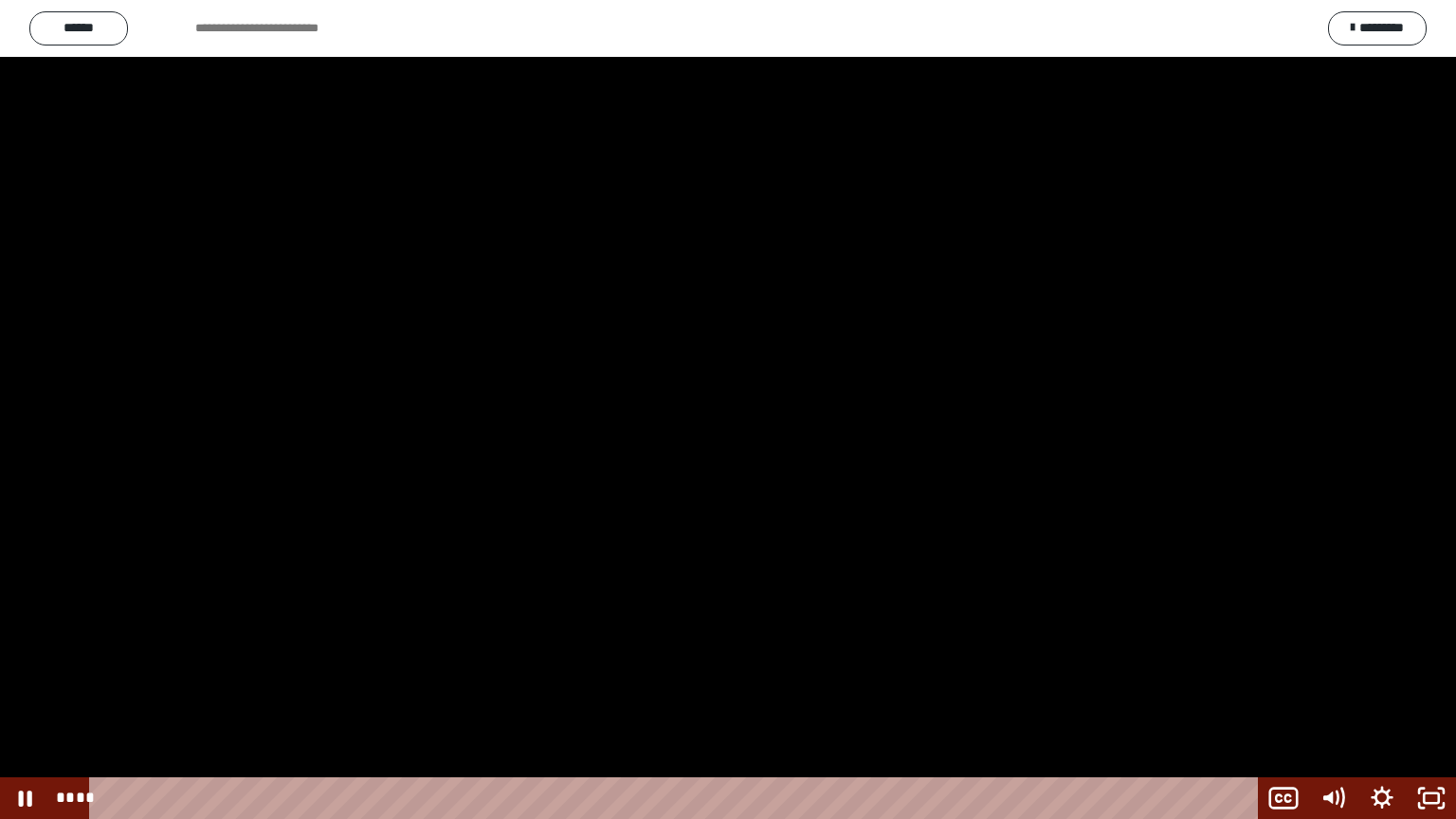click at bounding box center (728, 410) 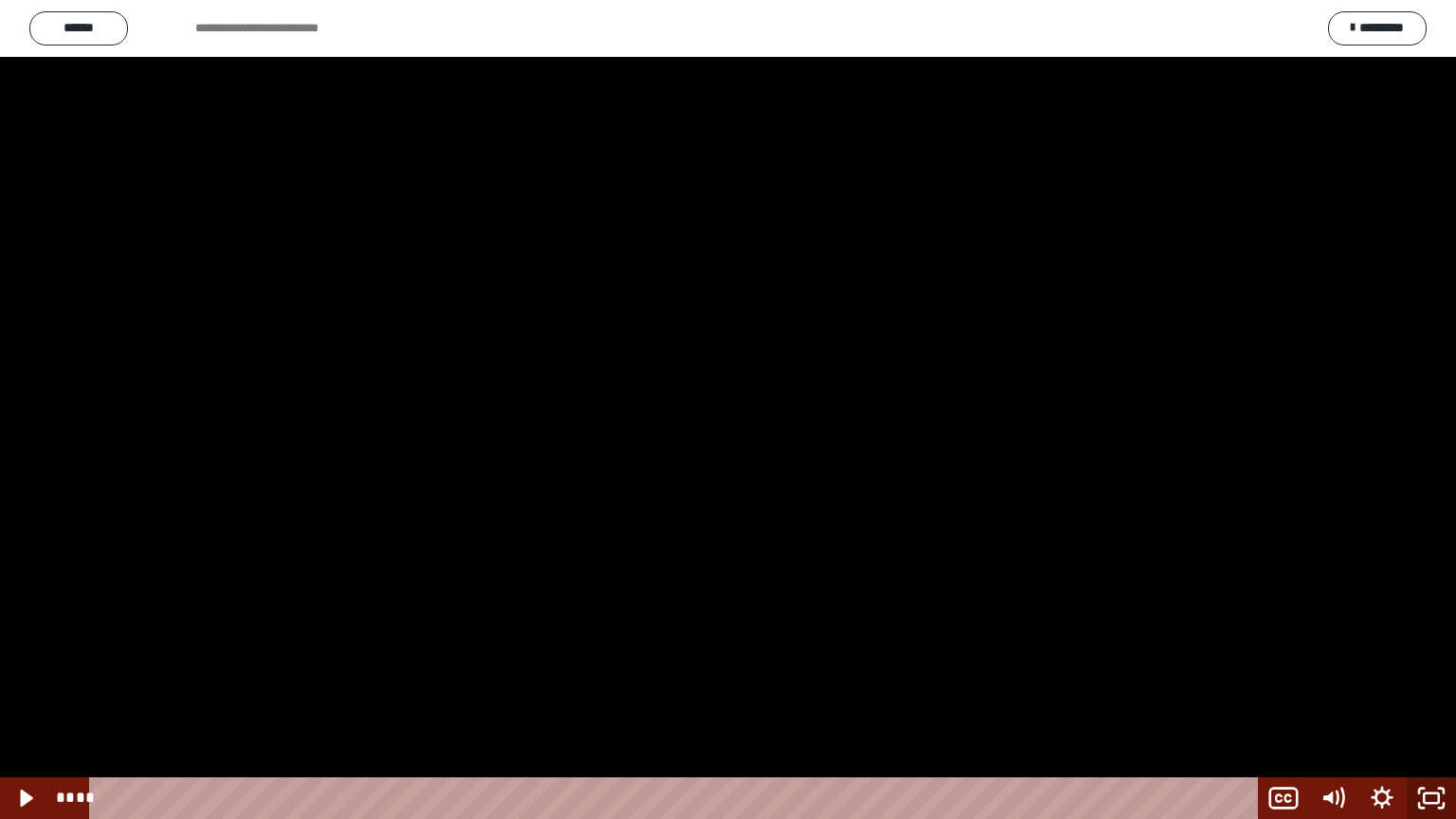 click 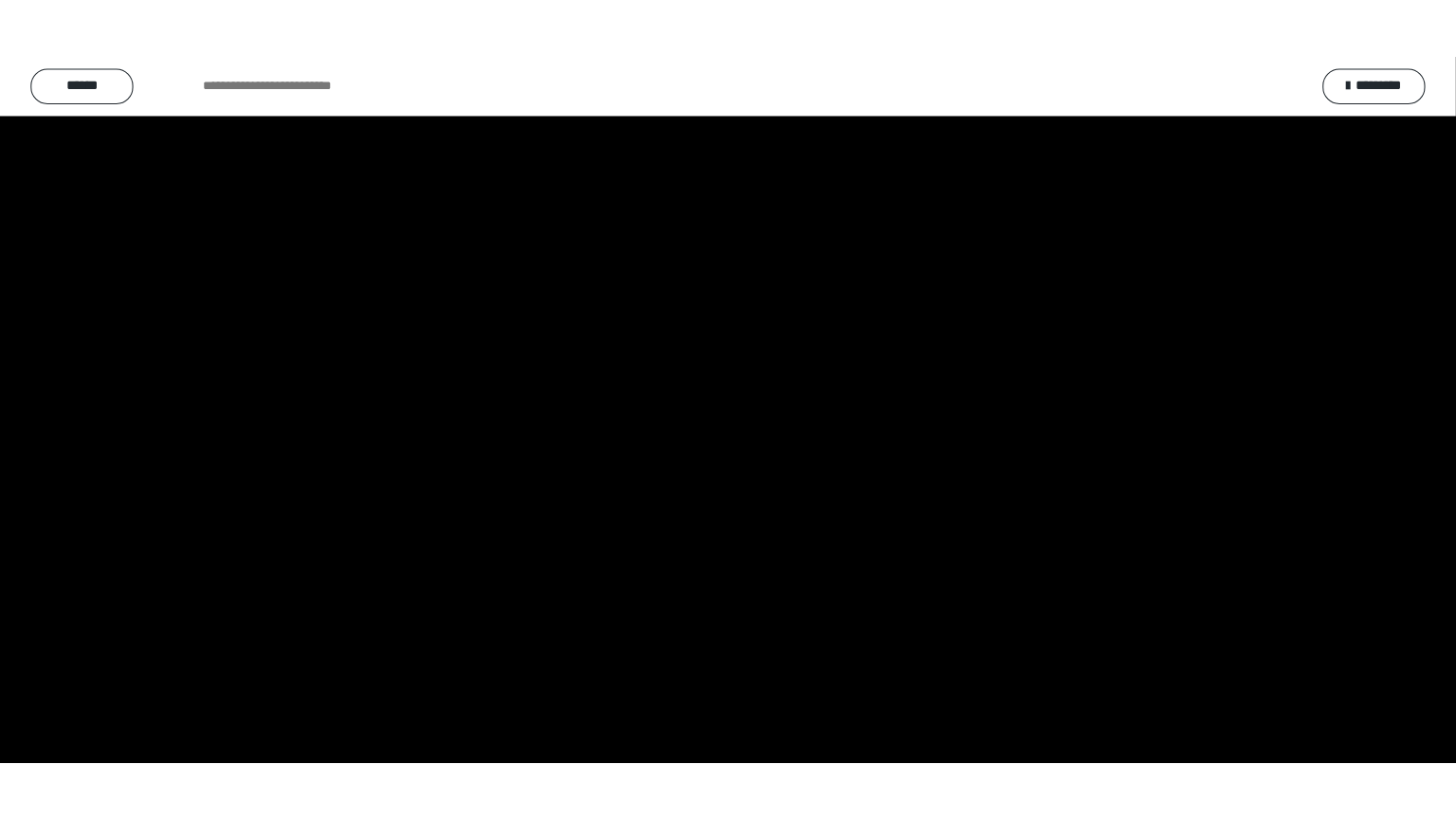scroll, scrollTop: 2343, scrollLeft: 0, axis: vertical 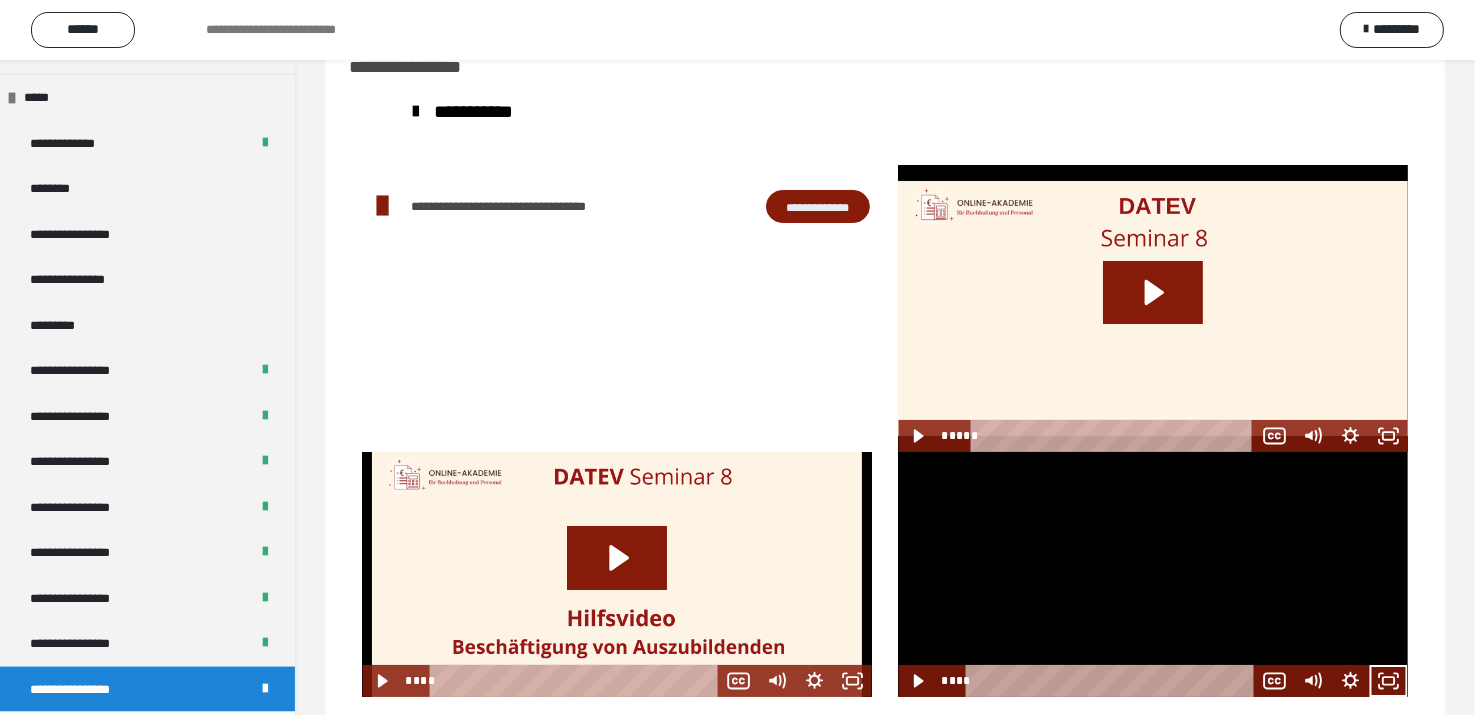 click at bounding box center [1152, 574] 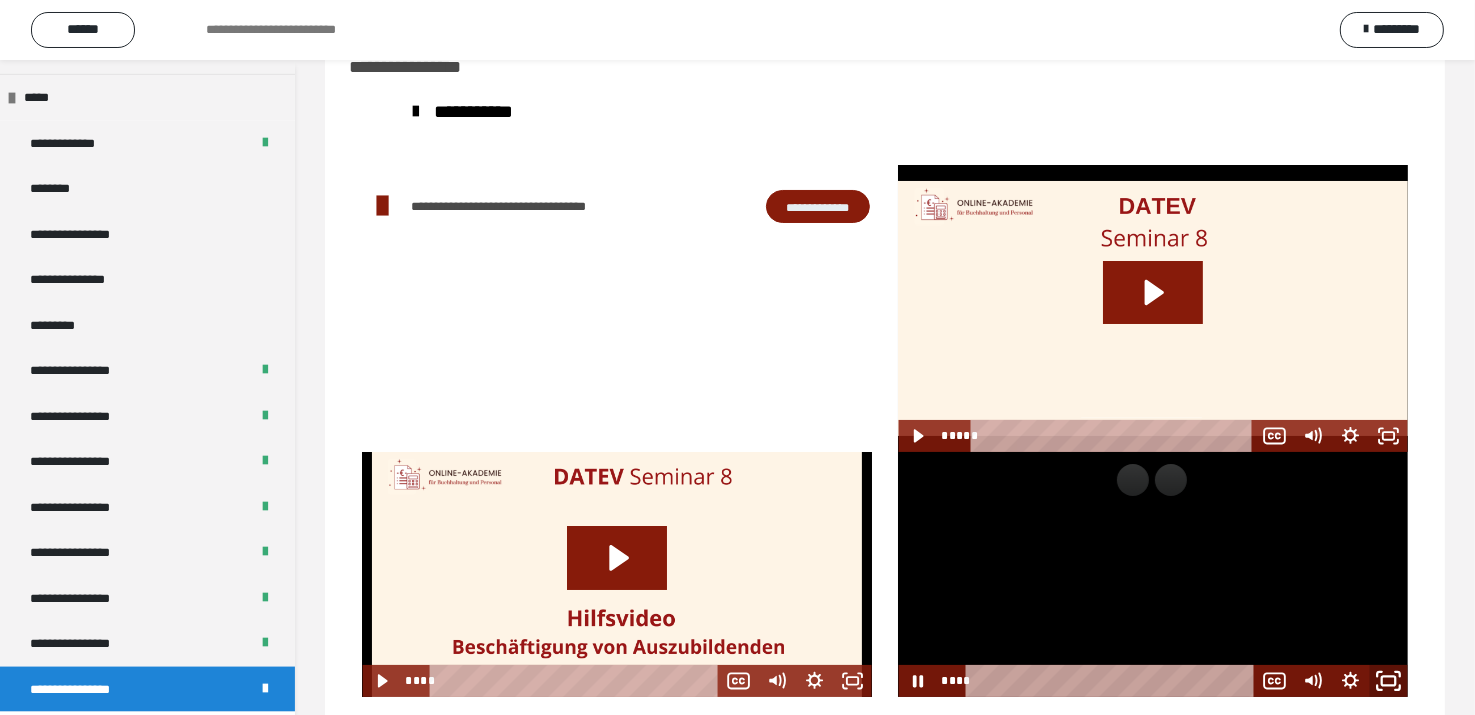click 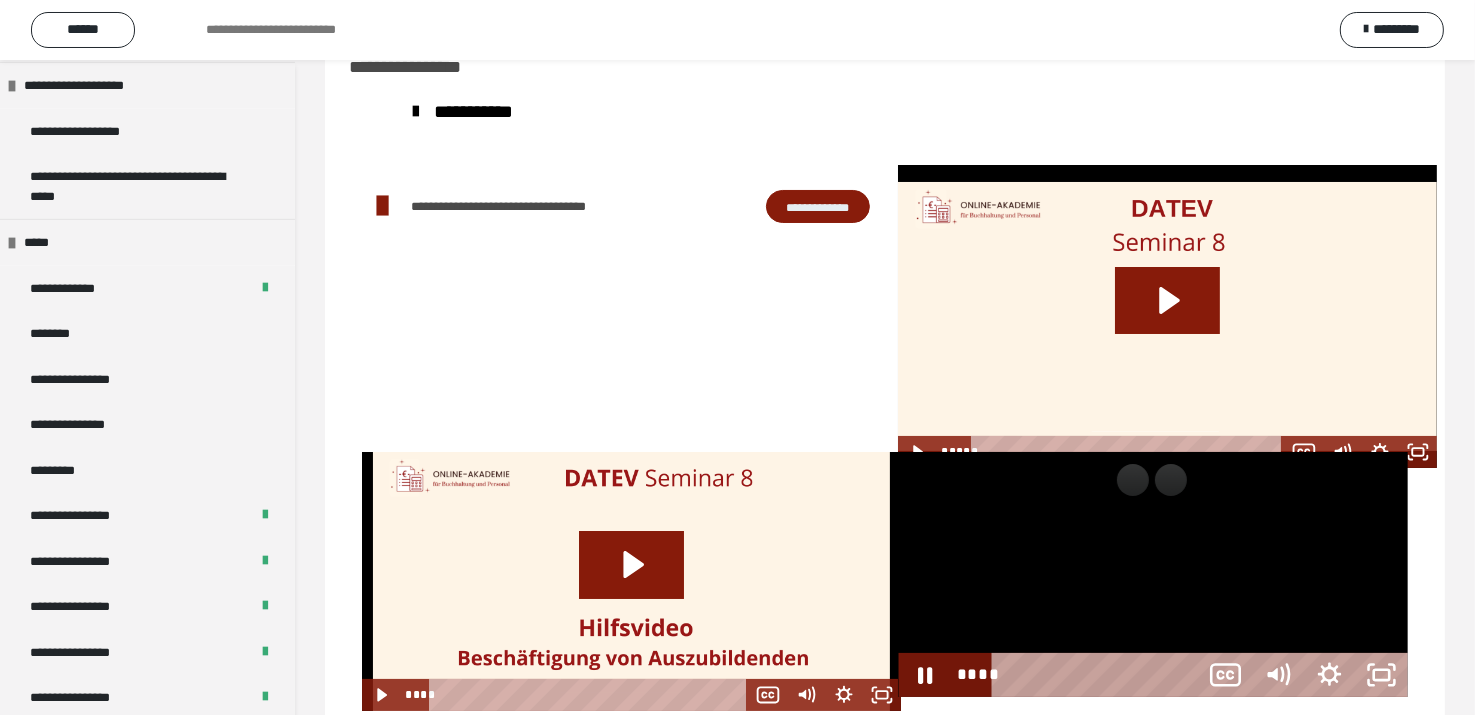 scroll, scrollTop: 2323, scrollLeft: 0, axis: vertical 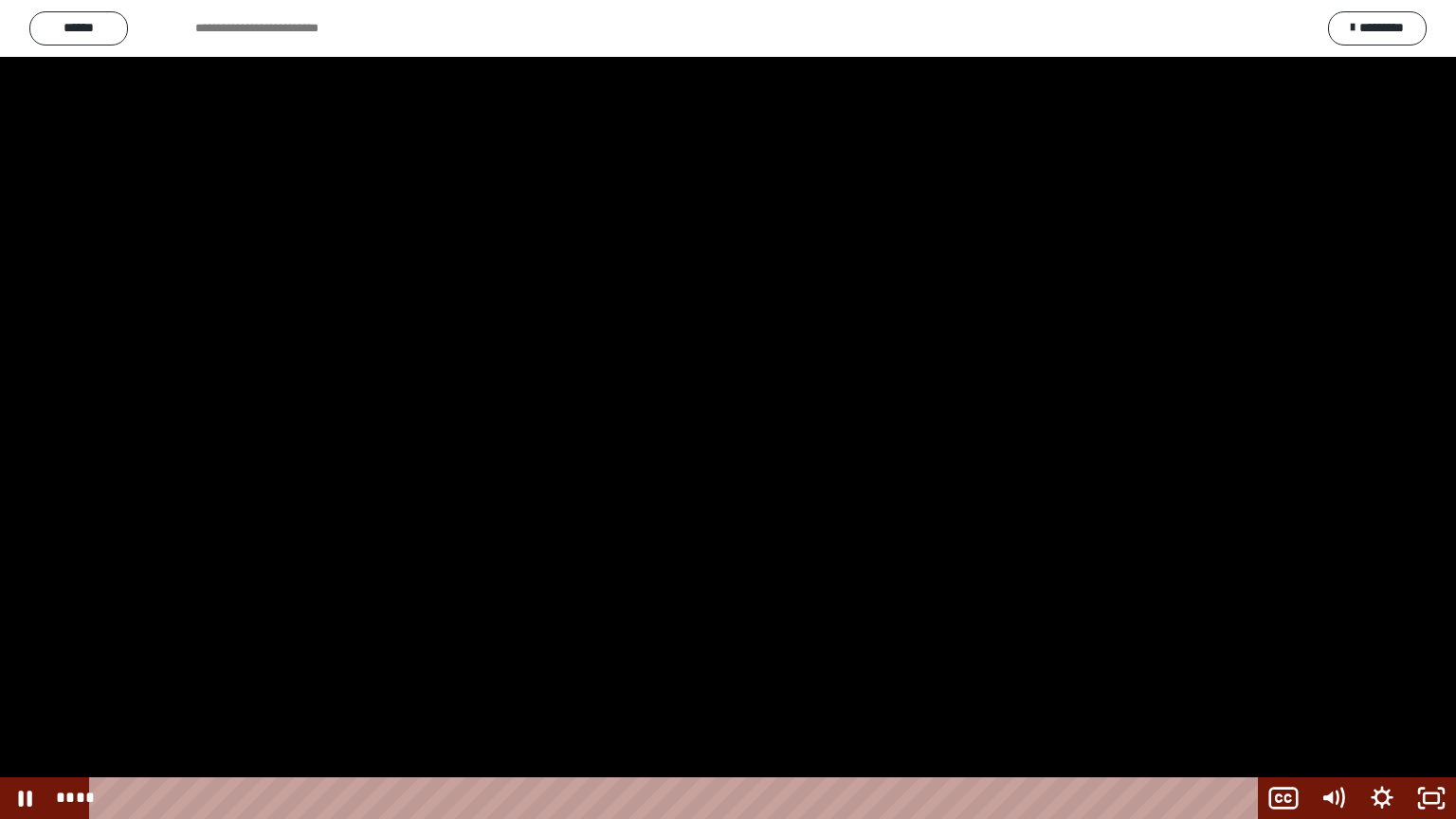 click at bounding box center (728, 410) 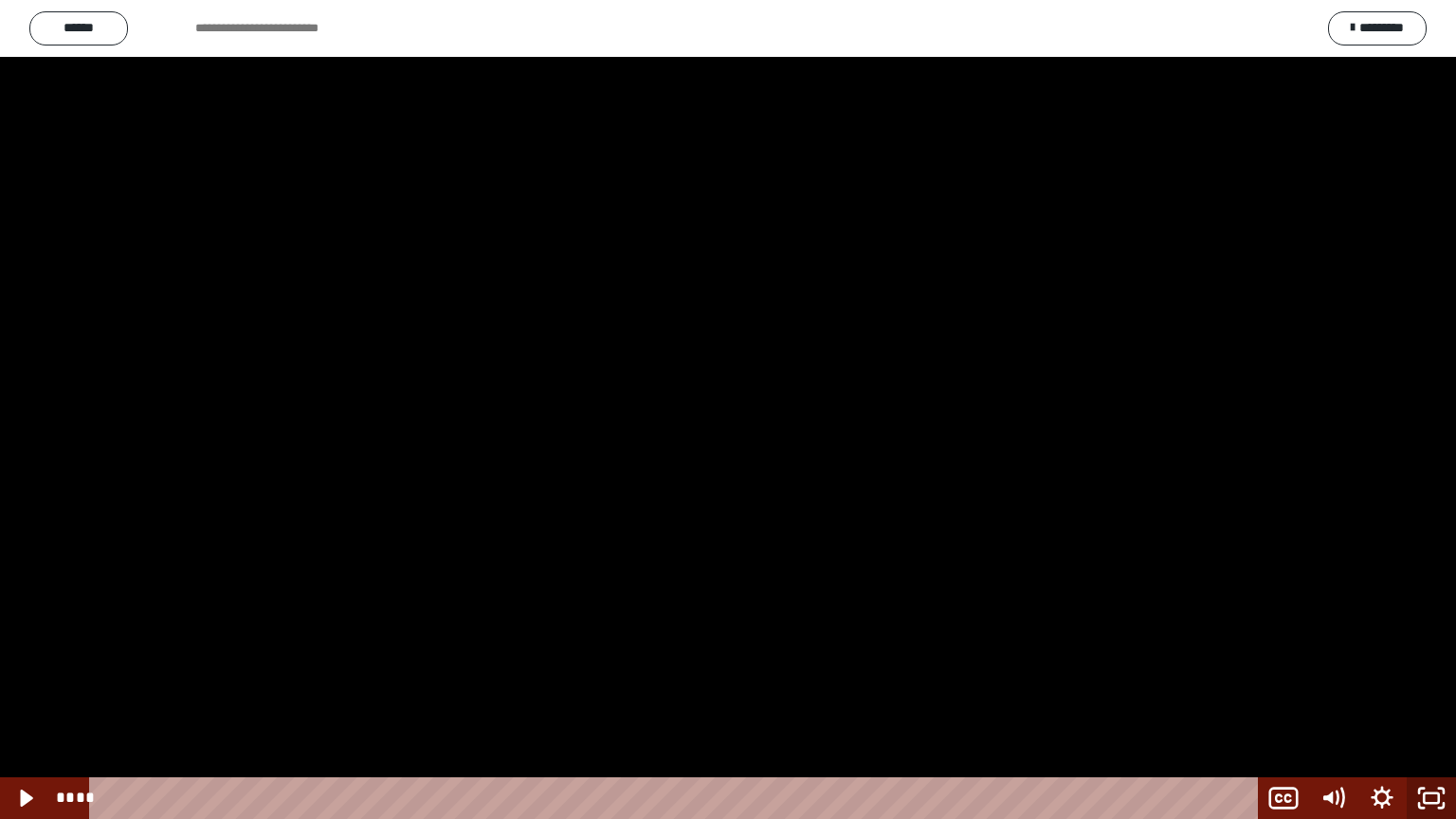 click 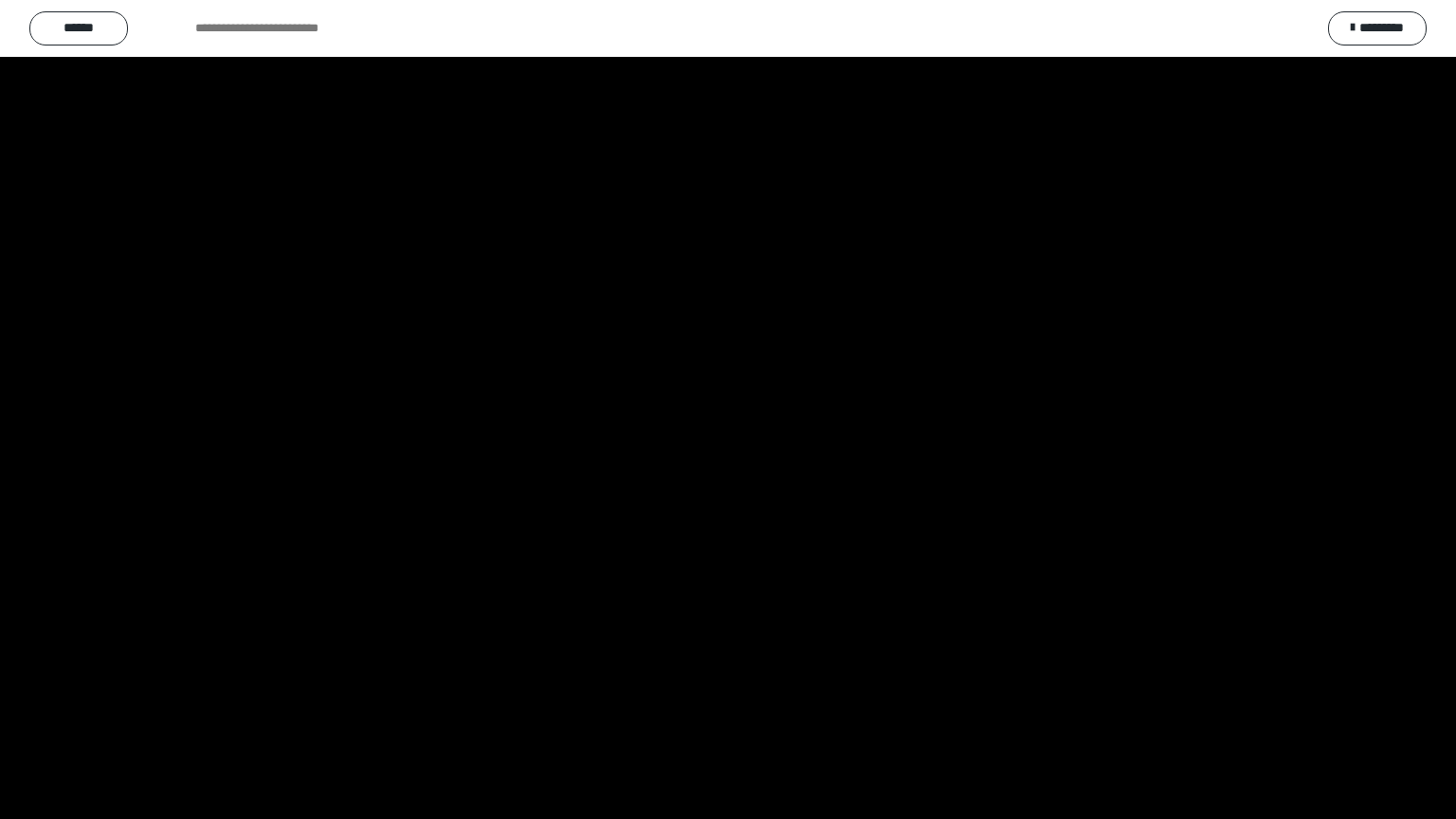 scroll, scrollTop: 2343, scrollLeft: 0, axis: vertical 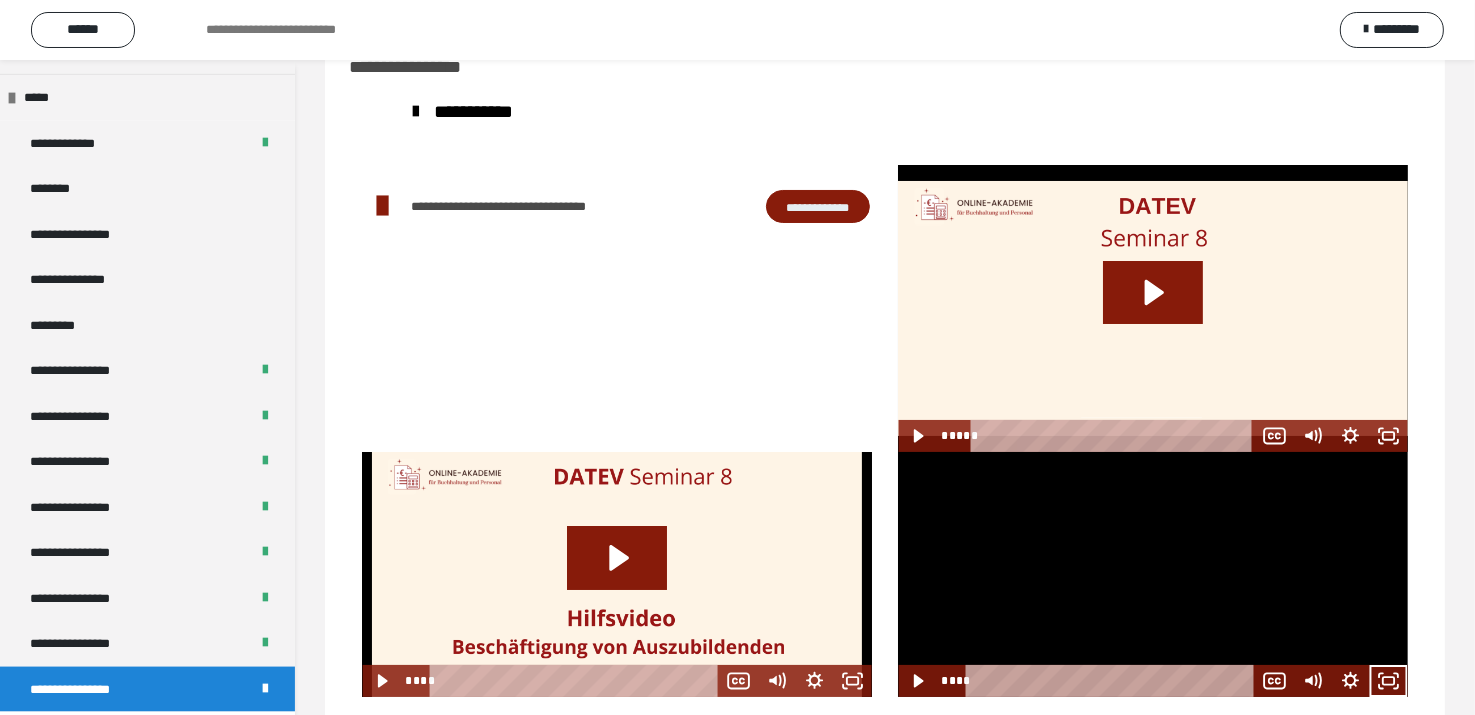 click at bounding box center (1152, 574) 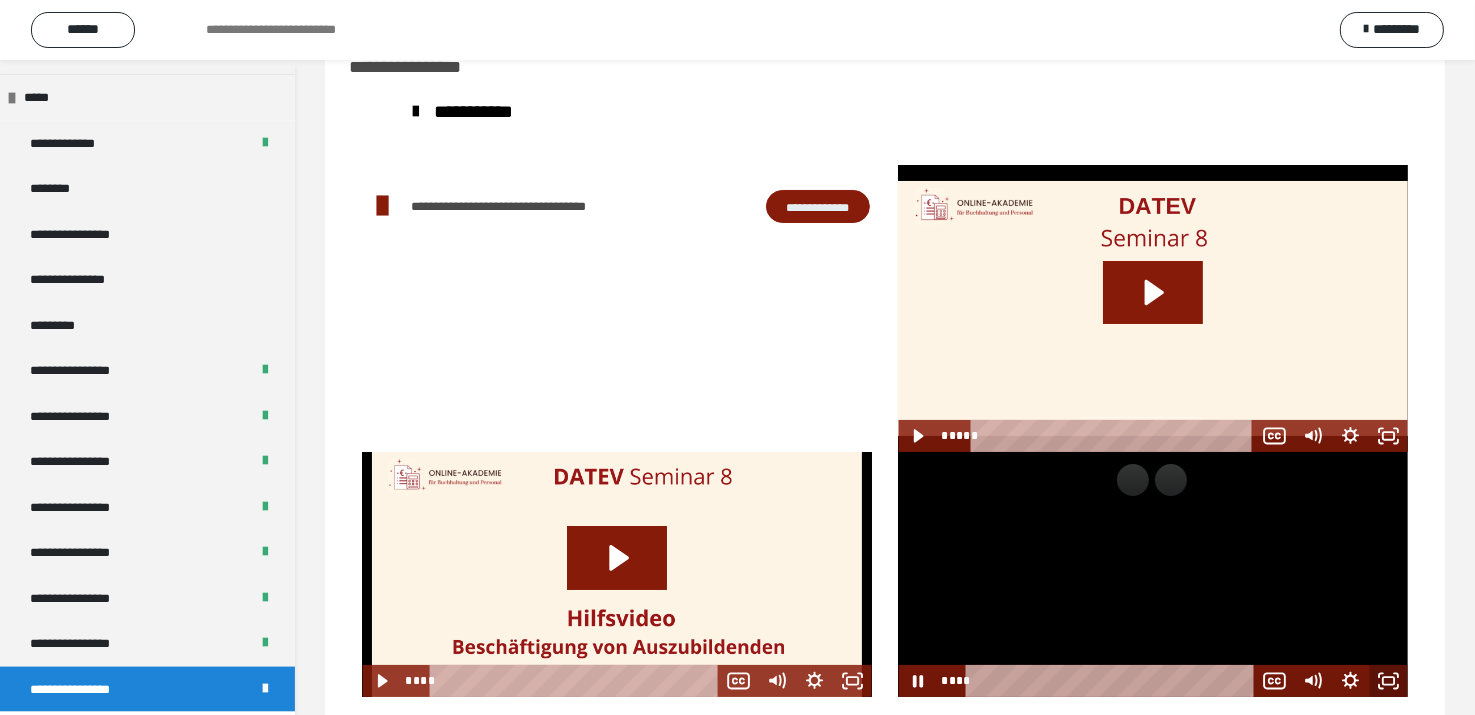 click 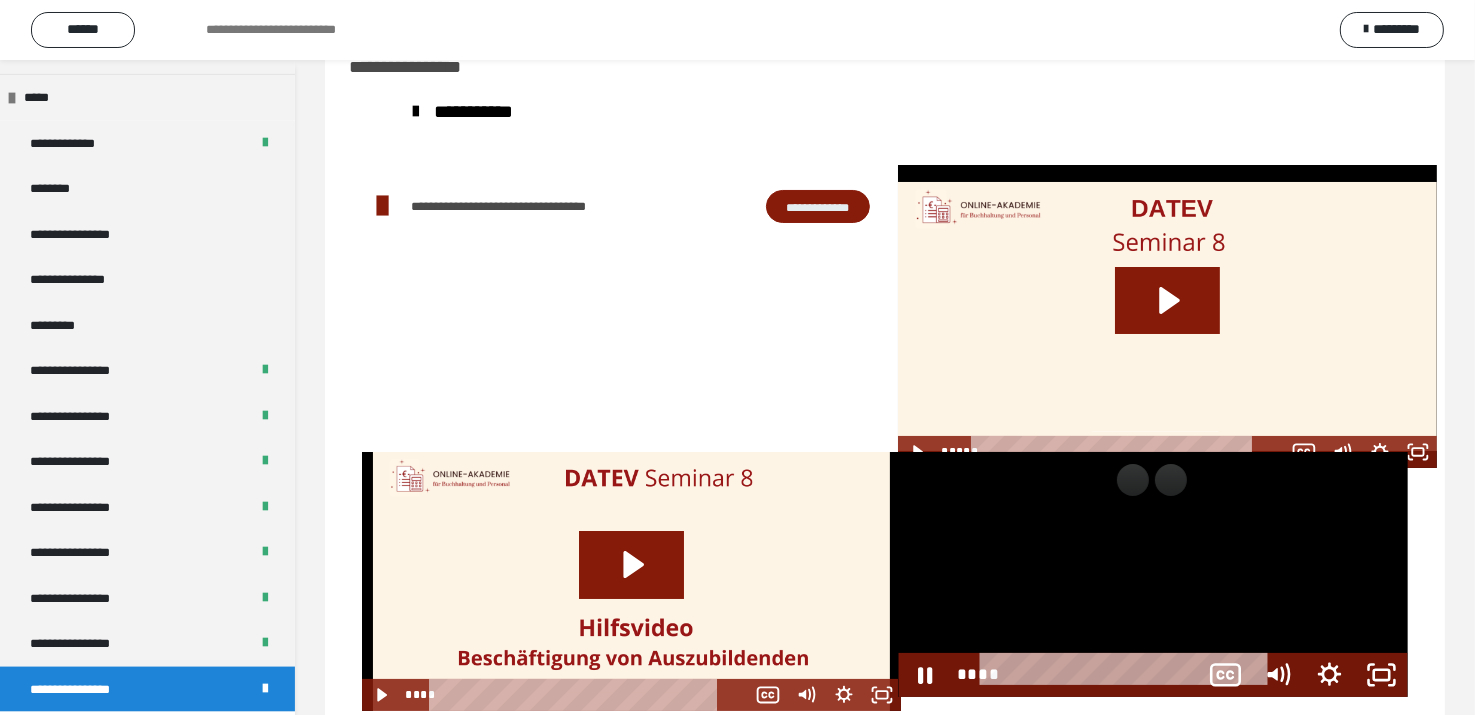 scroll, scrollTop: 2323, scrollLeft: 0, axis: vertical 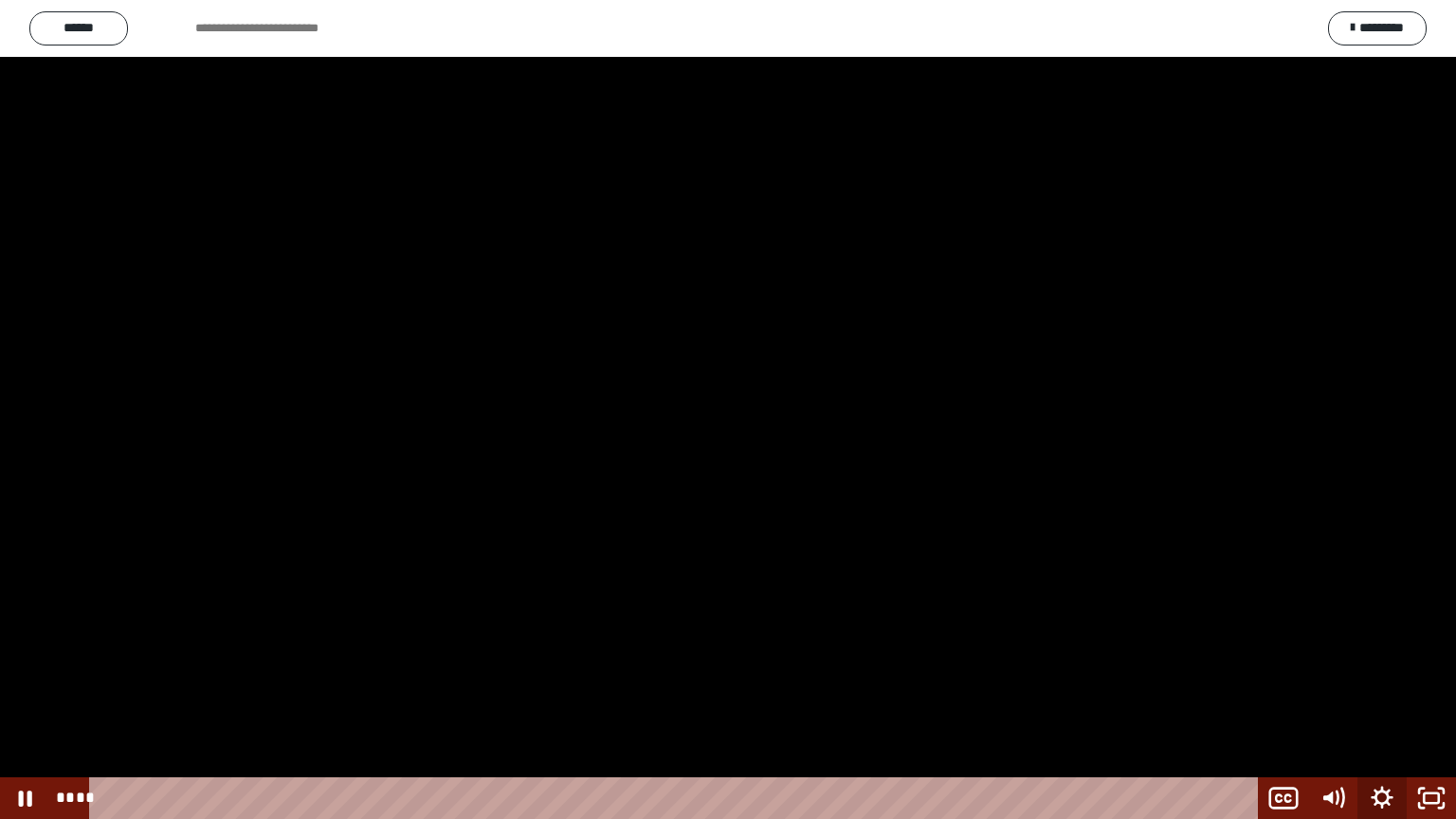 click 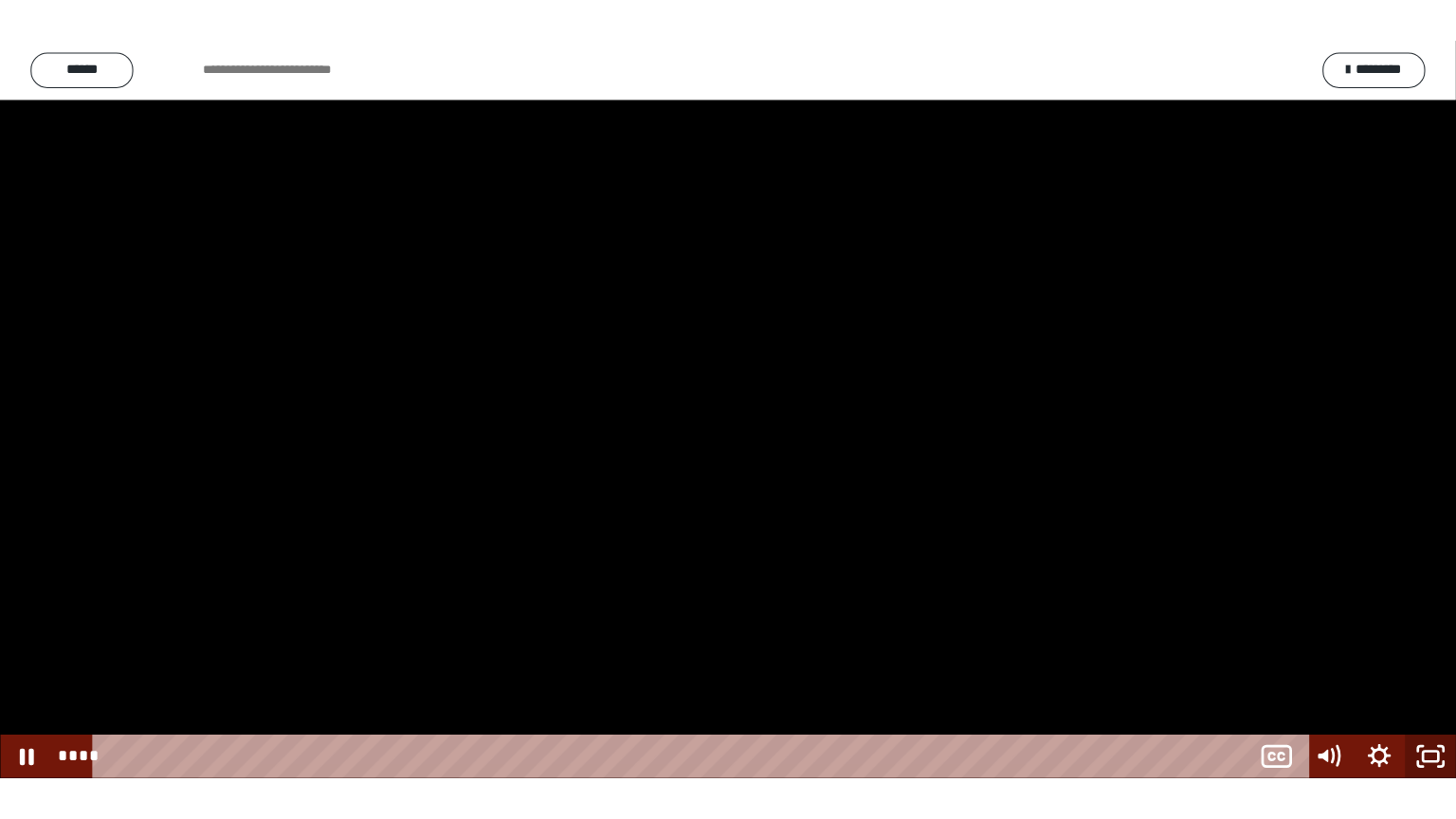 scroll, scrollTop: 2343, scrollLeft: 0, axis: vertical 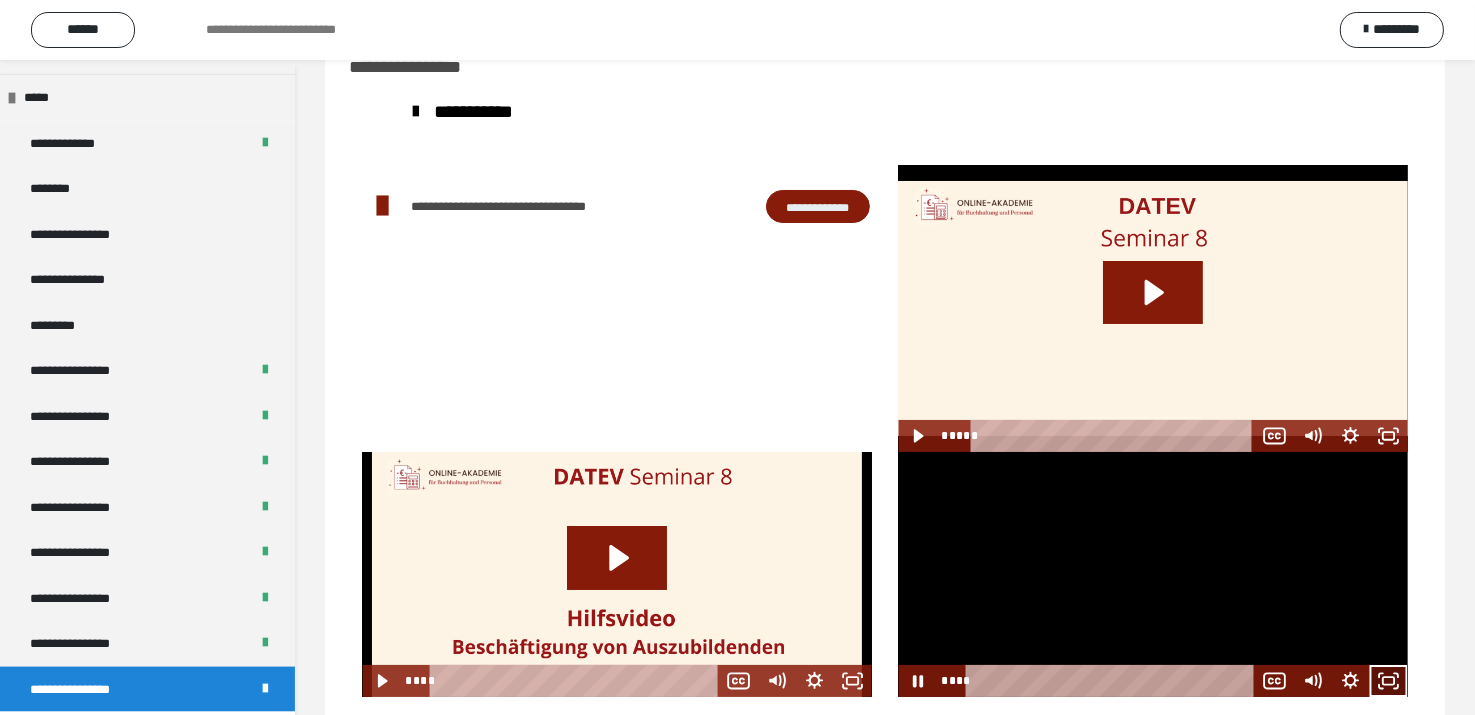 click 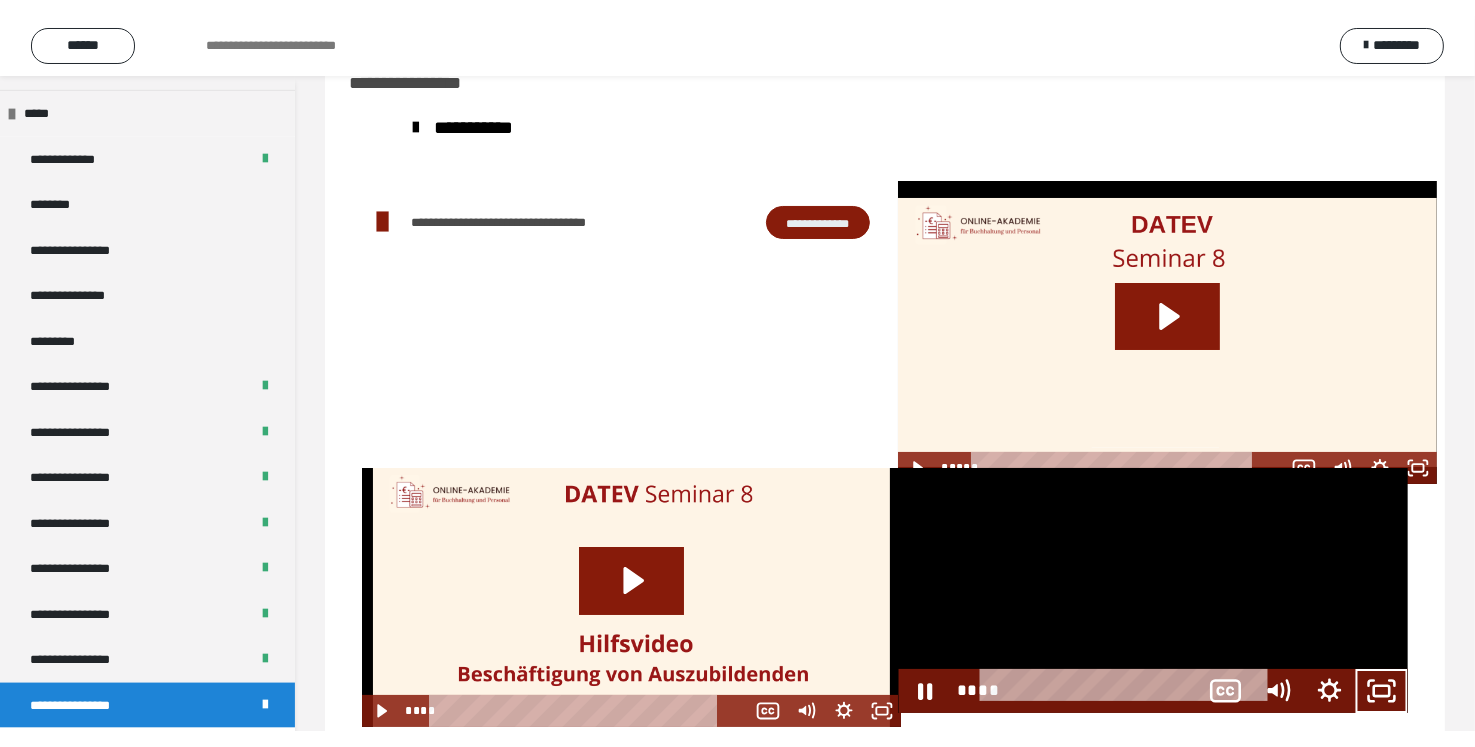 scroll, scrollTop: 2323, scrollLeft: 0, axis: vertical 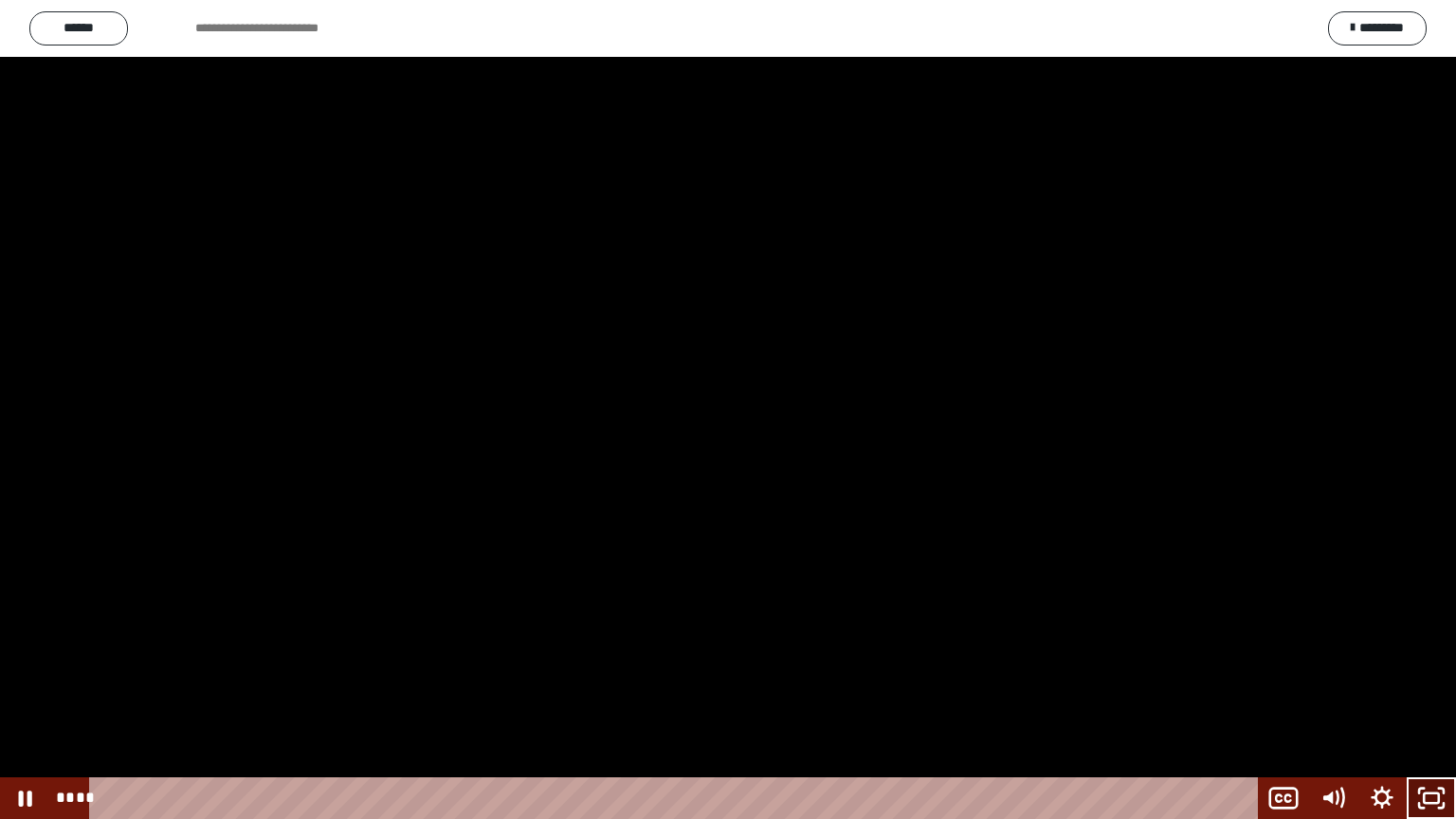 click 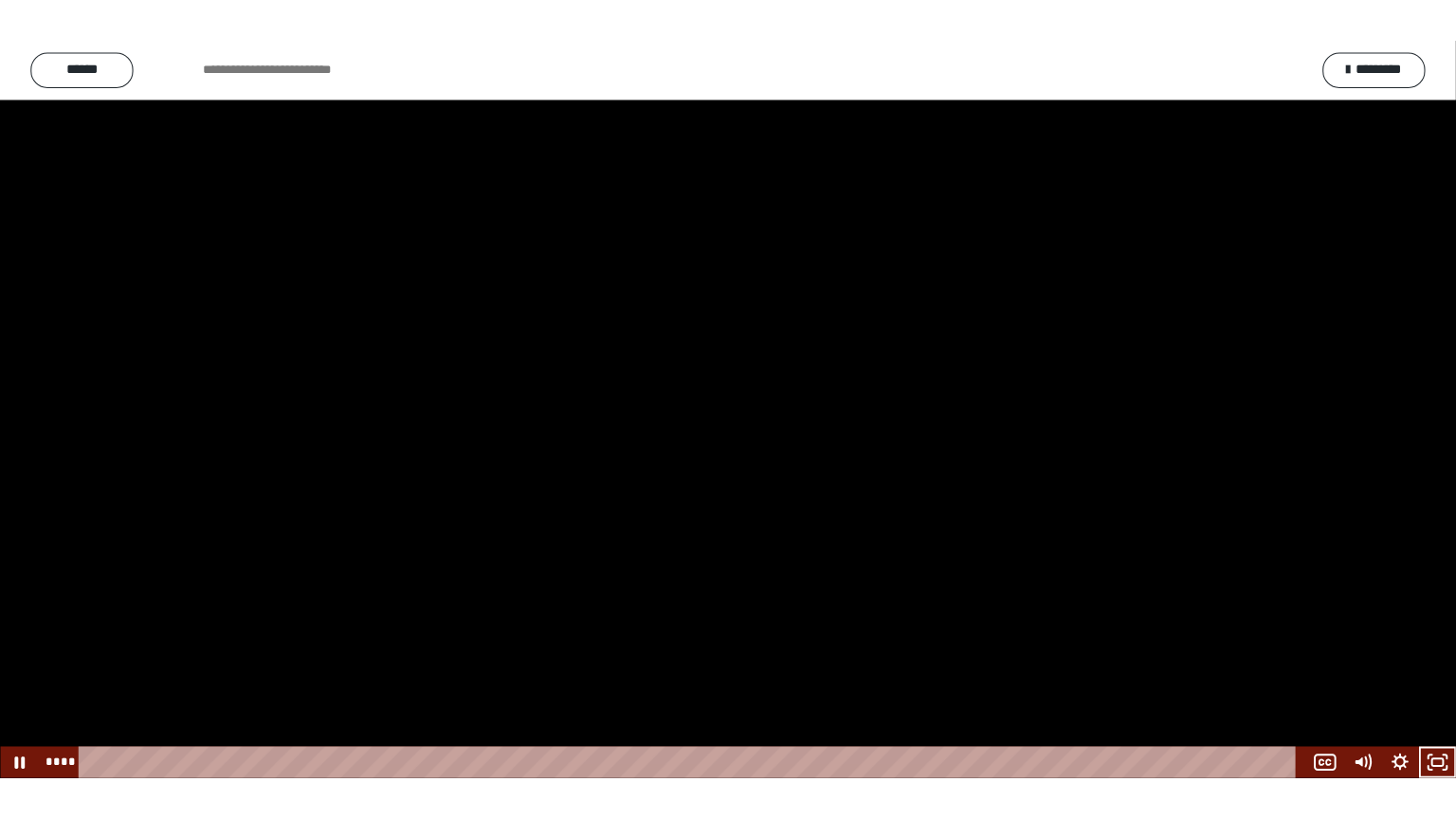 scroll, scrollTop: 2343, scrollLeft: 0, axis: vertical 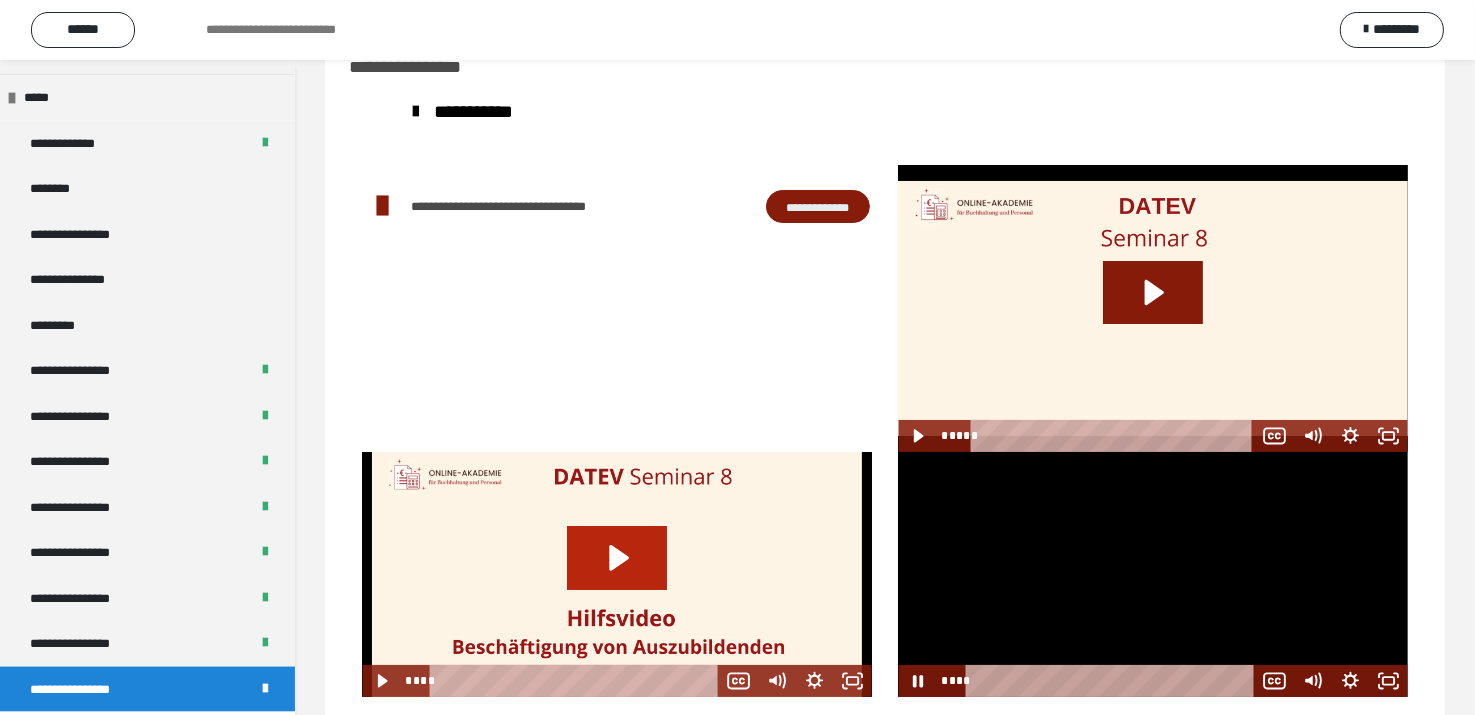 click 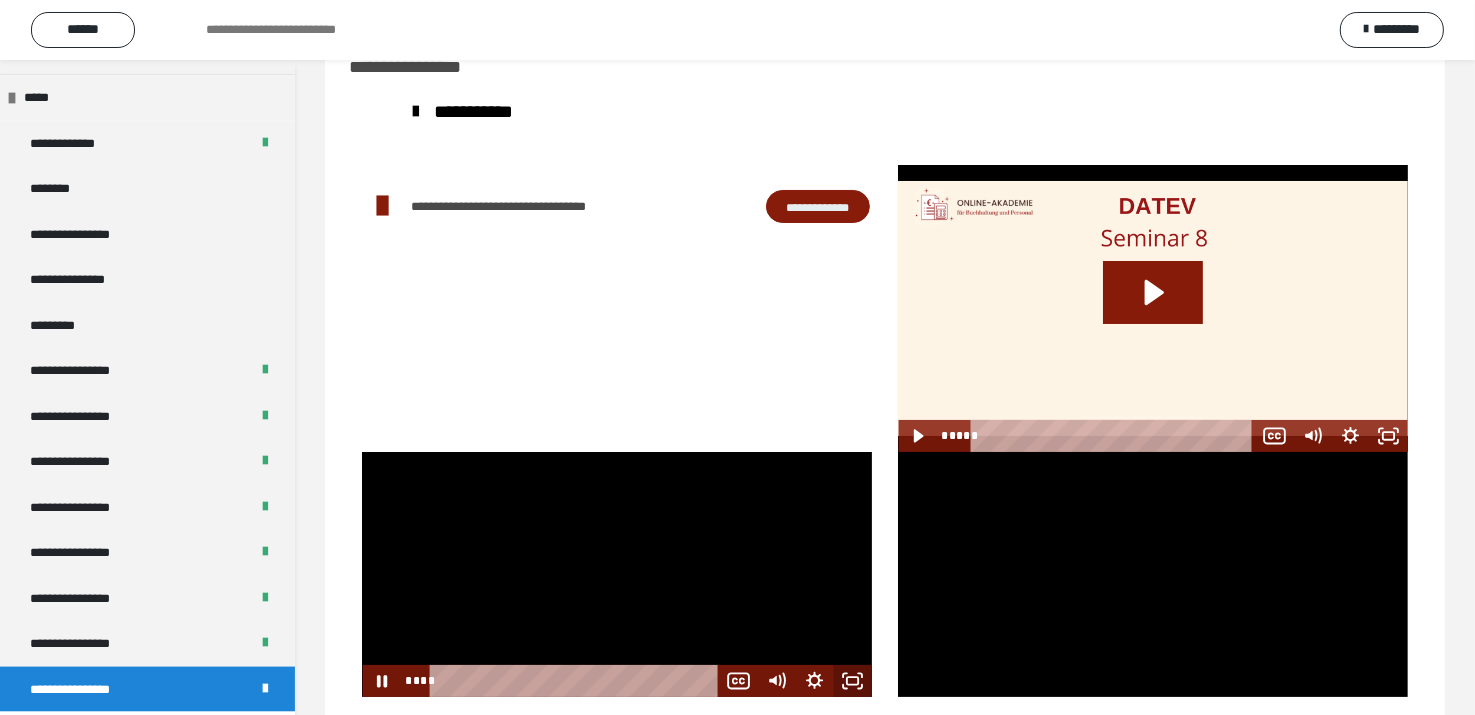 drag, startPoint x: 848, startPoint y: 674, endPoint x: 891, endPoint y: 778, distance: 112.53888 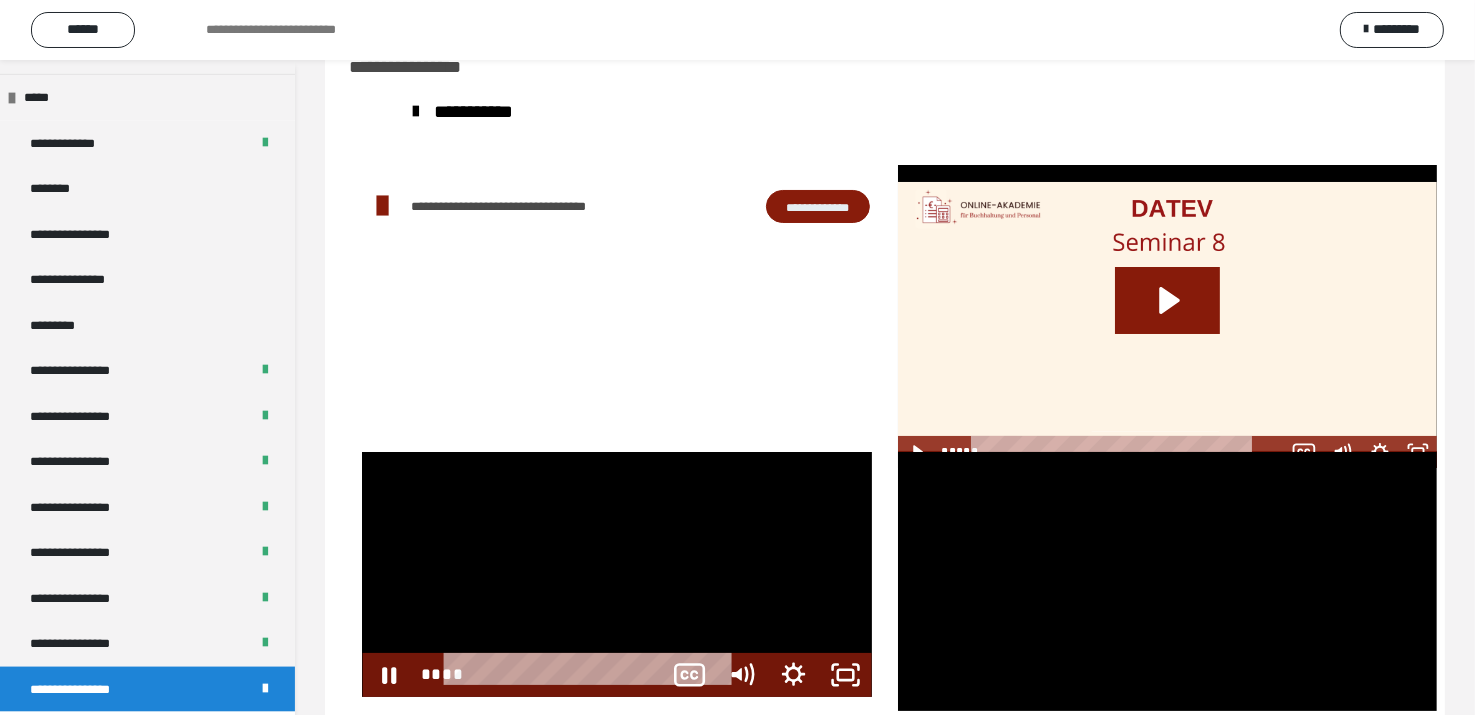 scroll, scrollTop: 2323, scrollLeft: 0, axis: vertical 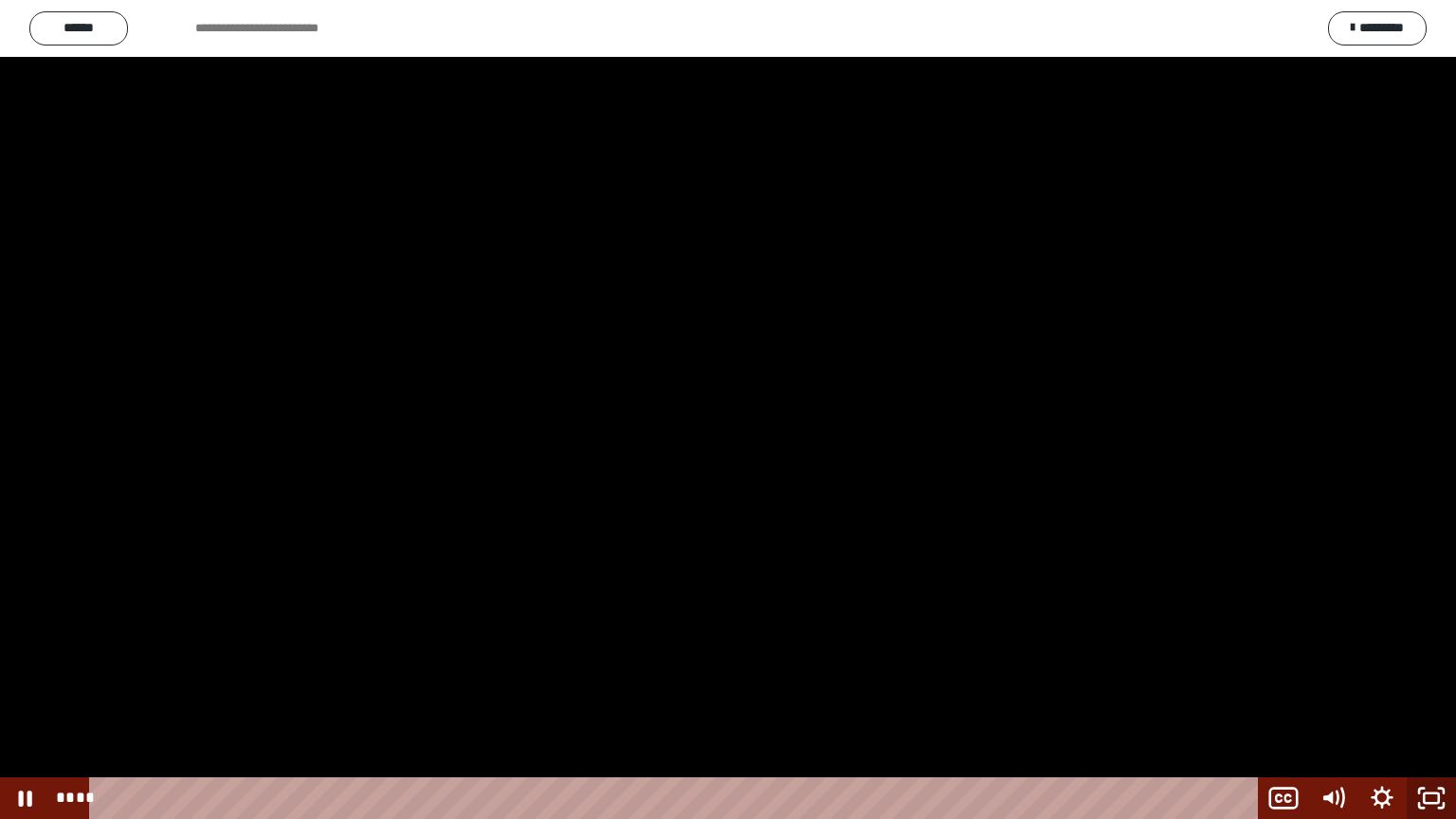 click 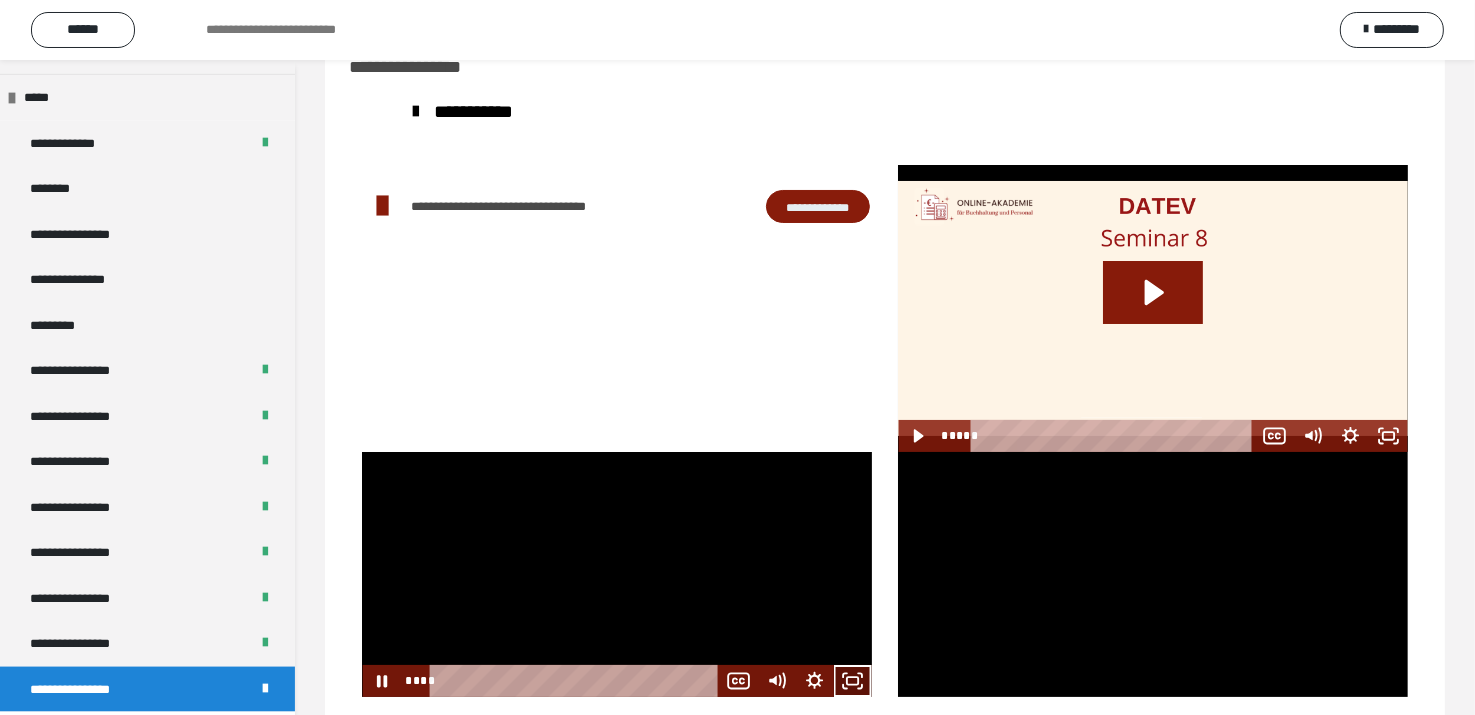click 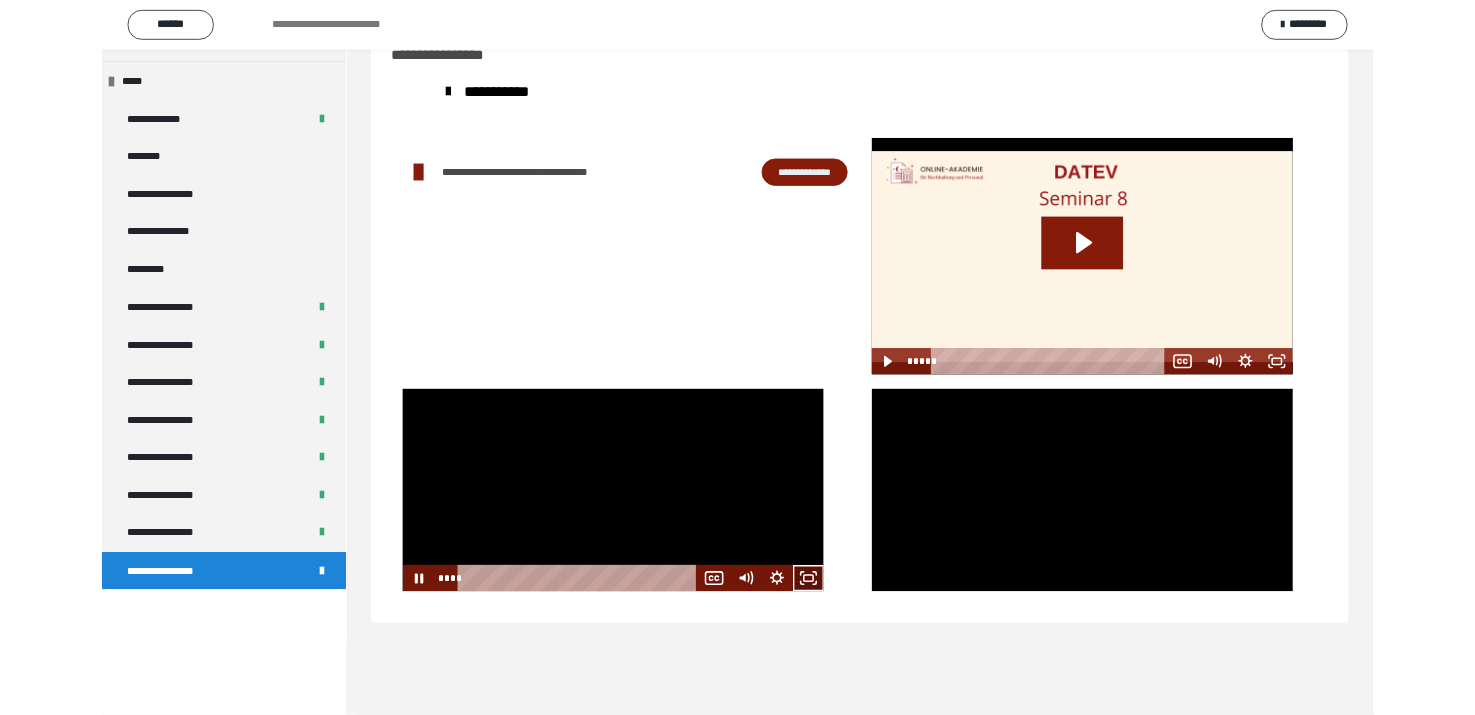 scroll, scrollTop: 2323, scrollLeft: 0, axis: vertical 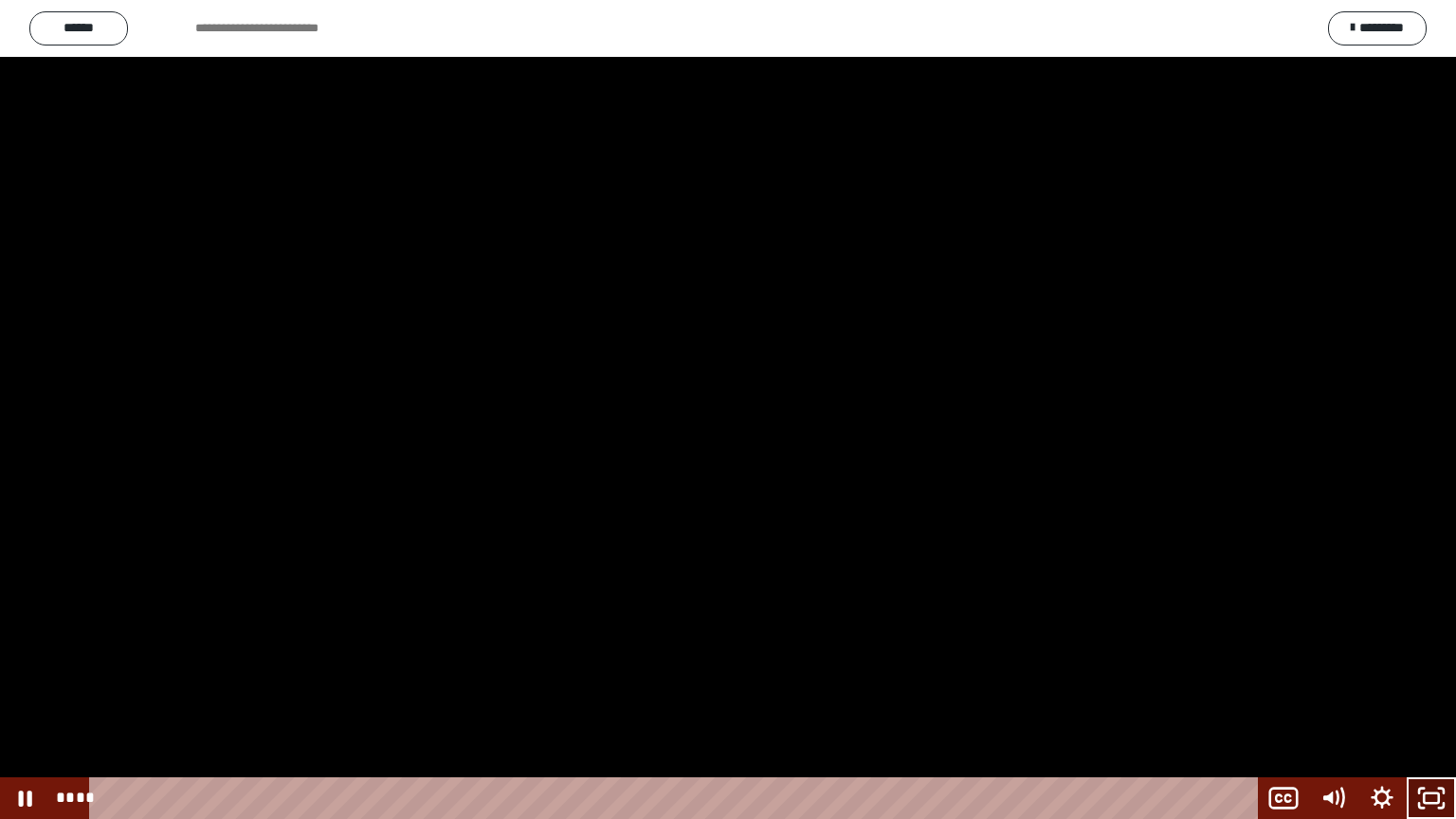 click 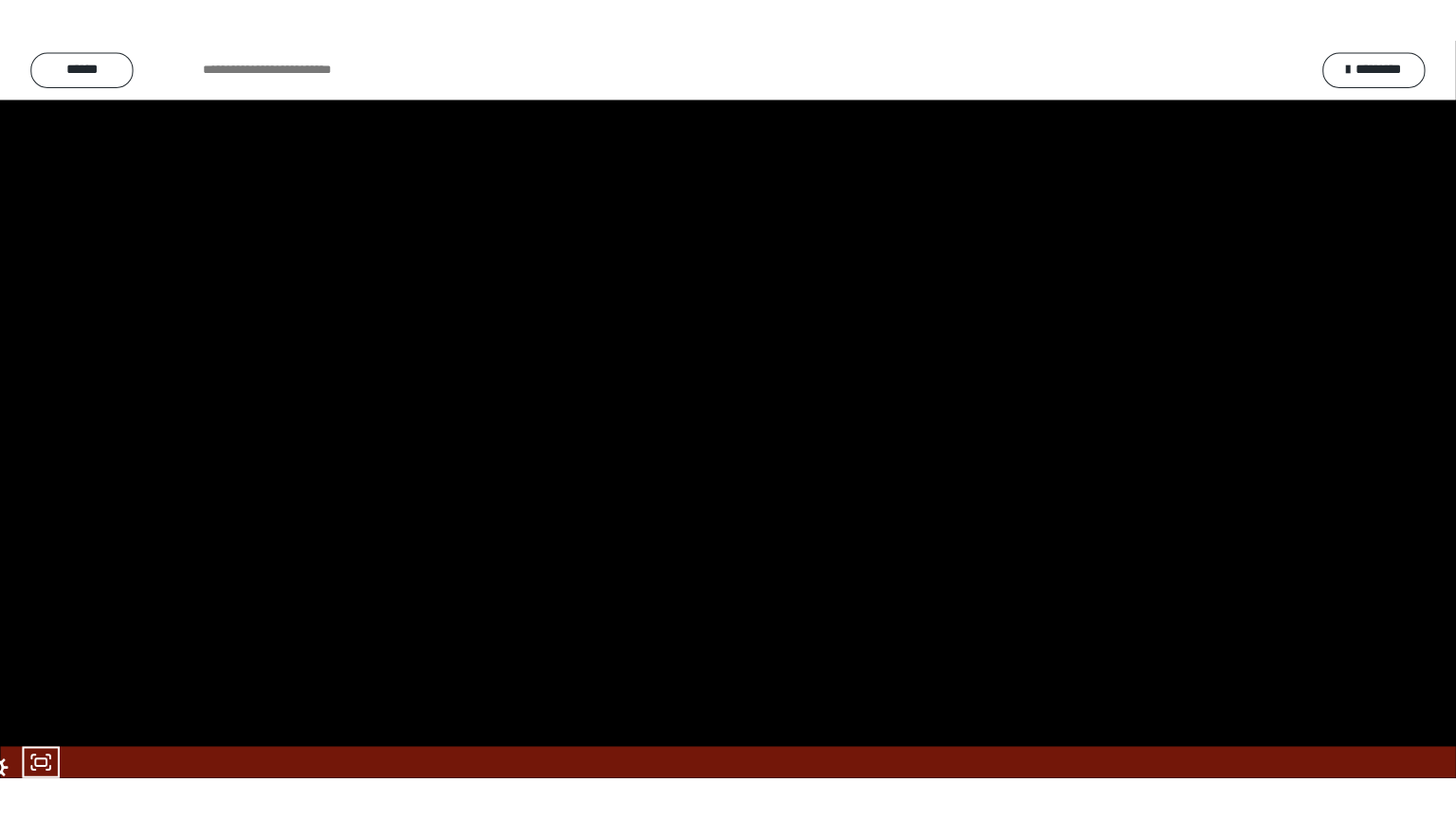 scroll, scrollTop: 2343, scrollLeft: 0, axis: vertical 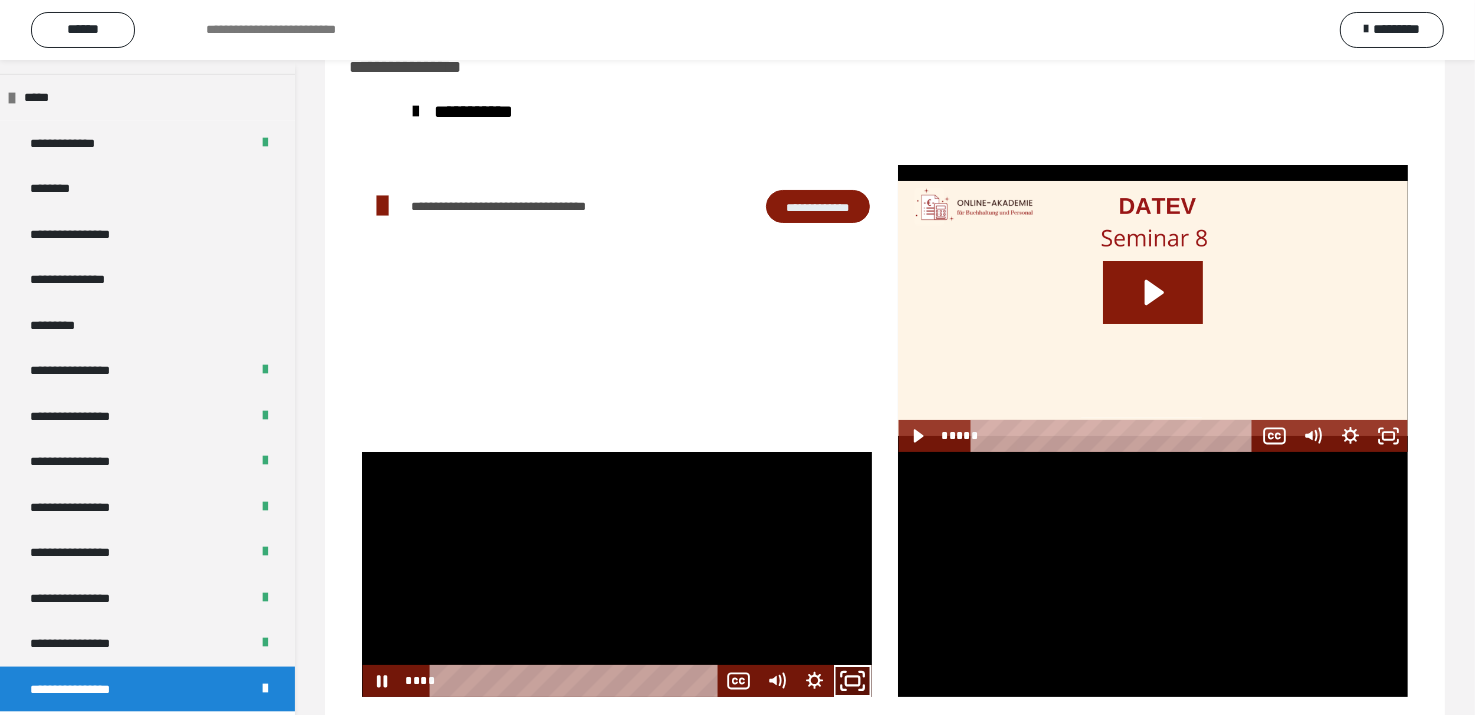 click 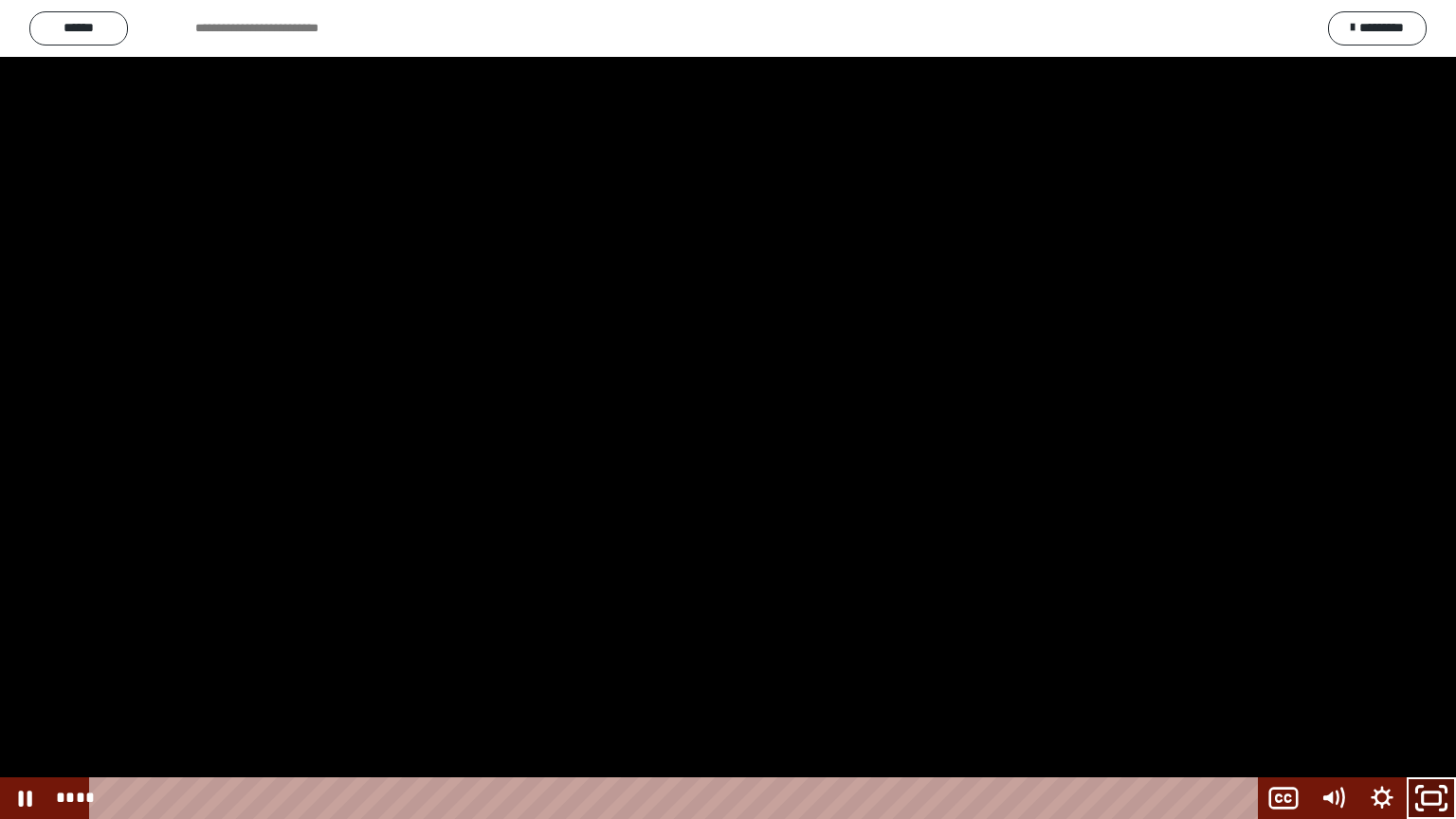 click 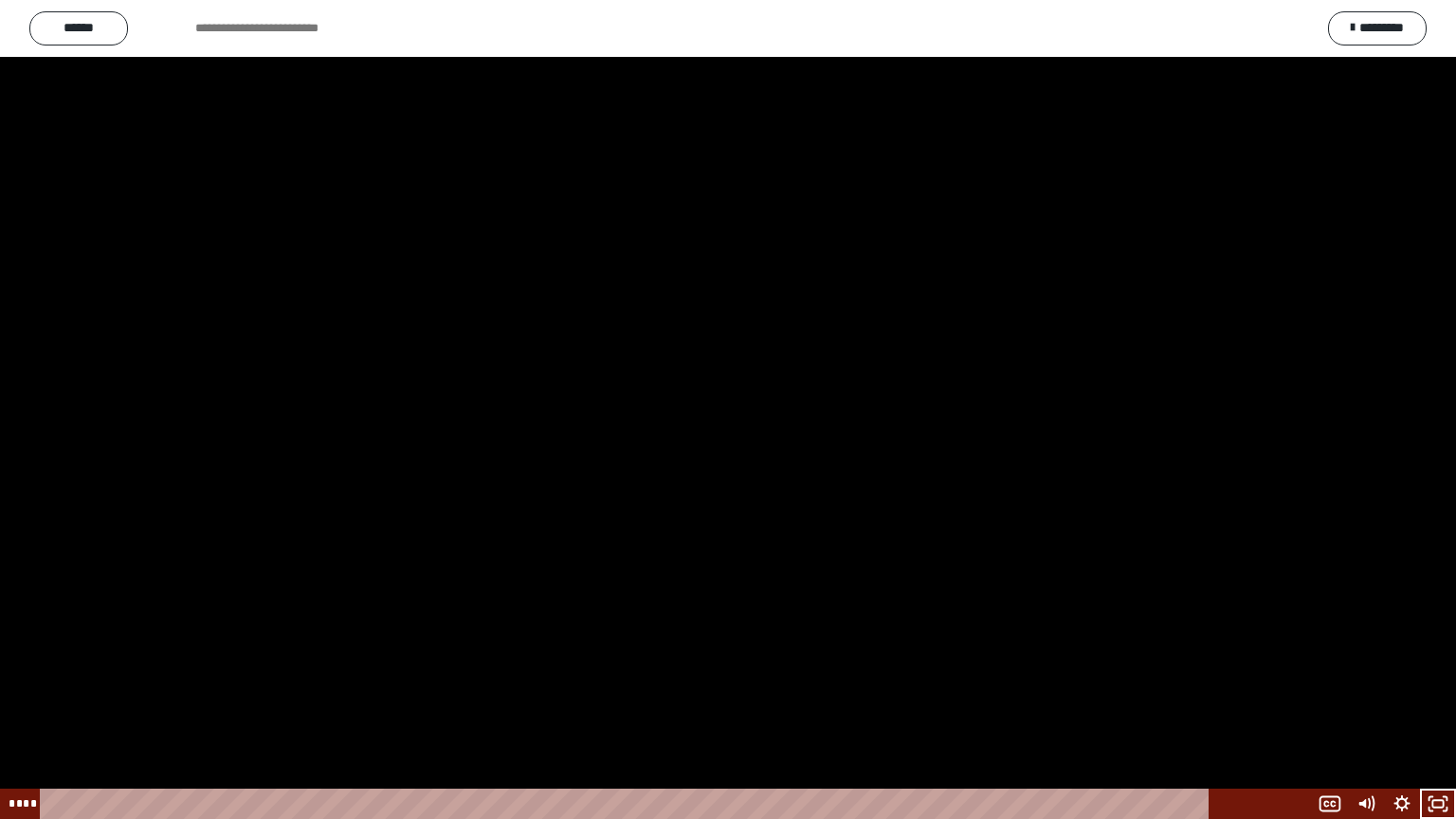 scroll, scrollTop: 2343, scrollLeft: 0, axis: vertical 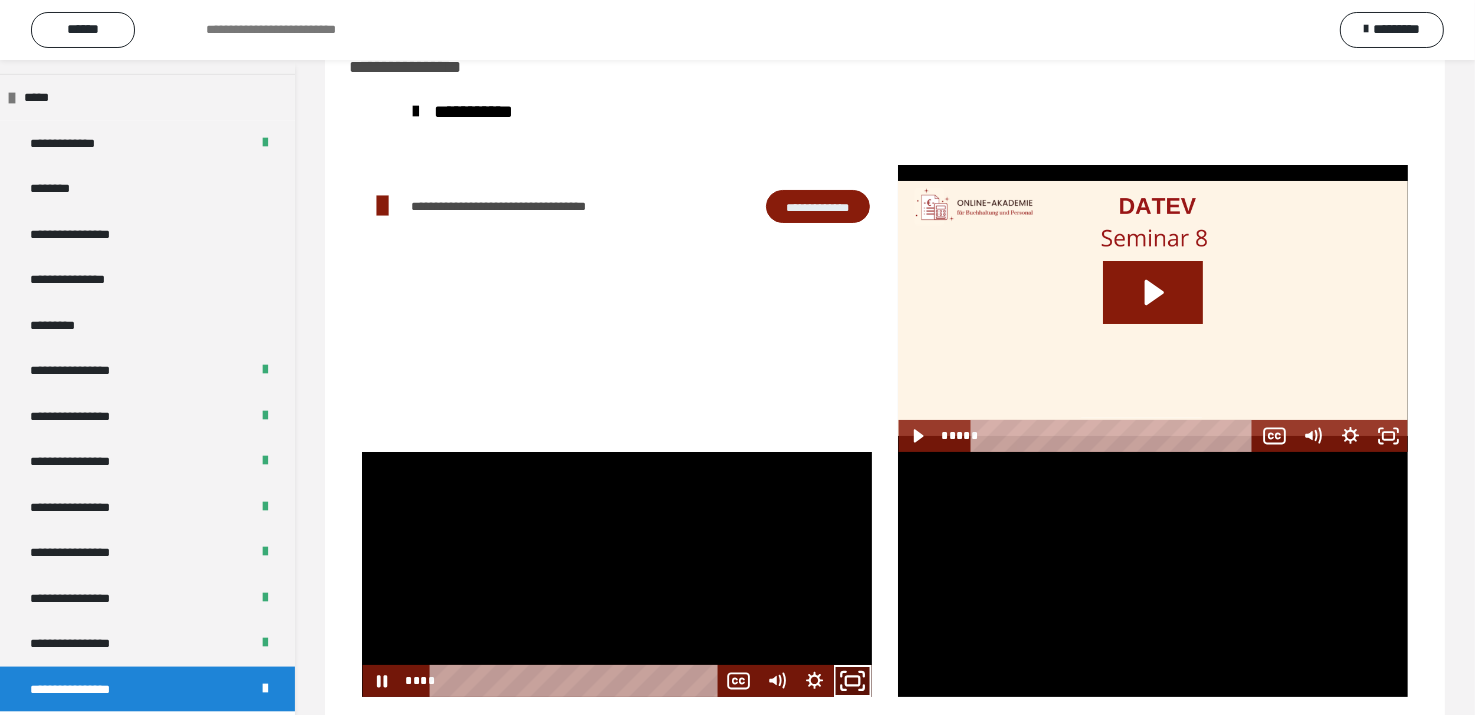 drag, startPoint x: 851, startPoint y: 680, endPoint x: 889, endPoint y: 784, distance: 110.724884 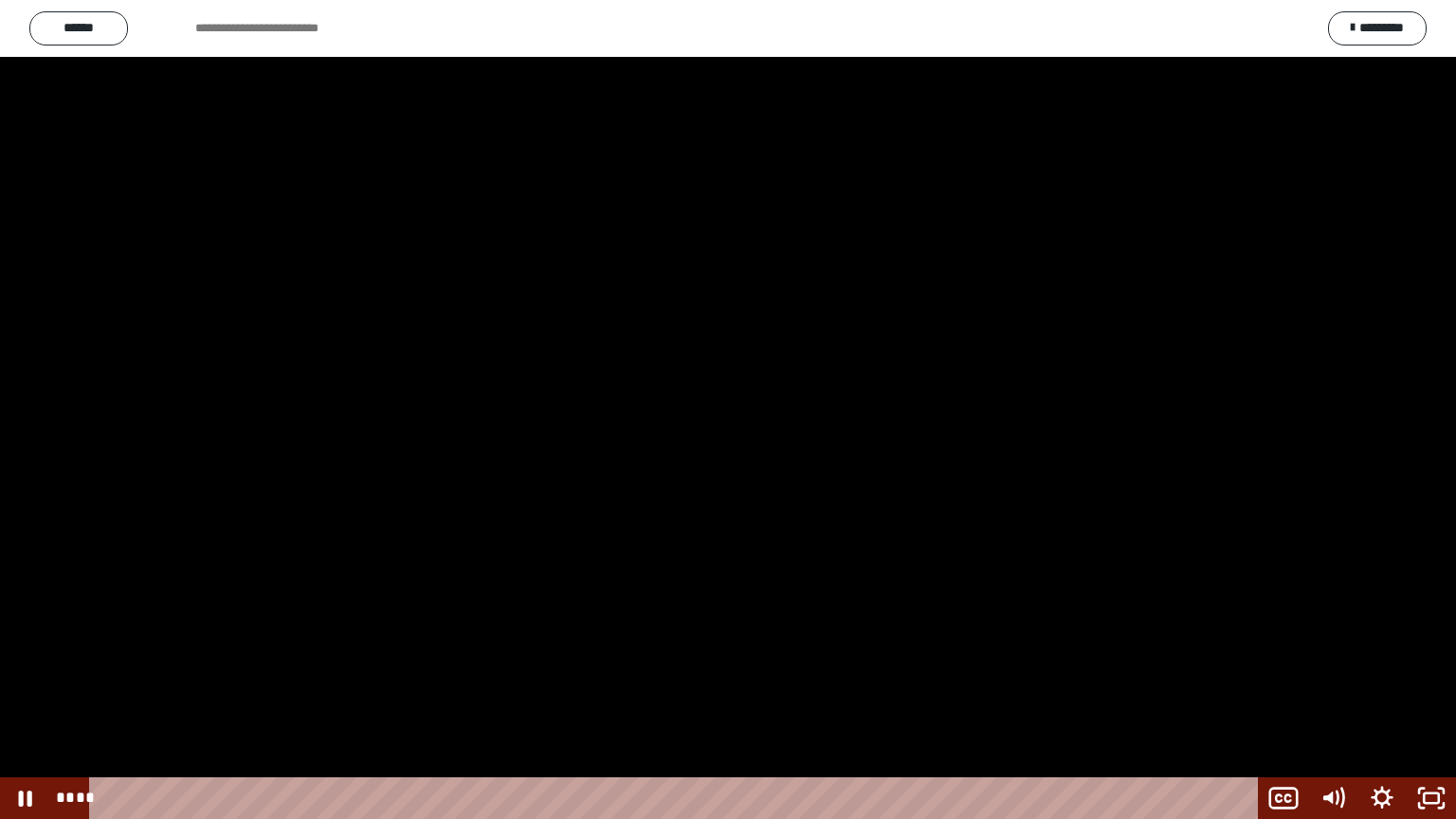 click at bounding box center [728, 410] 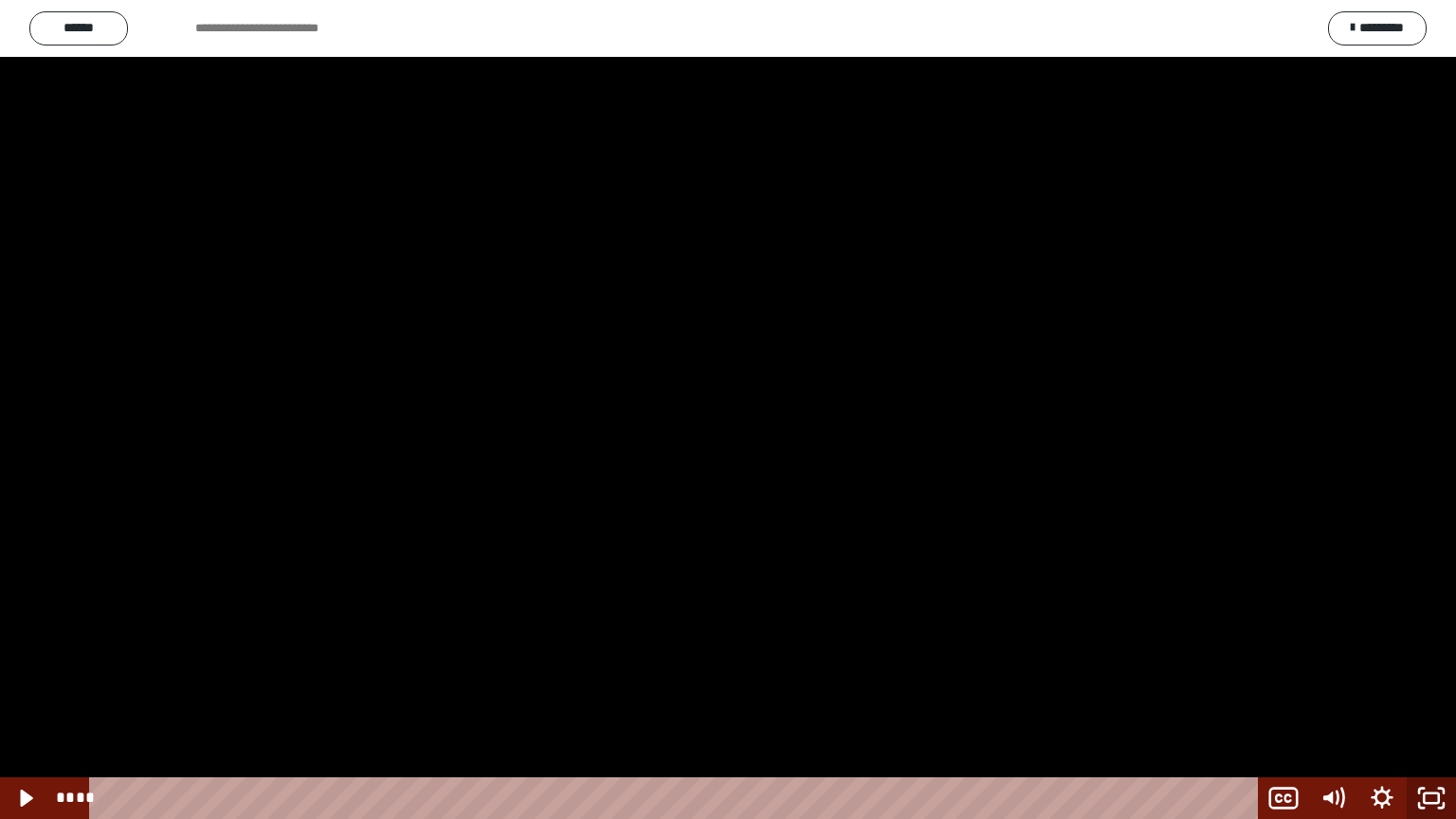 click 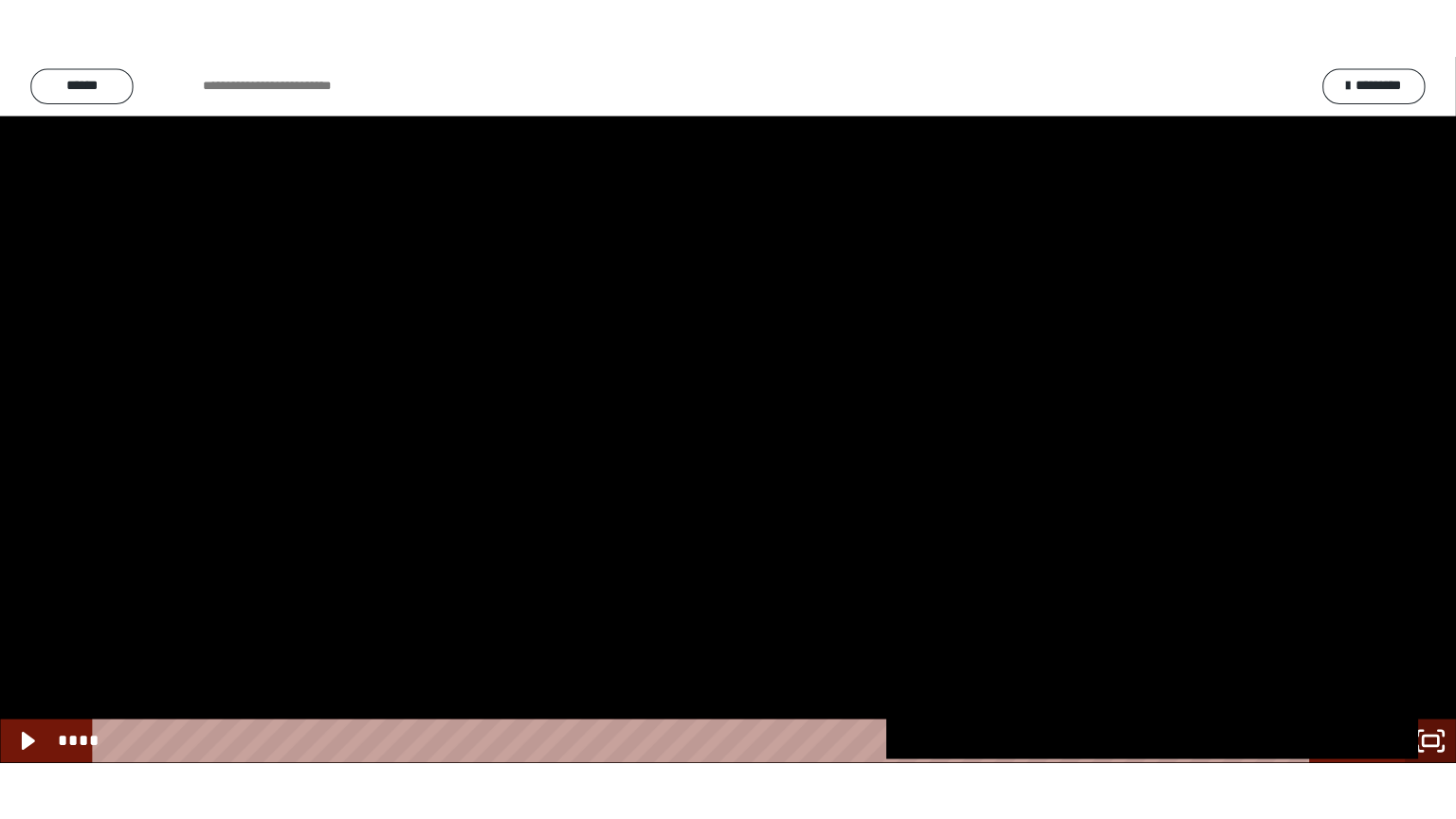 scroll, scrollTop: 2343, scrollLeft: 0, axis: vertical 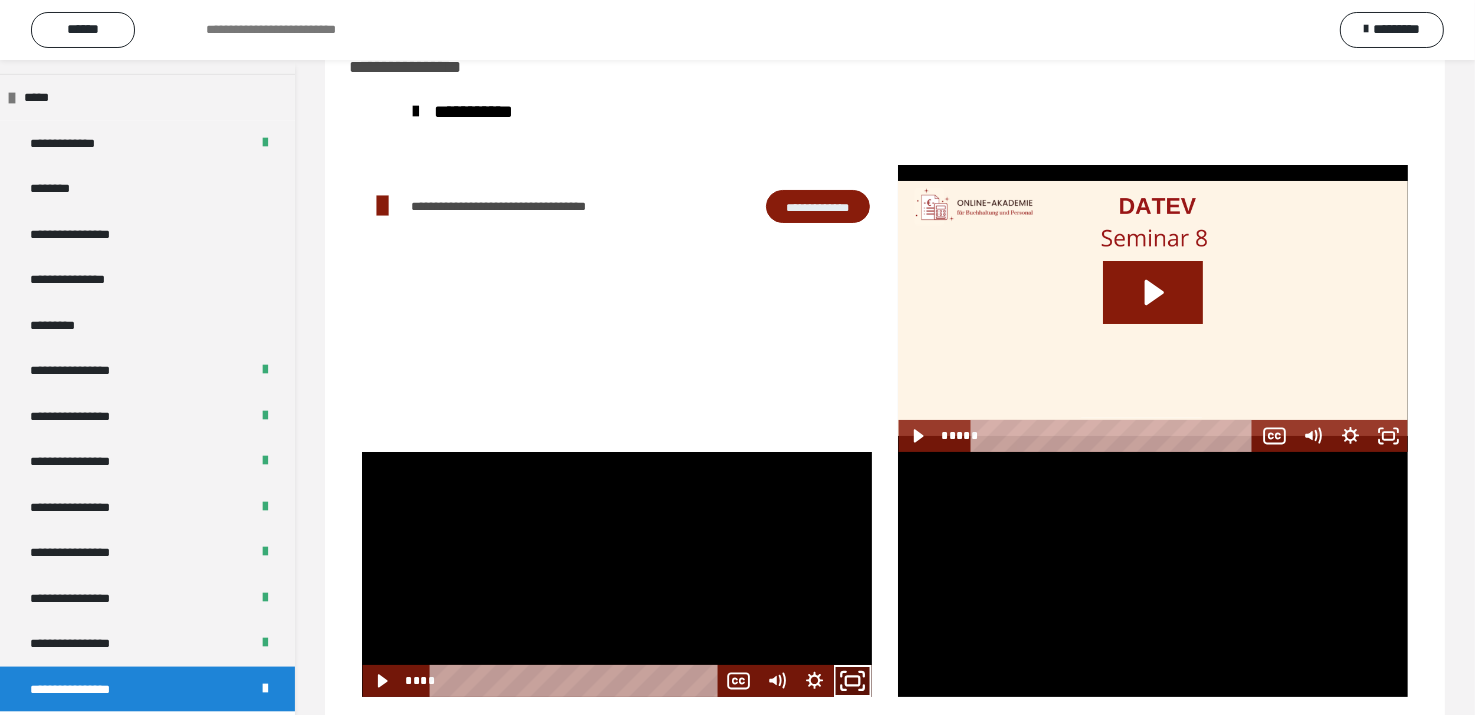 click 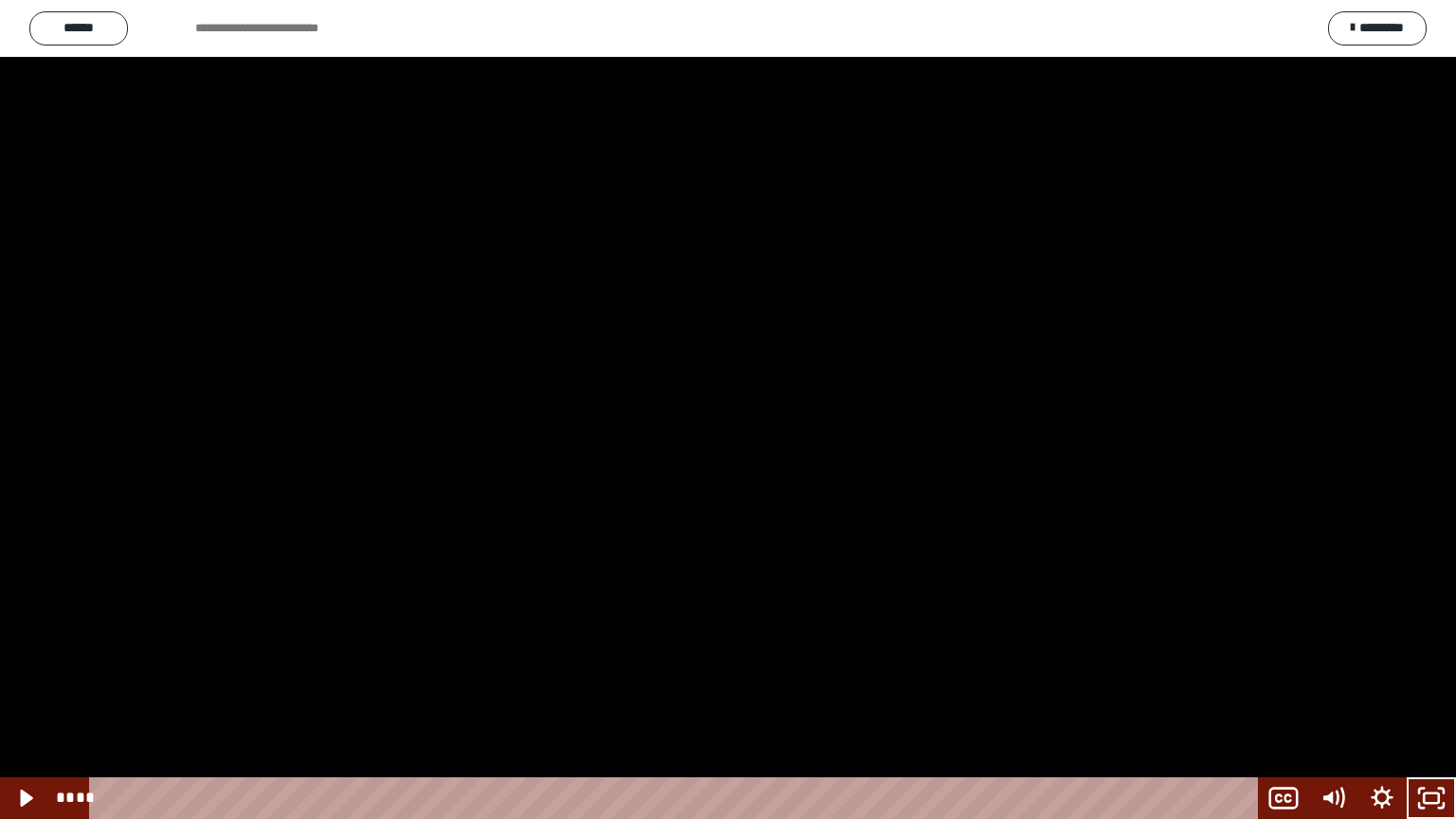 click at bounding box center [728, 410] 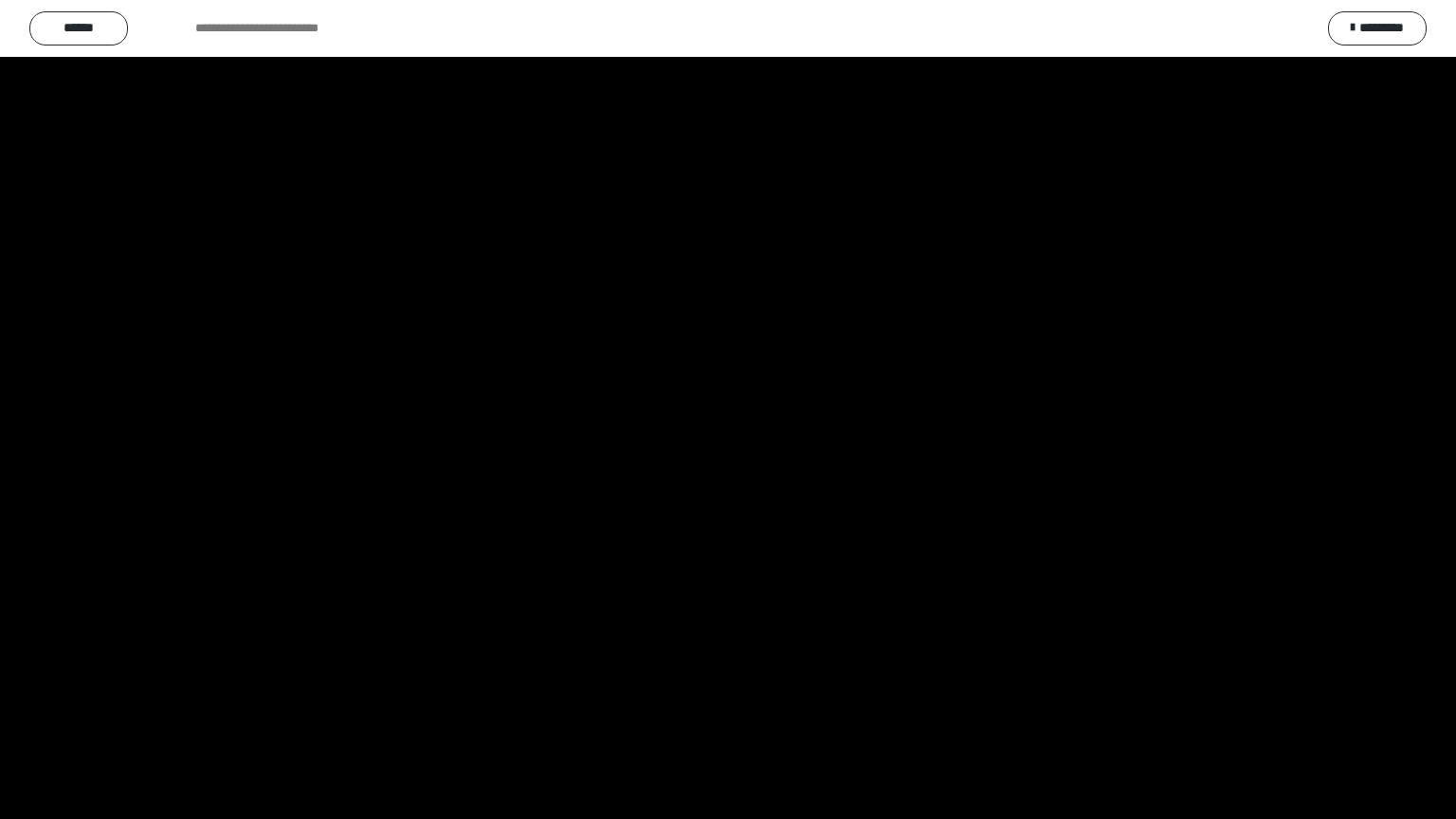 click at bounding box center (728, 410) 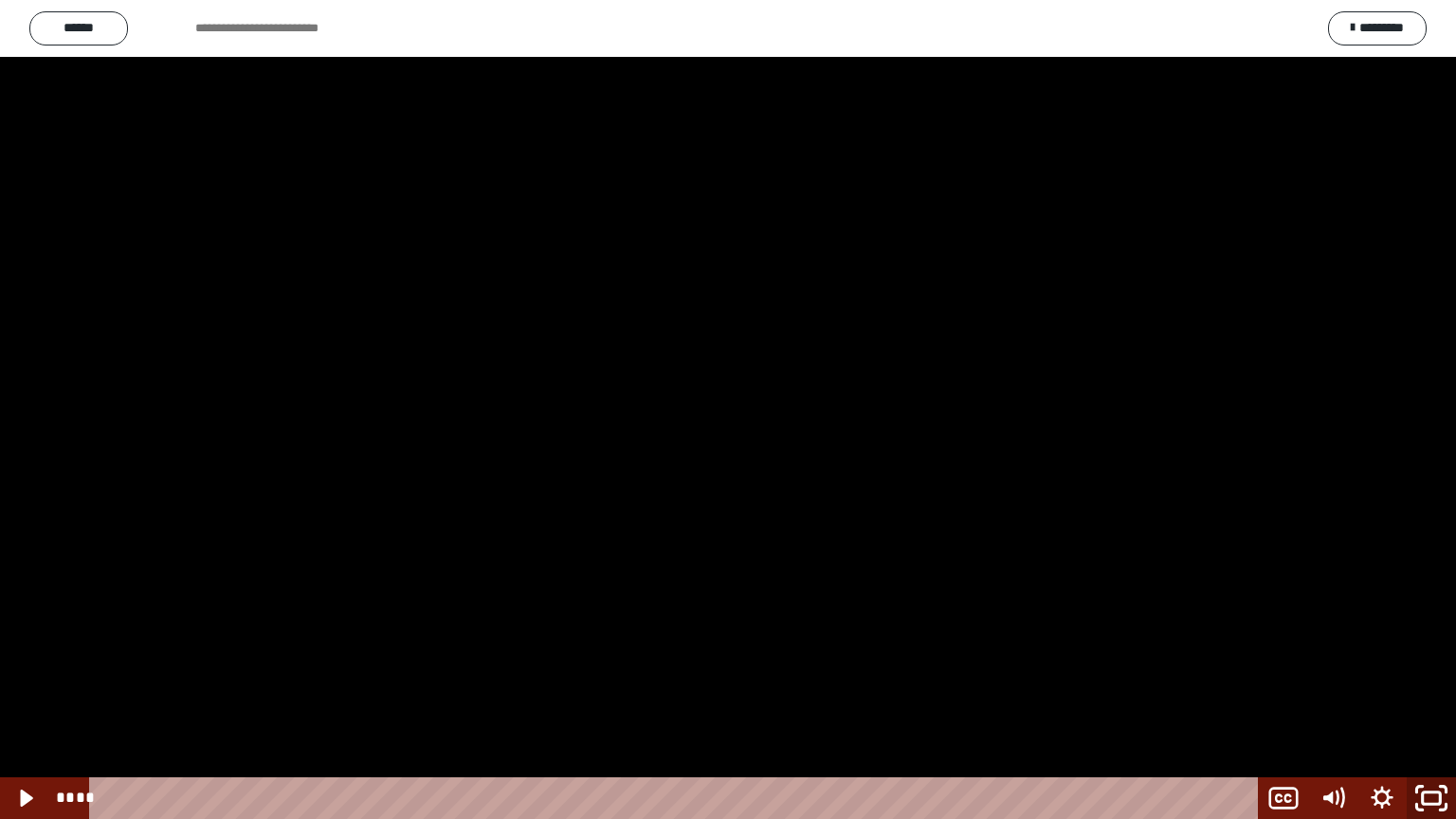 click 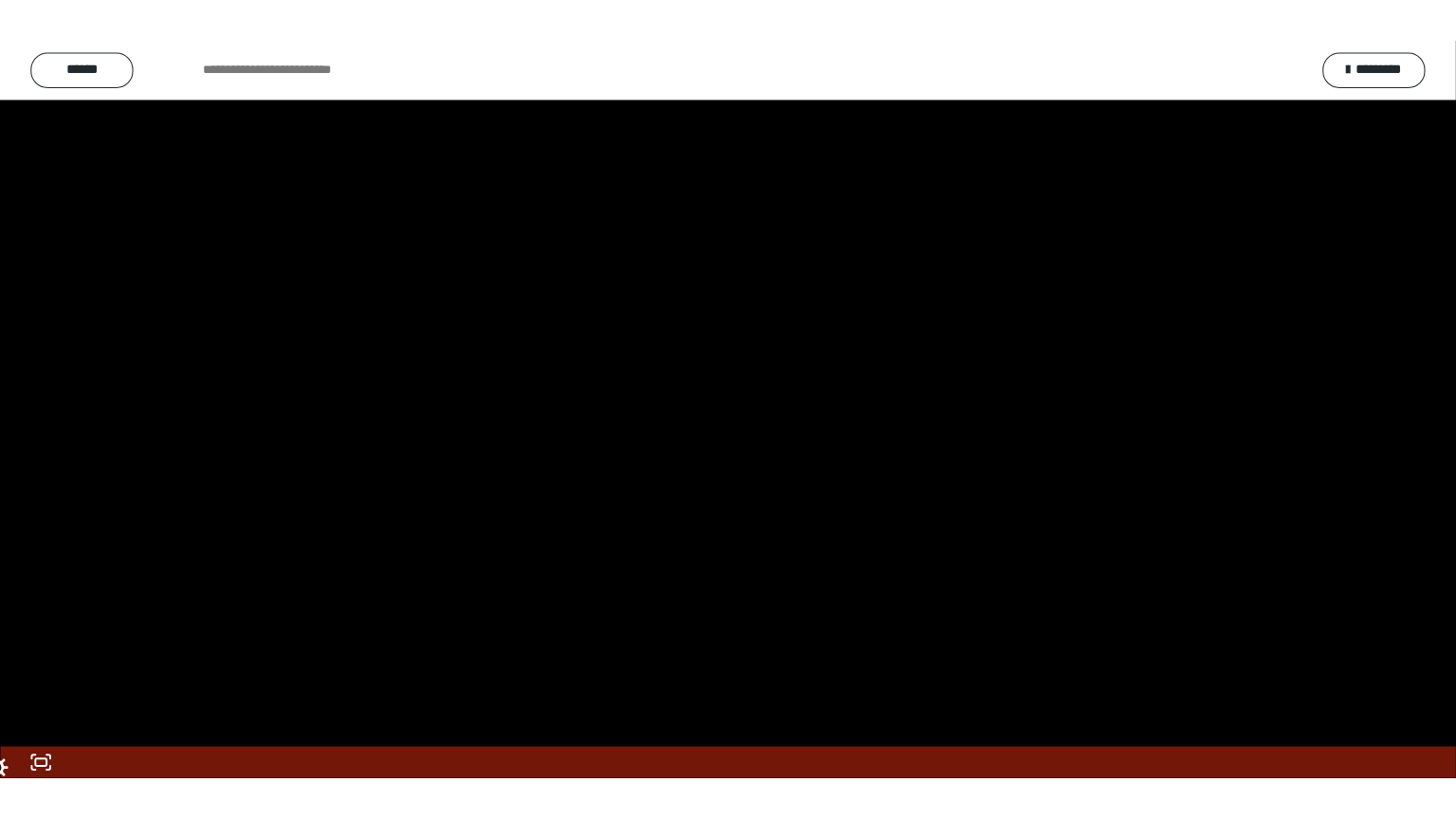 scroll, scrollTop: 2343, scrollLeft: 0, axis: vertical 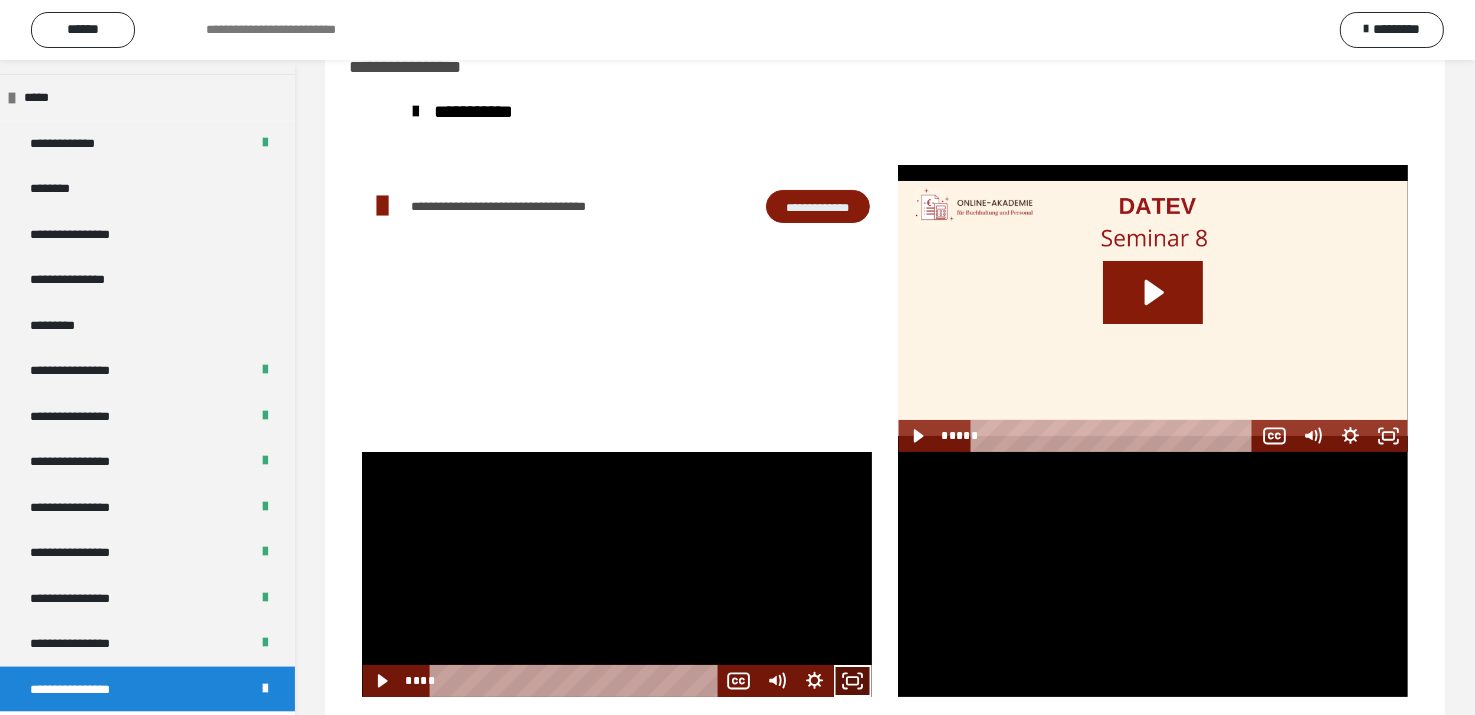 click 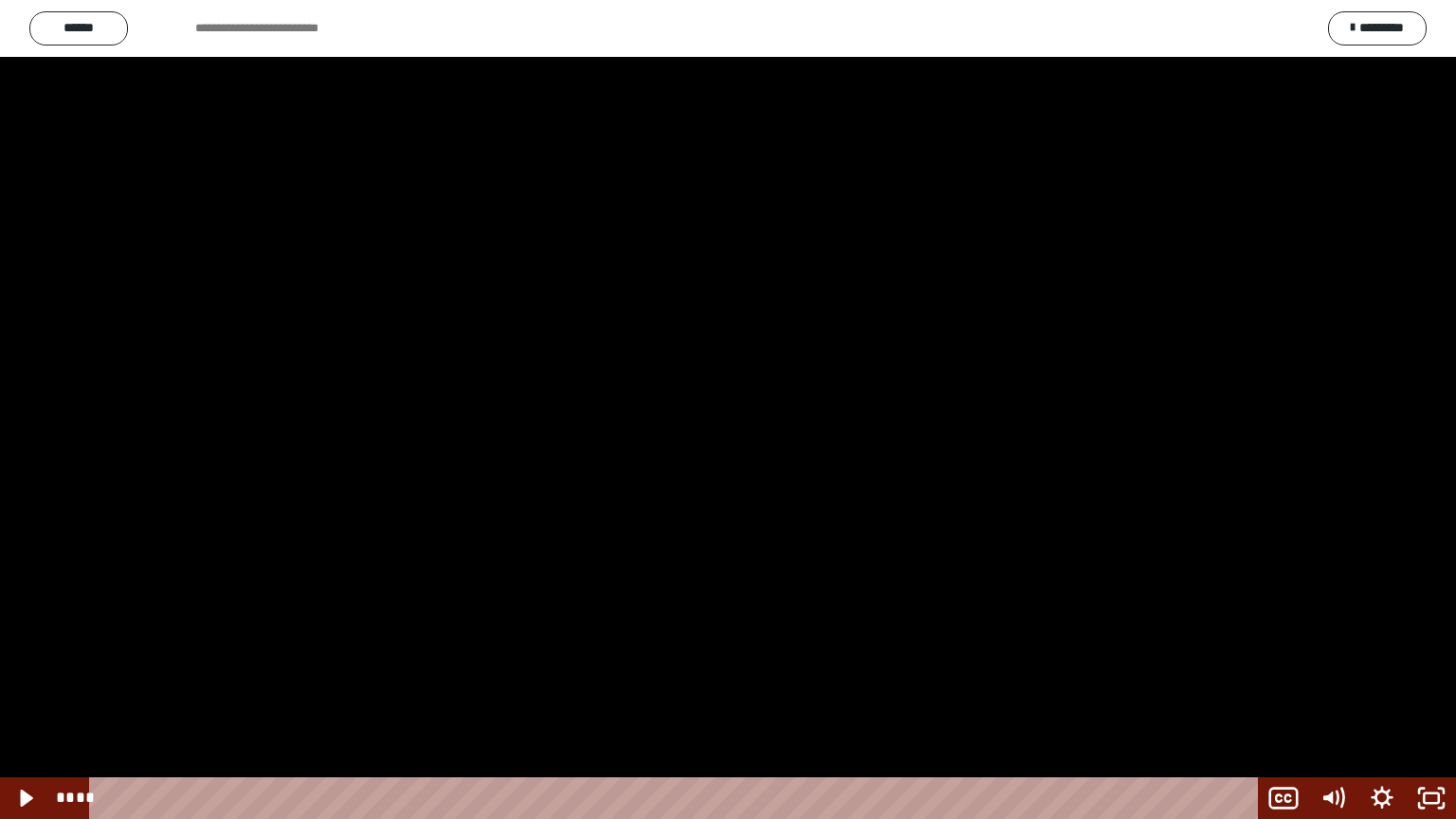 click at bounding box center (728, 410) 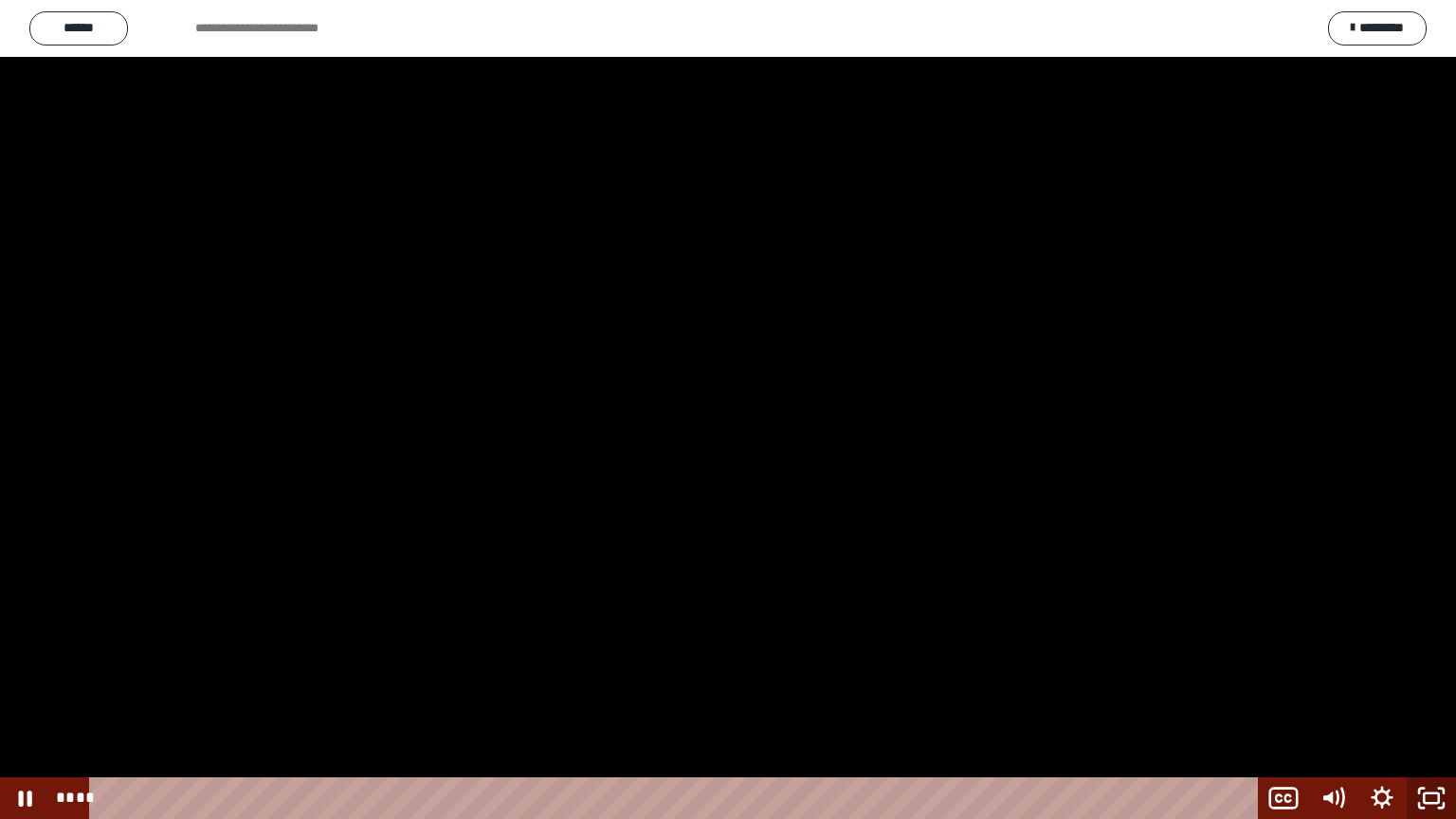click 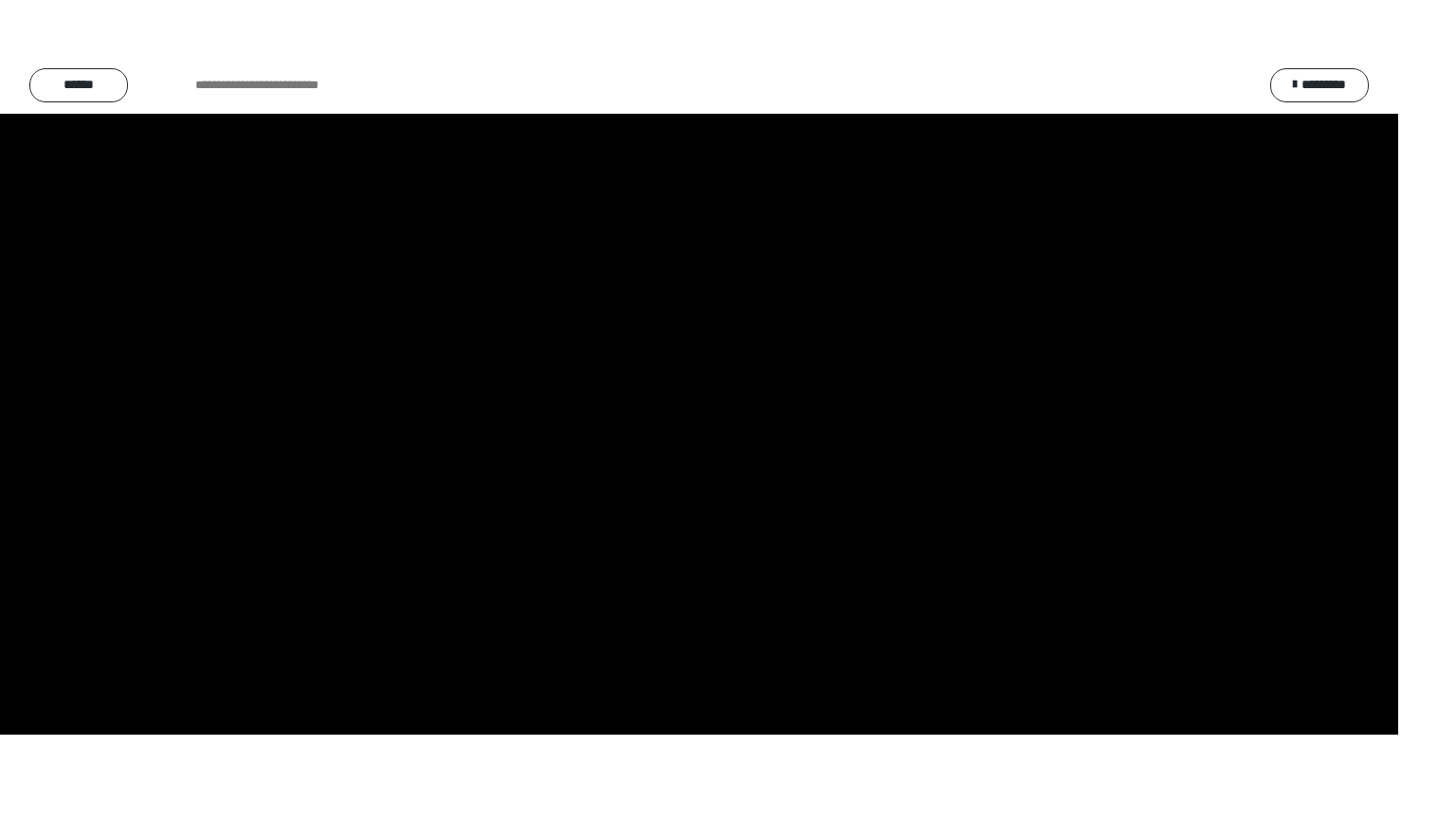 scroll, scrollTop: 2343, scrollLeft: 0, axis: vertical 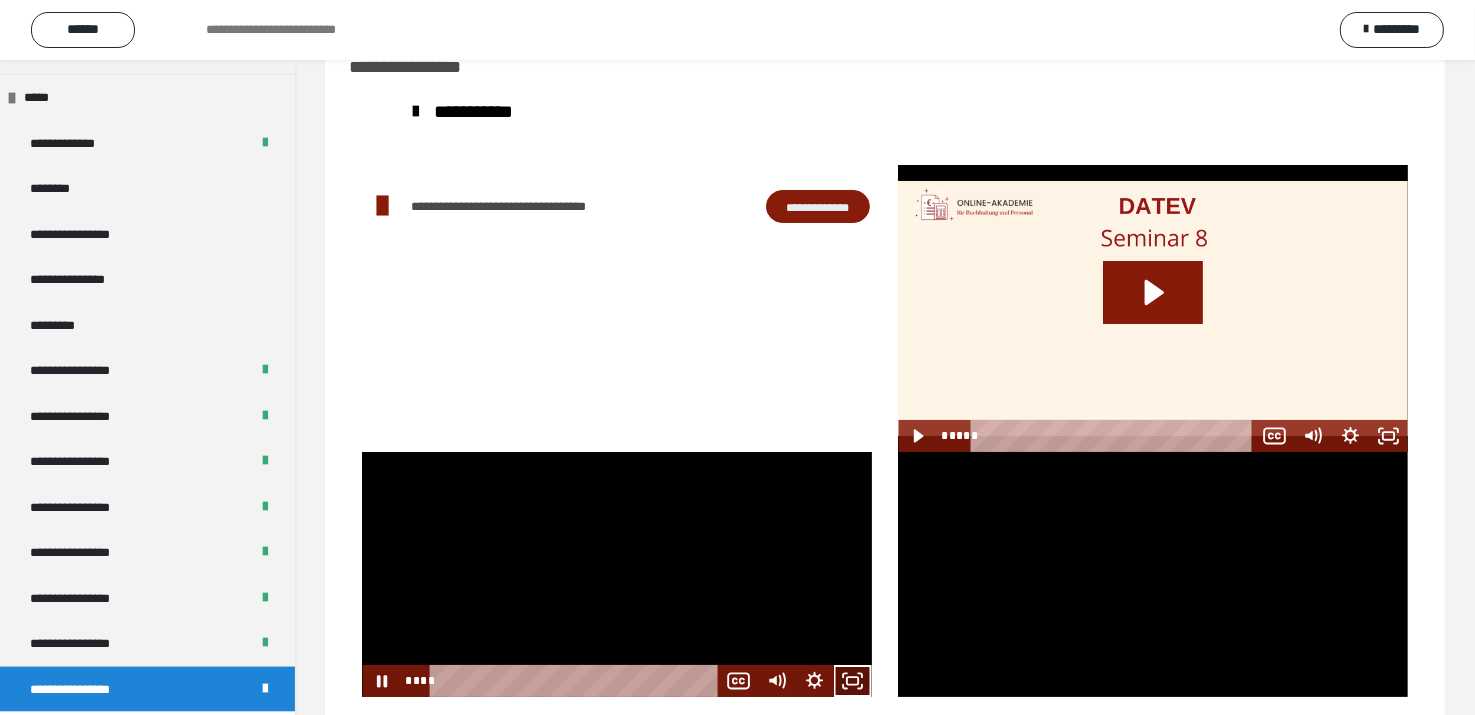 click 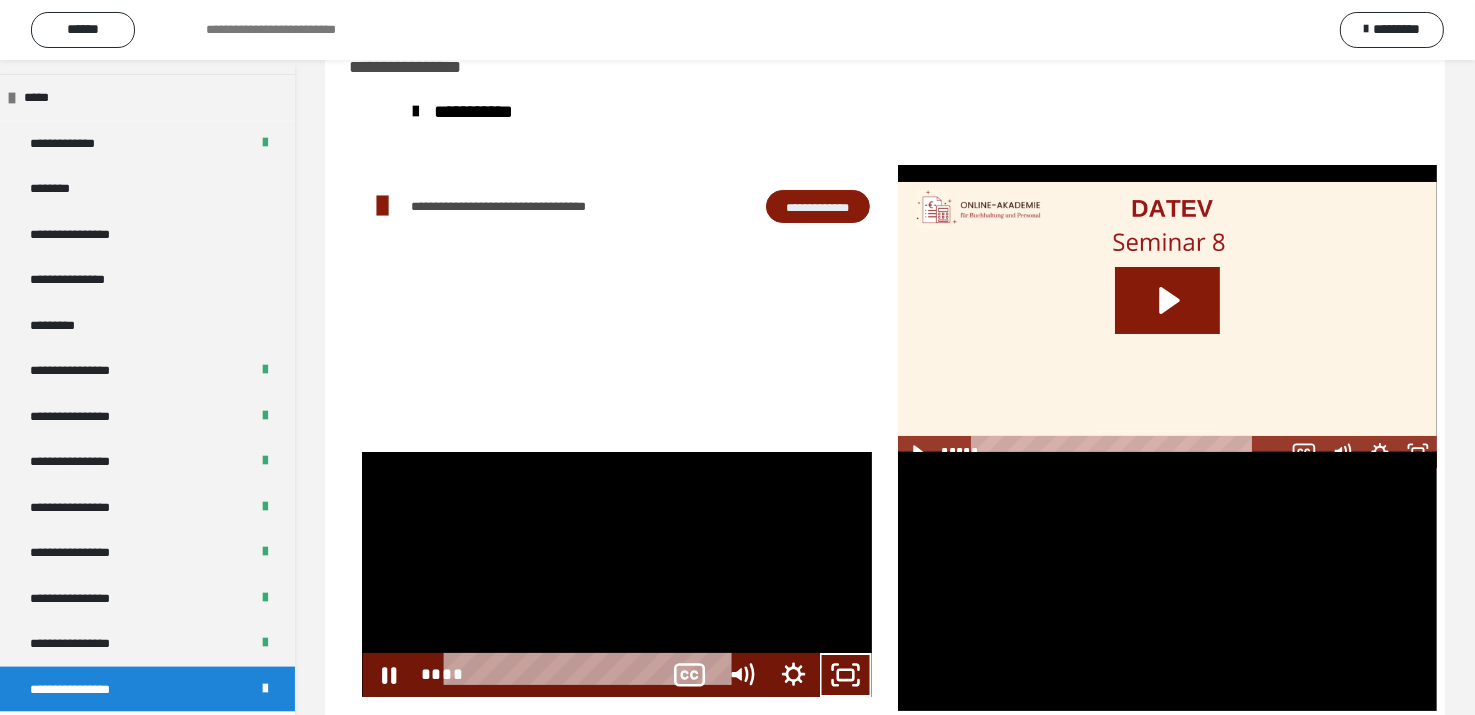 scroll, scrollTop: 2323, scrollLeft: 0, axis: vertical 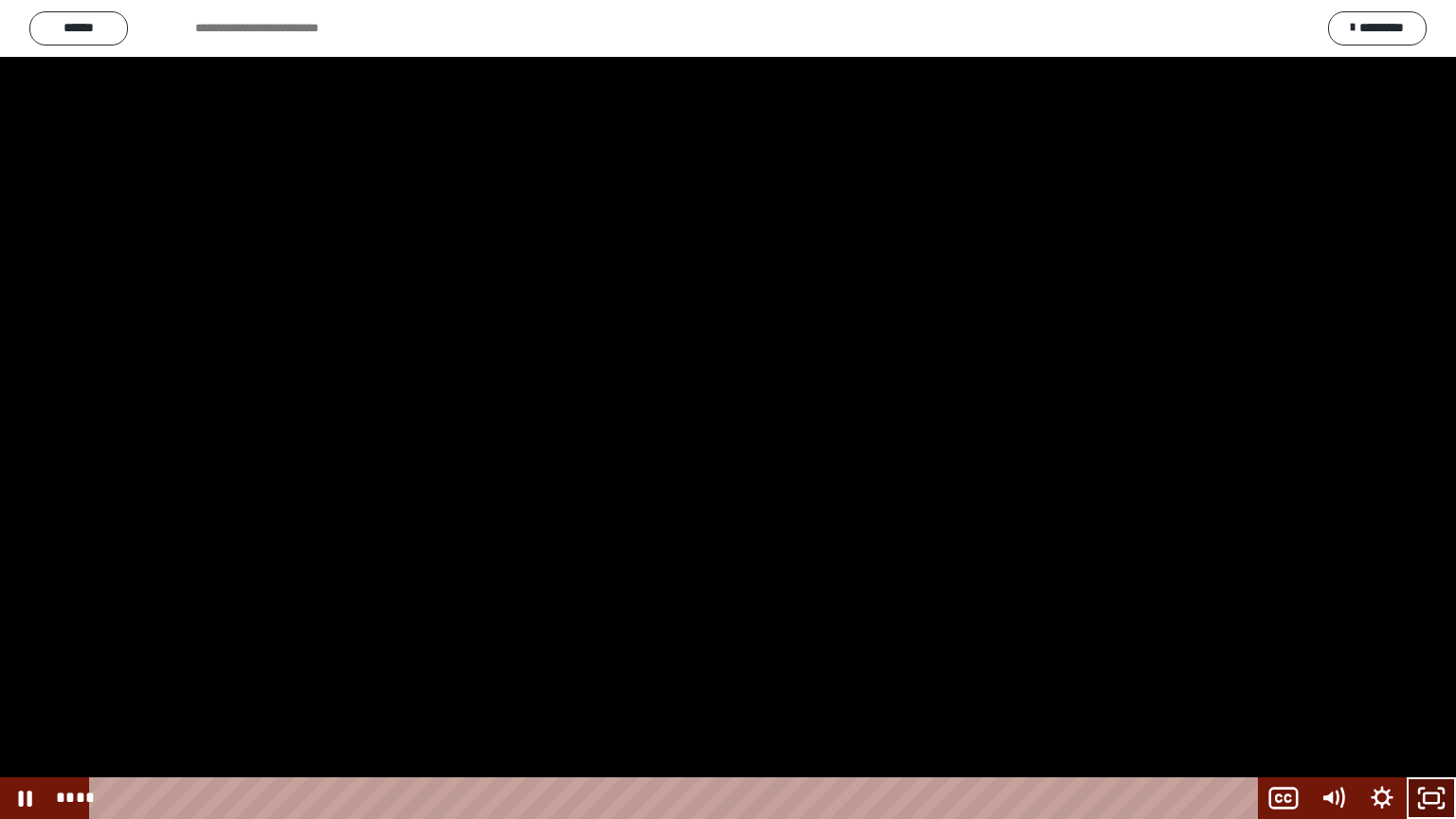 click 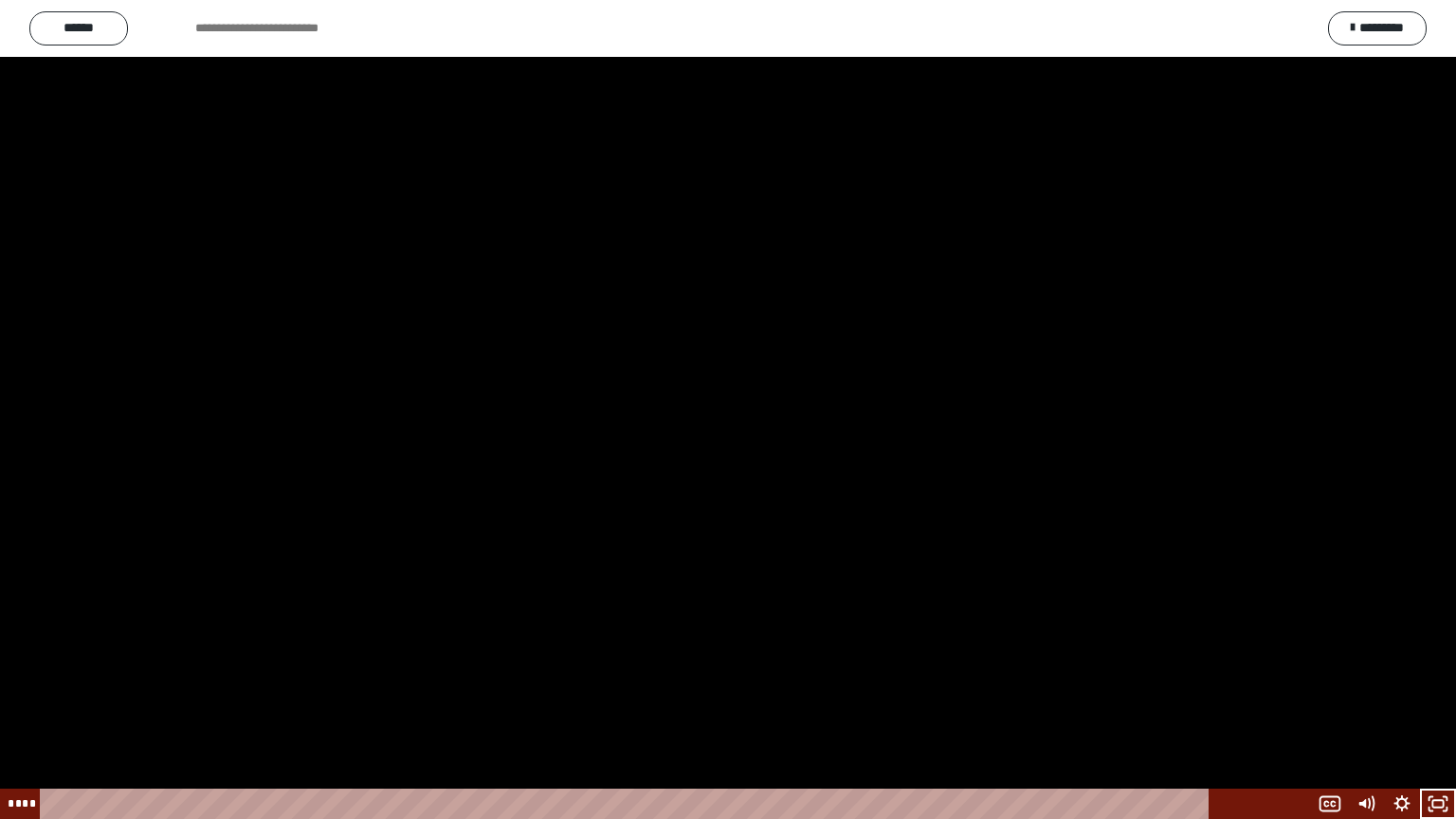 scroll, scrollTop: 2343, scrollLeft: 0, axis: vertical 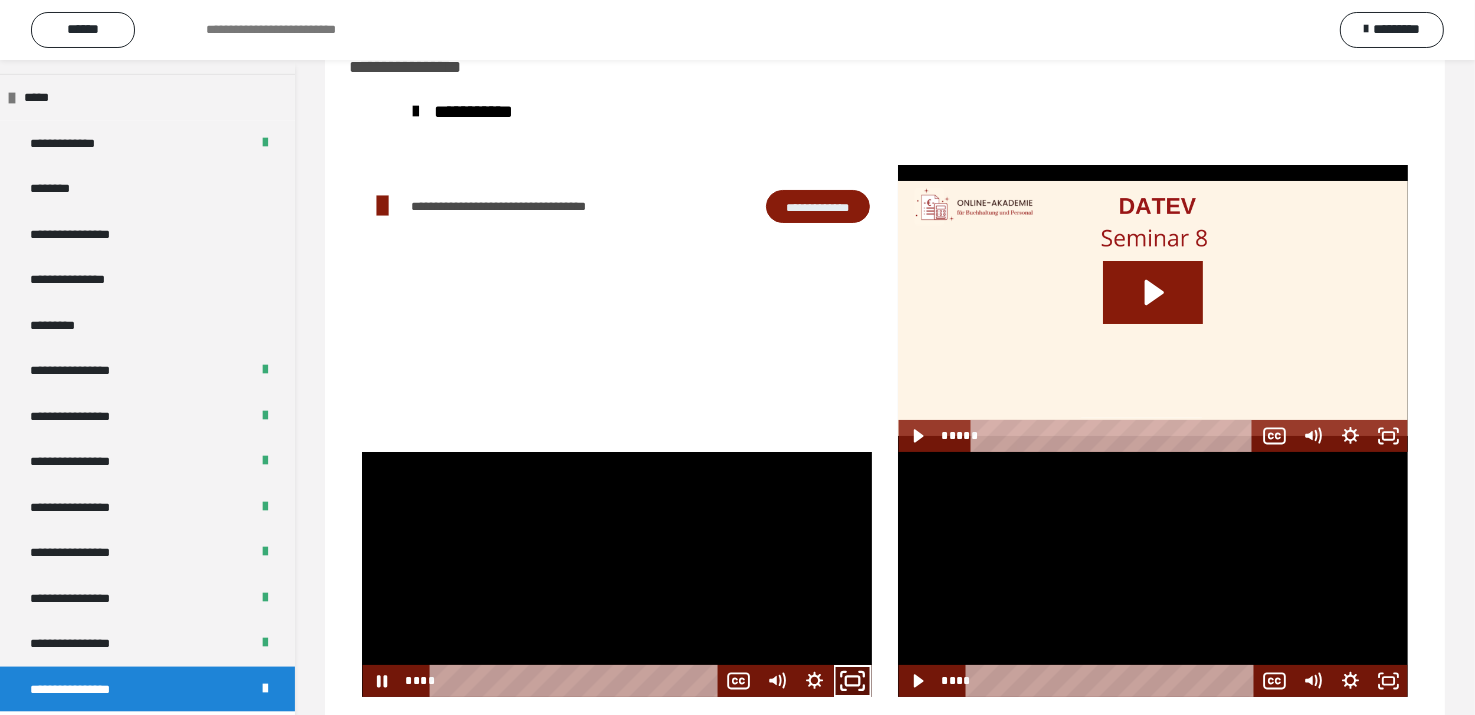 click 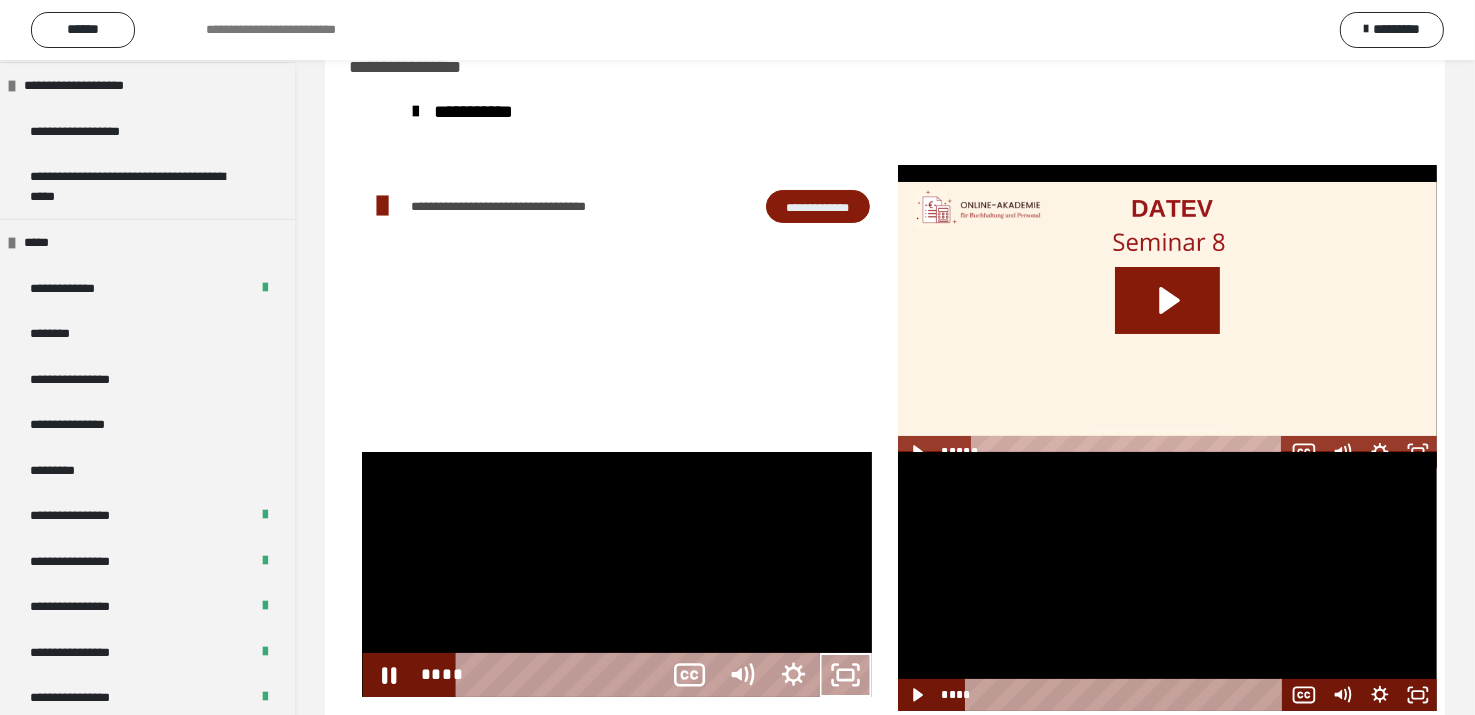 scroll, scrollTop: 2323, scrollLeft: 0, axis: vertical 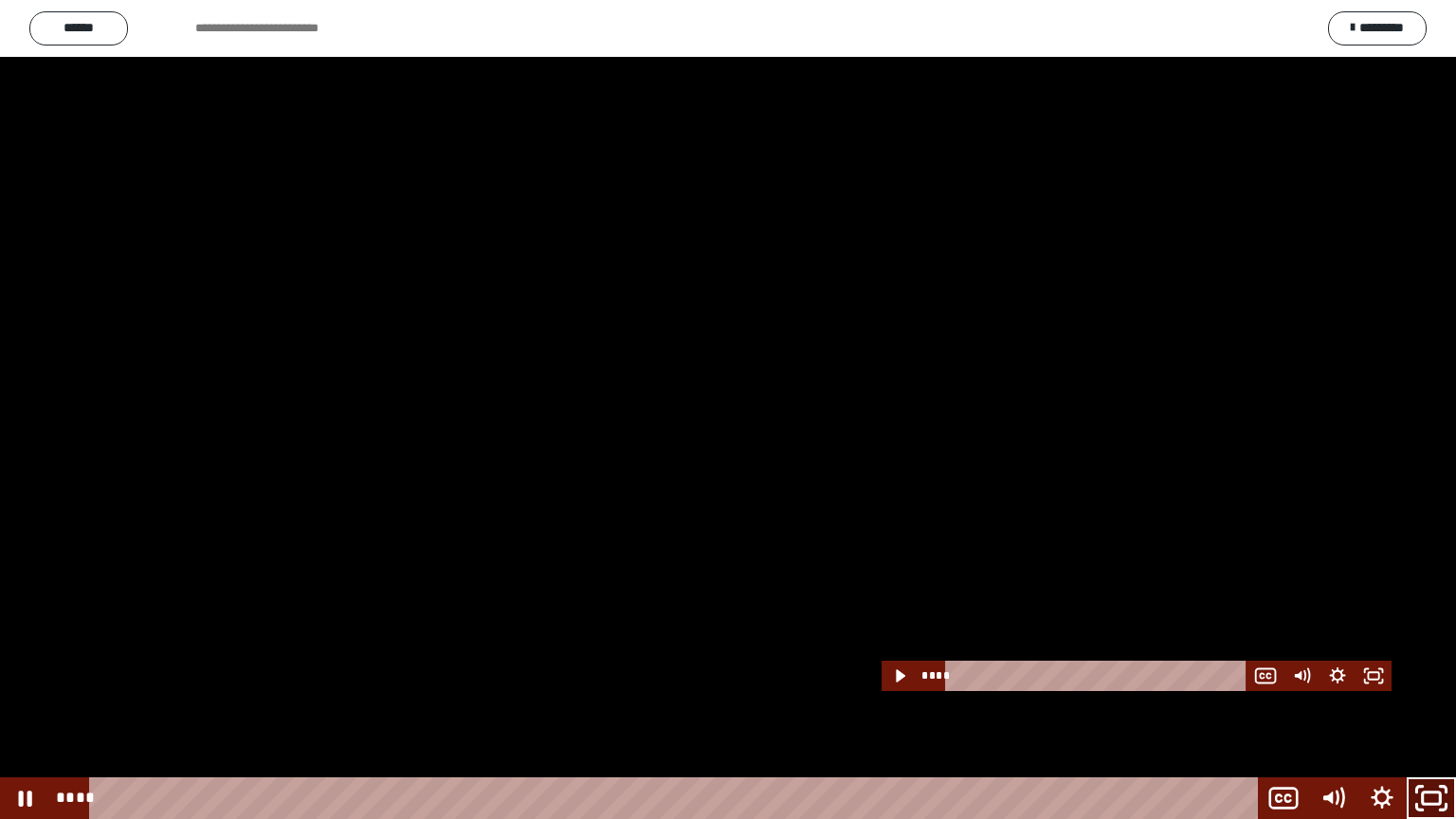 click 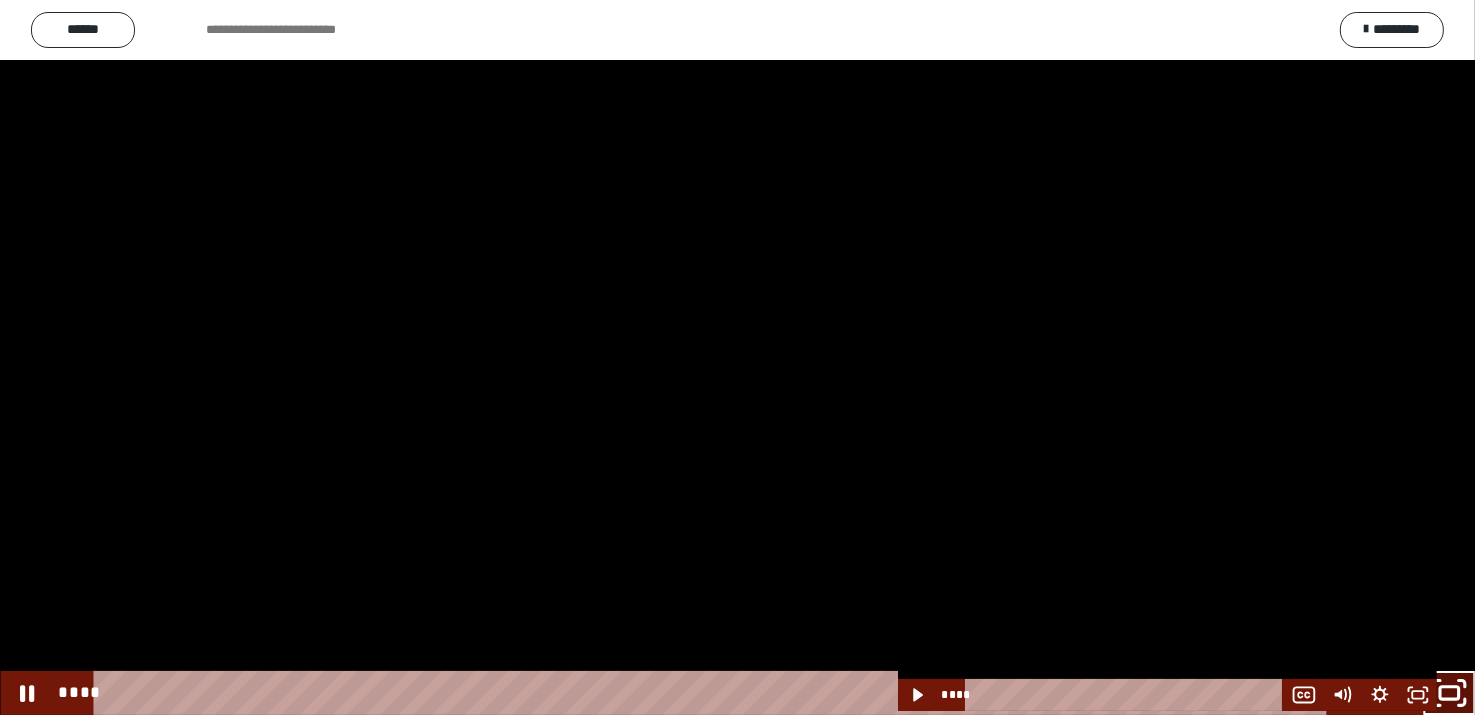 scroll, scrollTop: 2472, scrollLeft: 0, axis: vertical 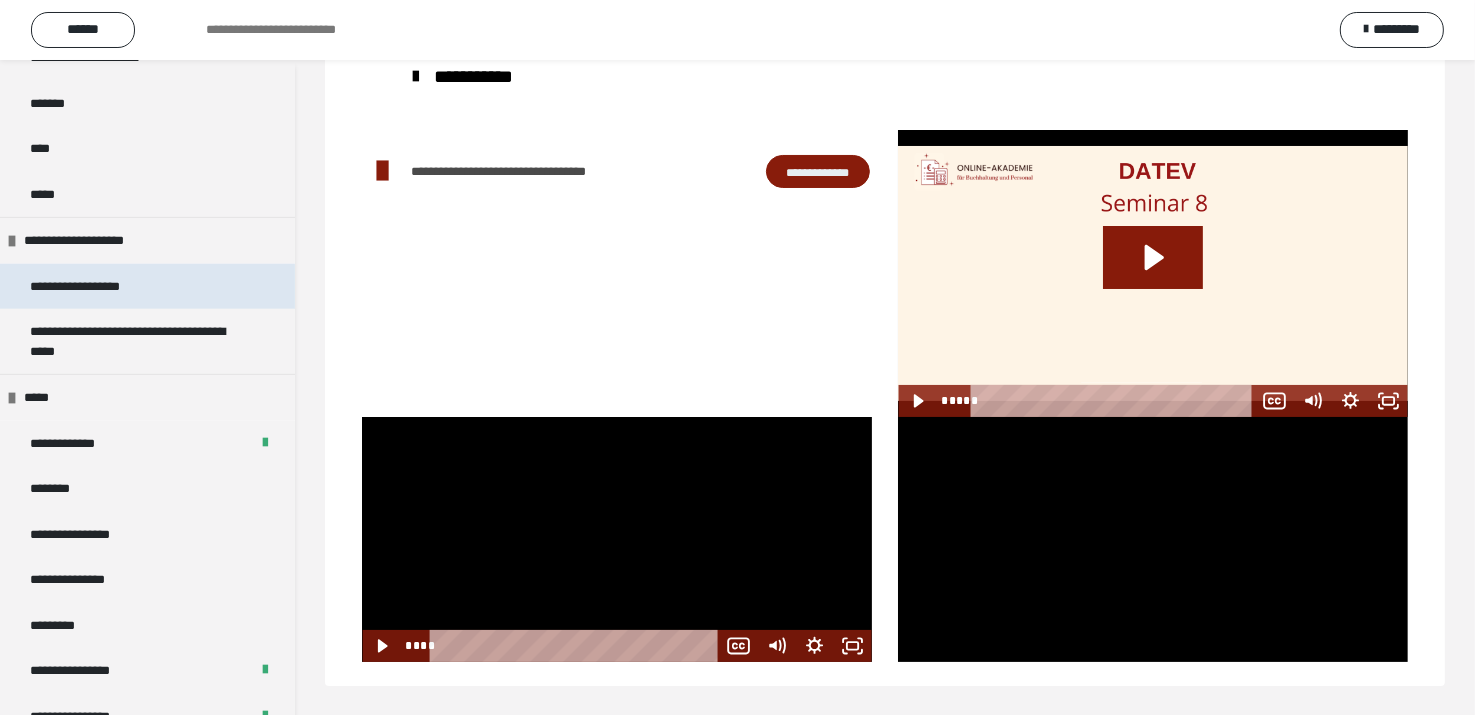 click on "**********" at bounding box center [98, 287] 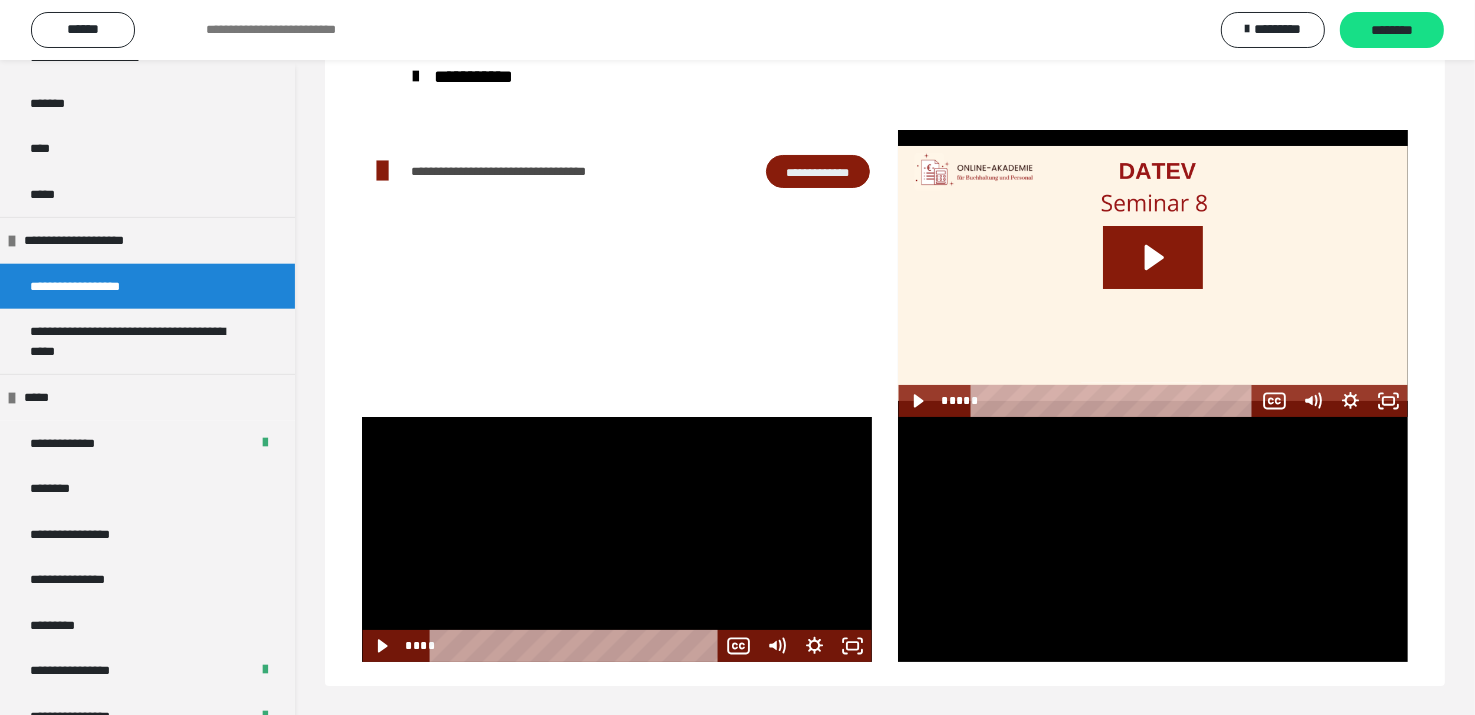 scroll, scrollTop: 60, scrollLeft: 0, axis: vertical 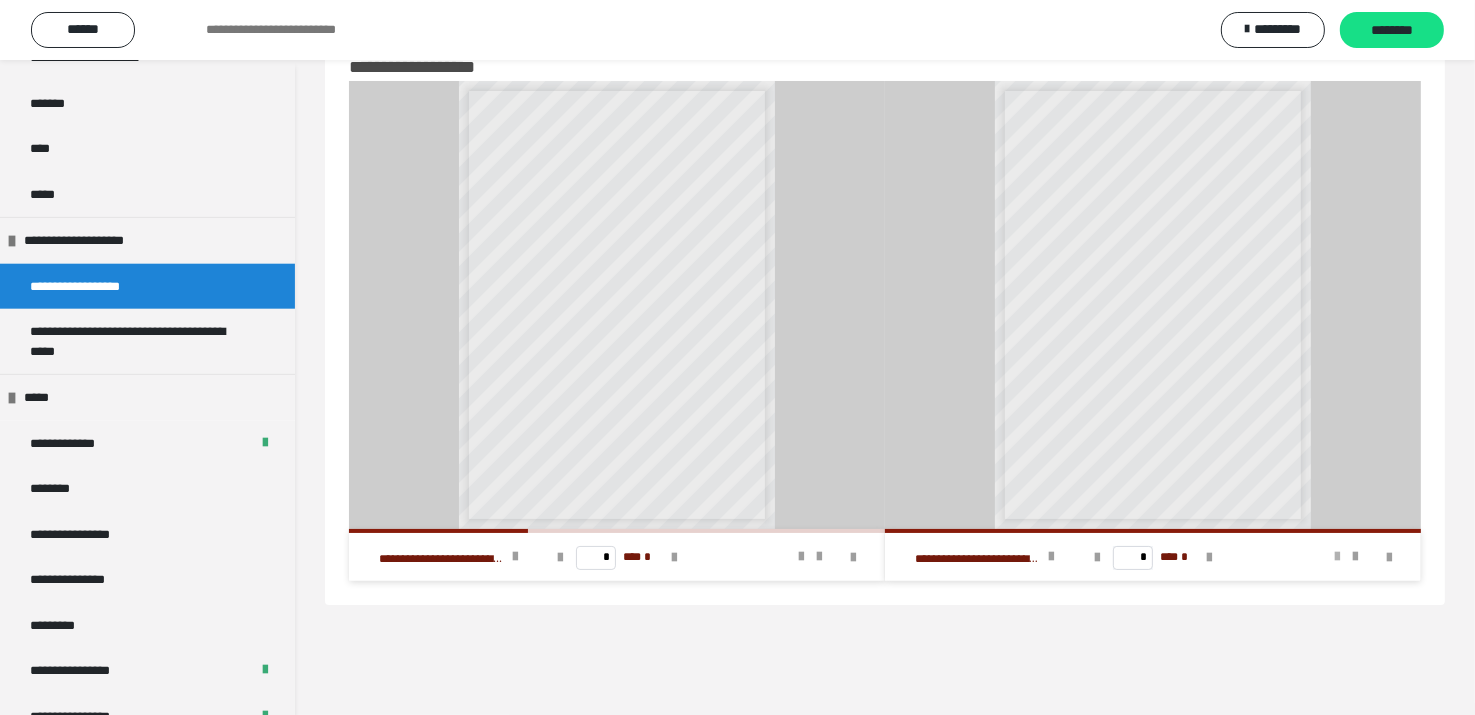 click at bounding box center (1337, 557) 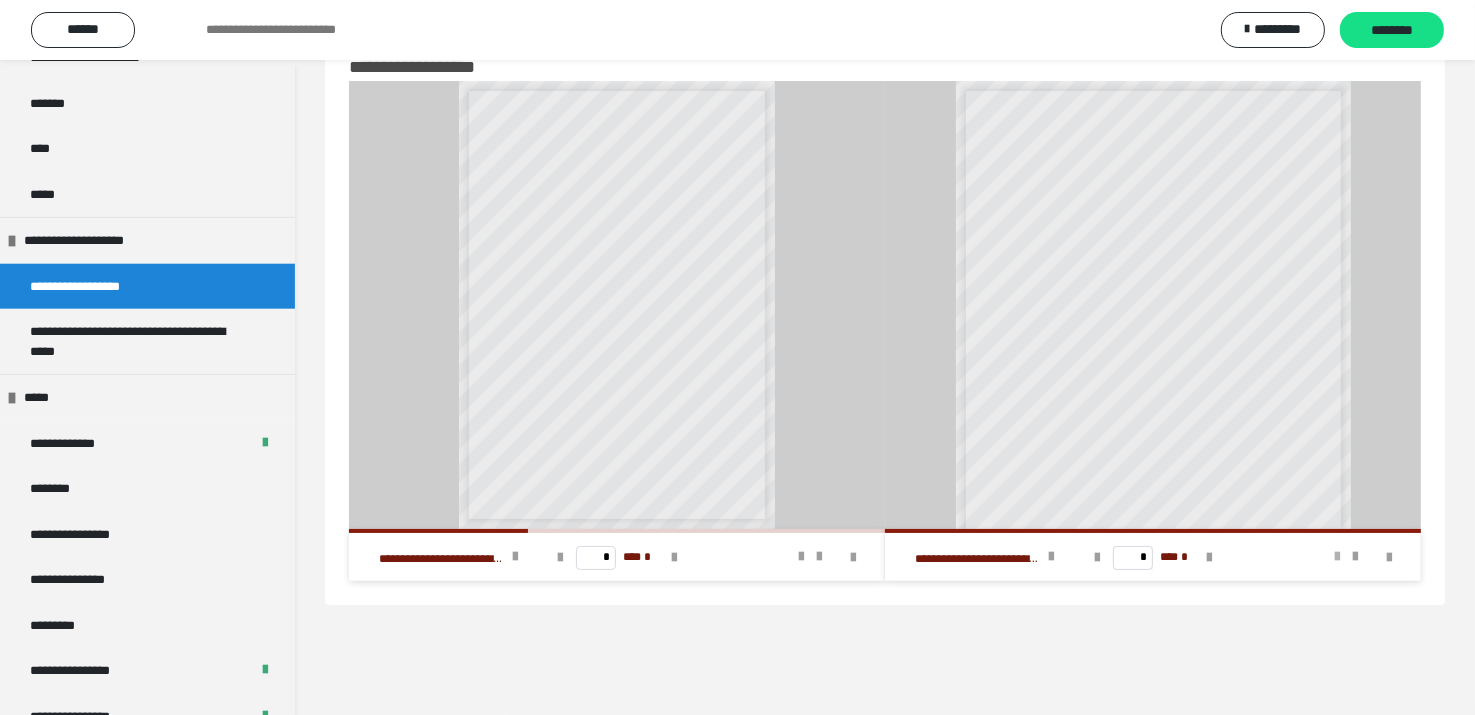 click at bounding box center [1337, 557] 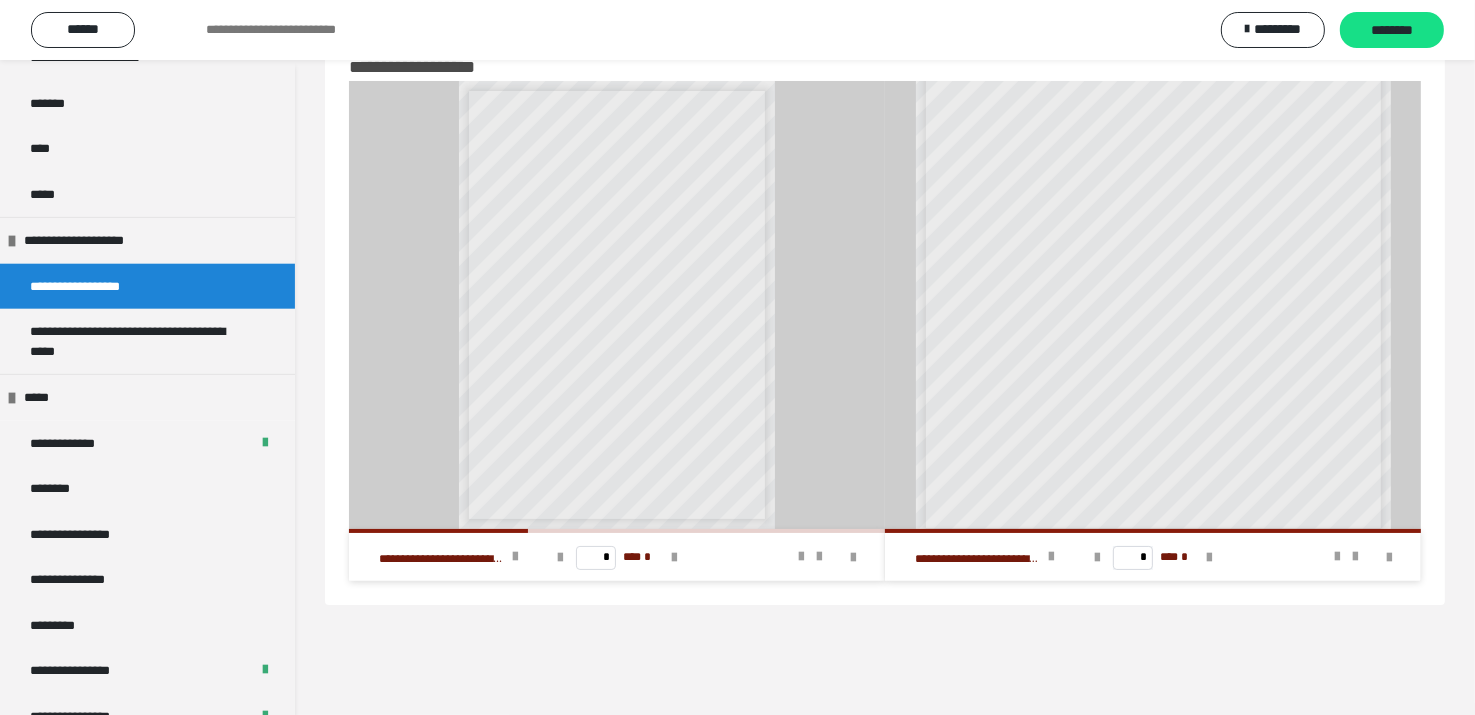 scroll, scrollTop: 224, scrollLeft: 0, axis: vertical 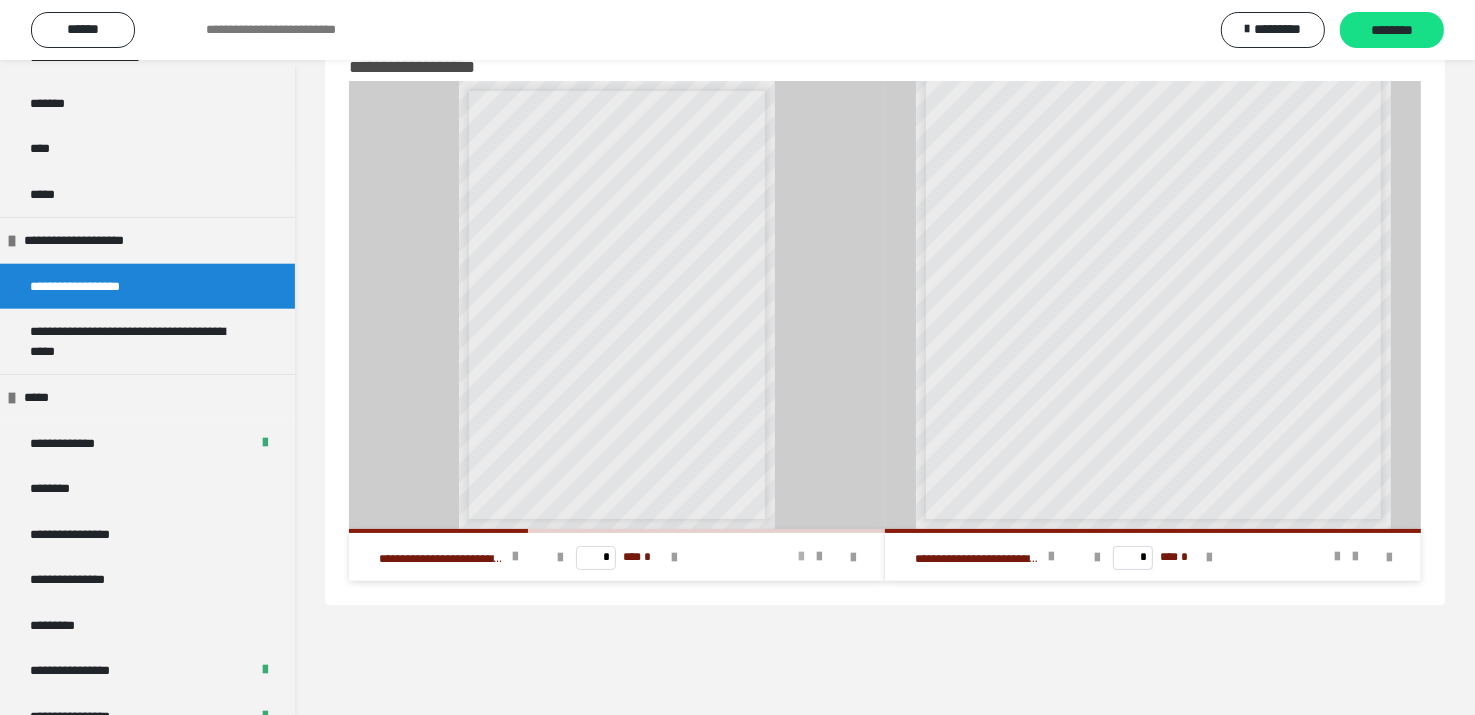 click at bounding box center [801, 557] 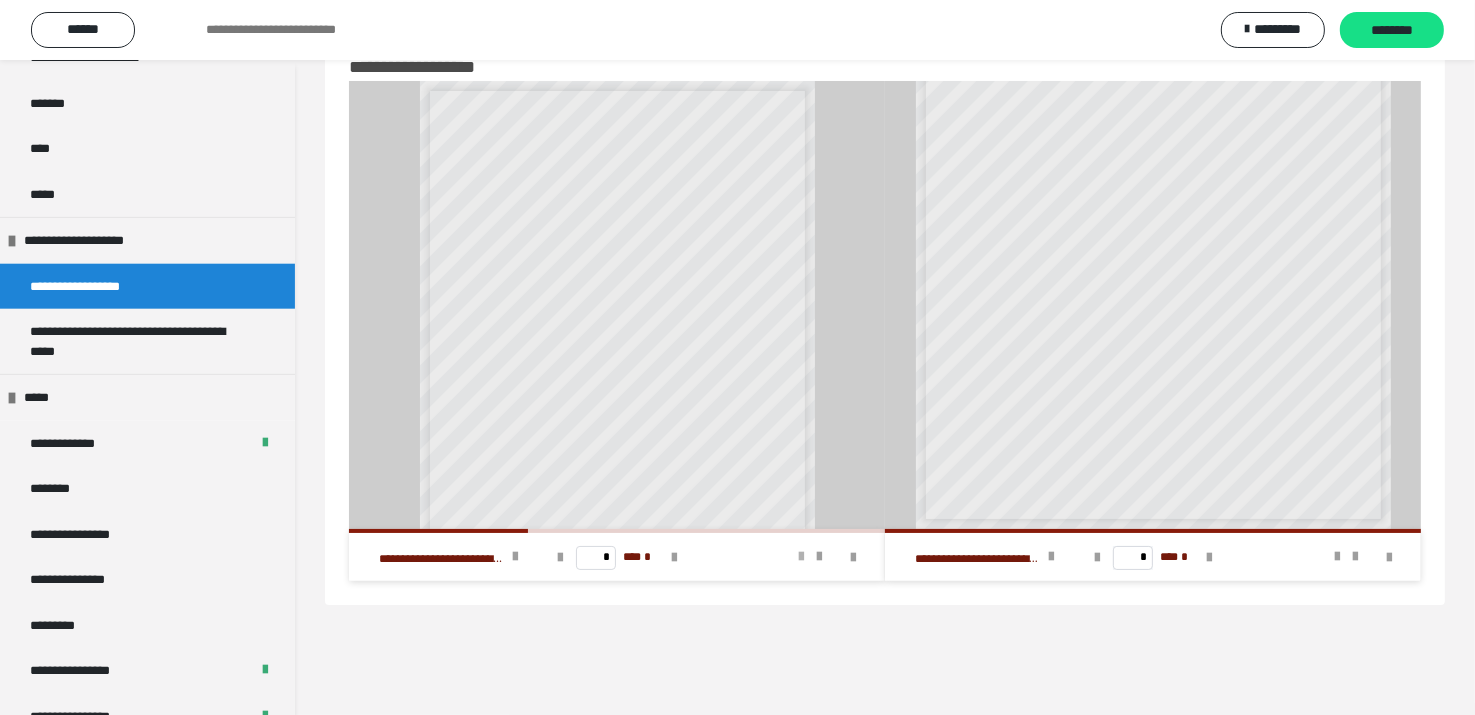 click at bounding box center (801, 557) 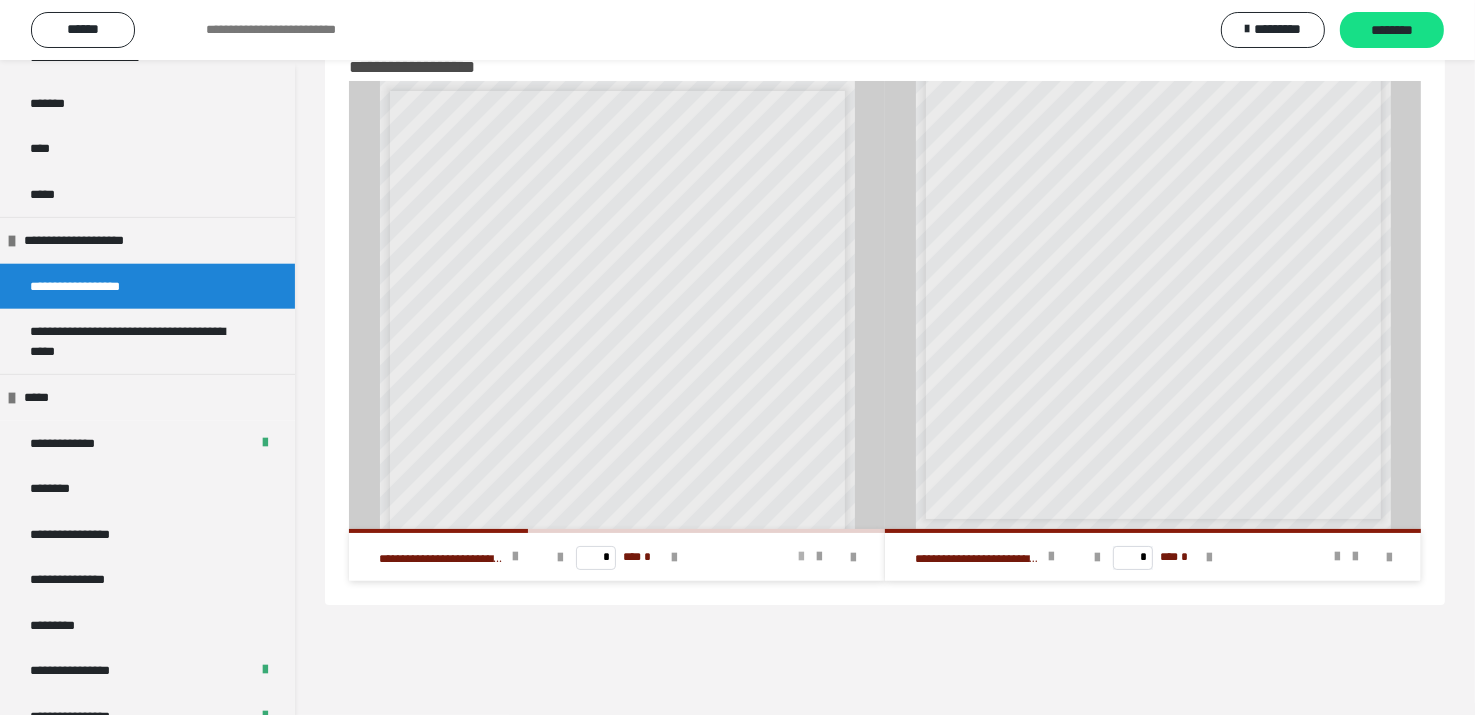 click at bounding box center (801, 557) 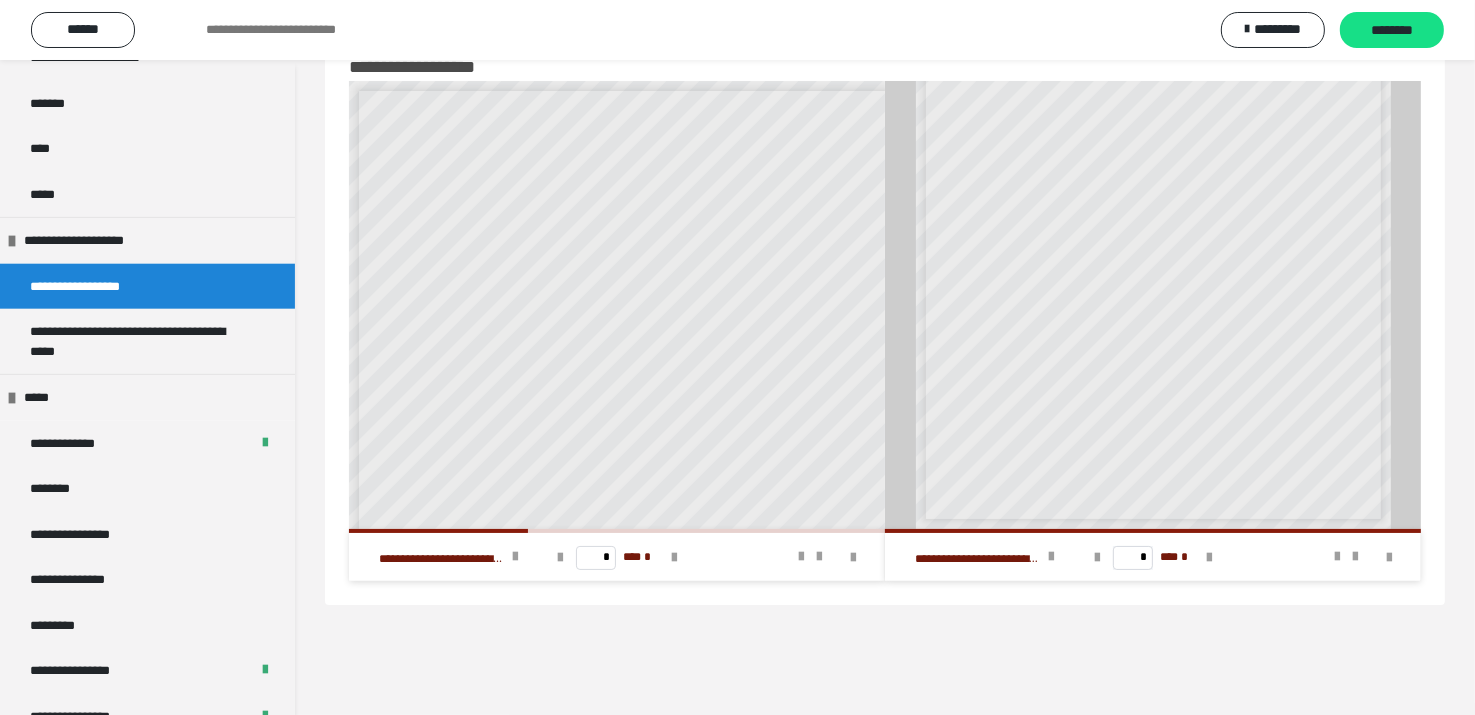 drag, startPoint x: 891, startPoint y: 298, endPoint x: 876, endPoint y: 358, distance: 61.846584 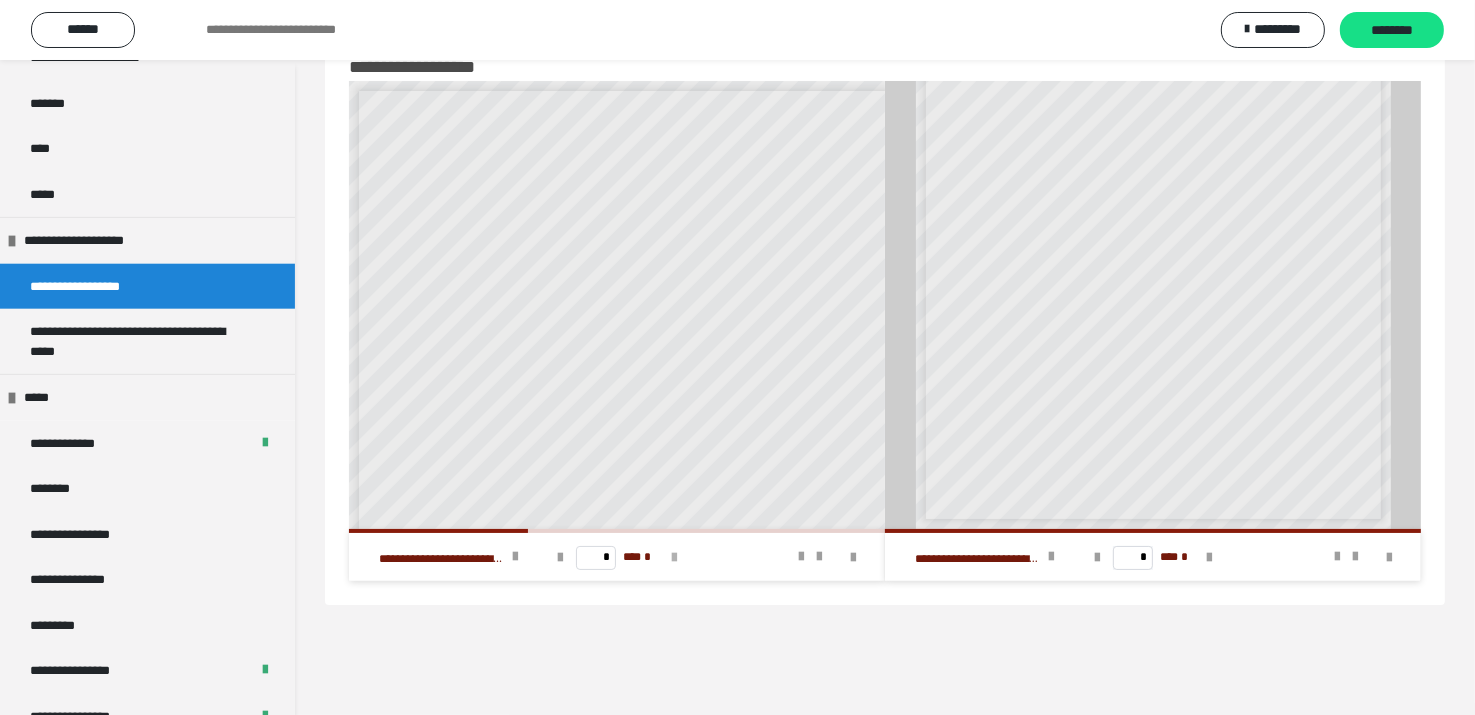 click at bounding box center (674, 558) 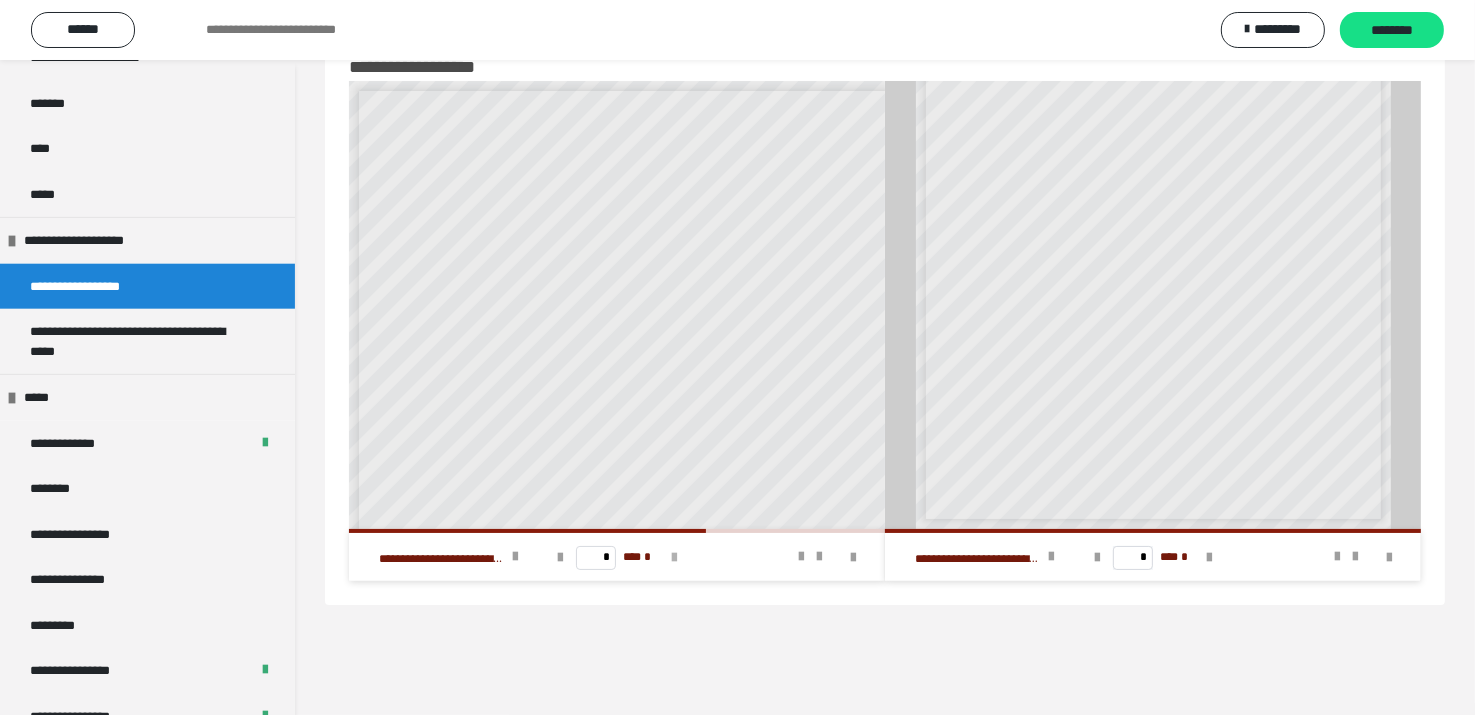 click at bounding box center [674, 558] 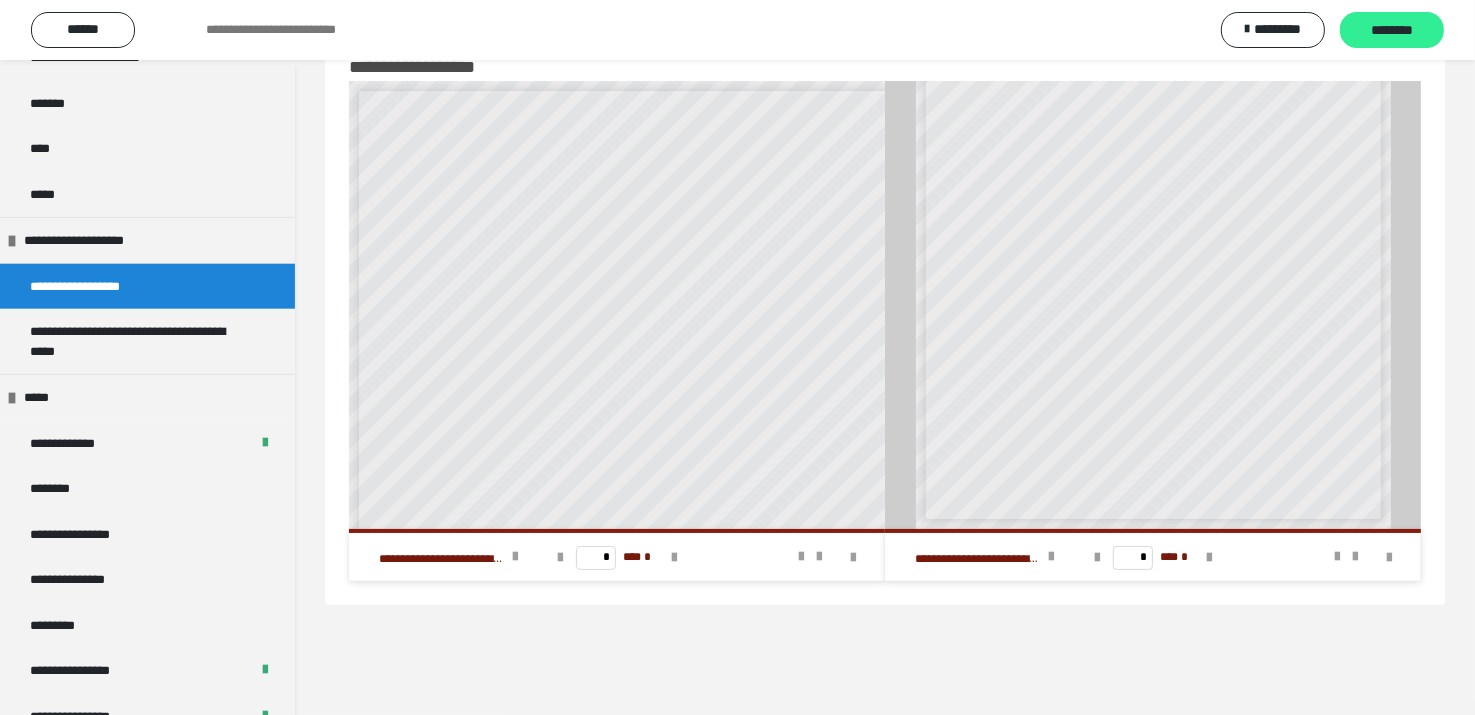 click on "********" at bounding box center (1392, 31) 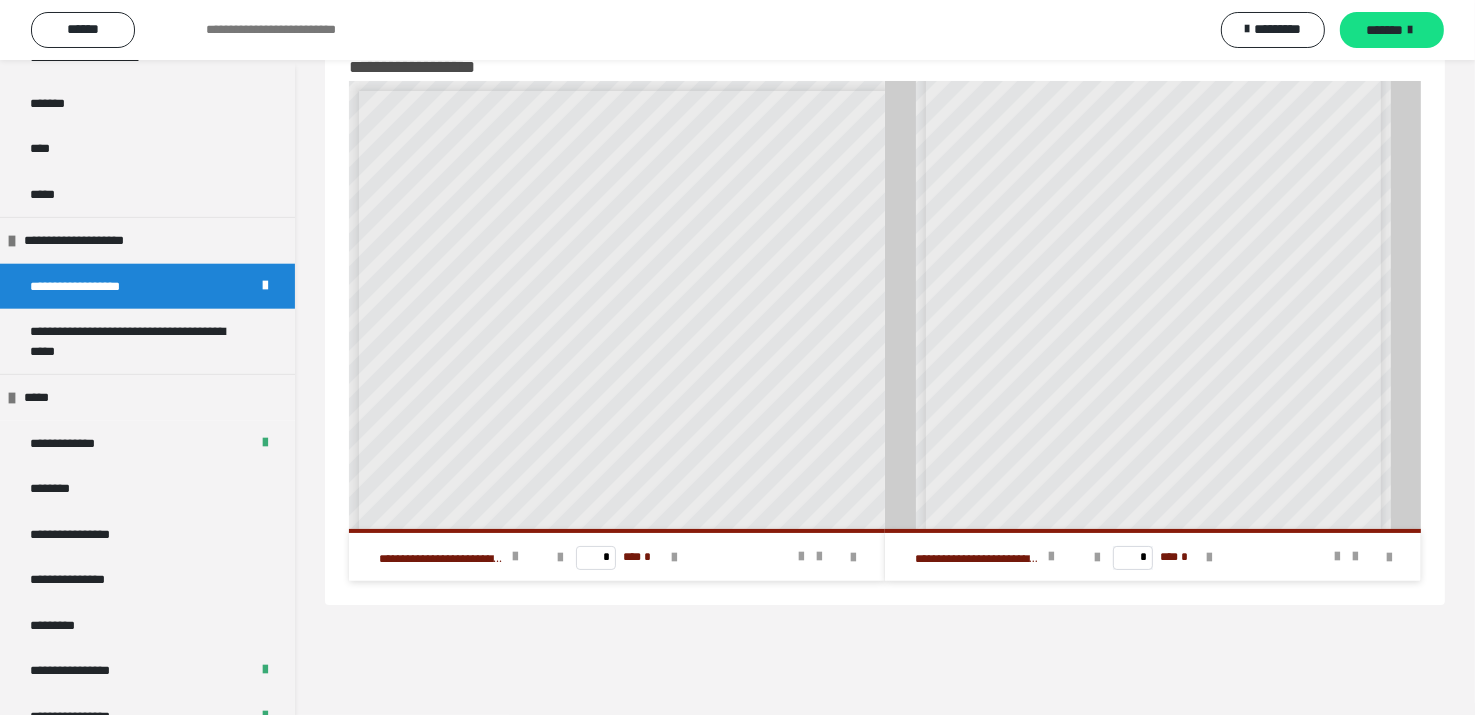 scroll, scrollTop: 0, scrollLeft: 0, axis: both 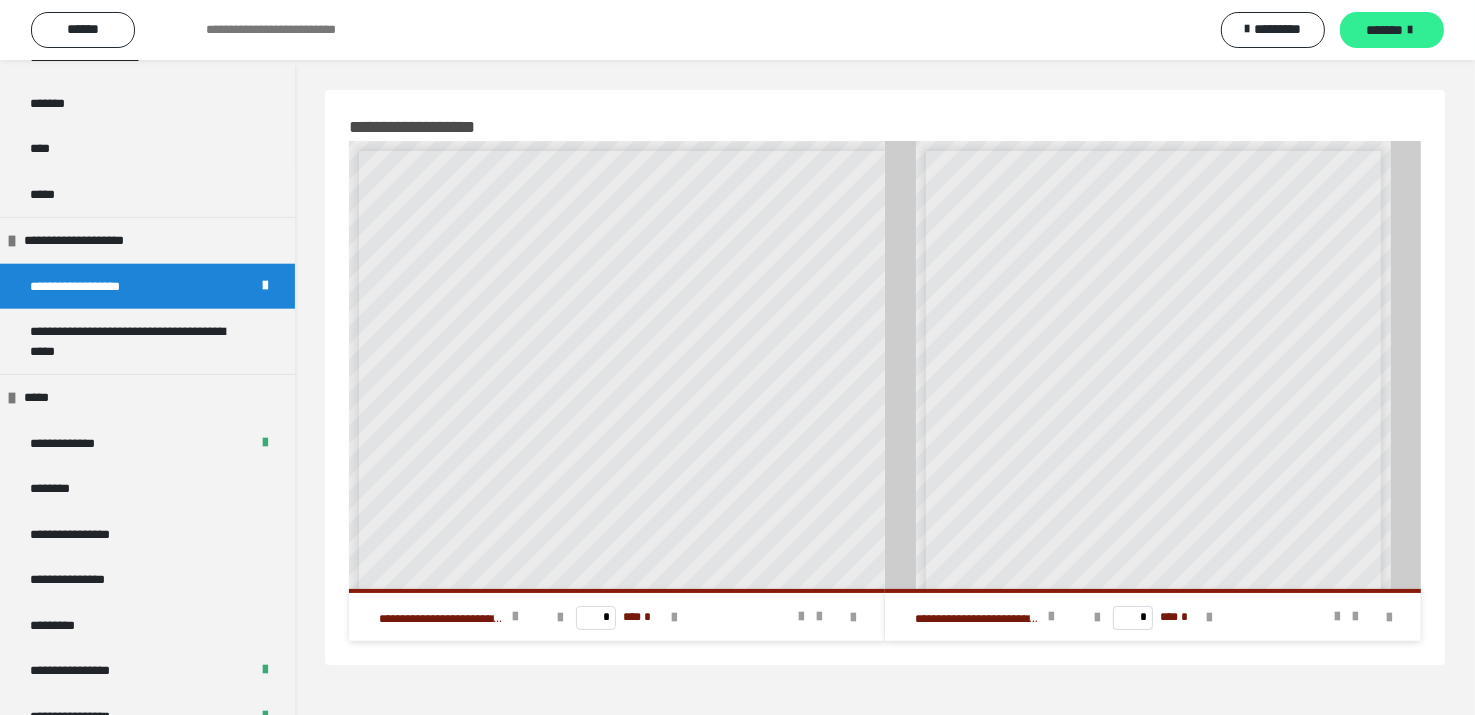 click on "*******" at bounding box center (1385, 30) 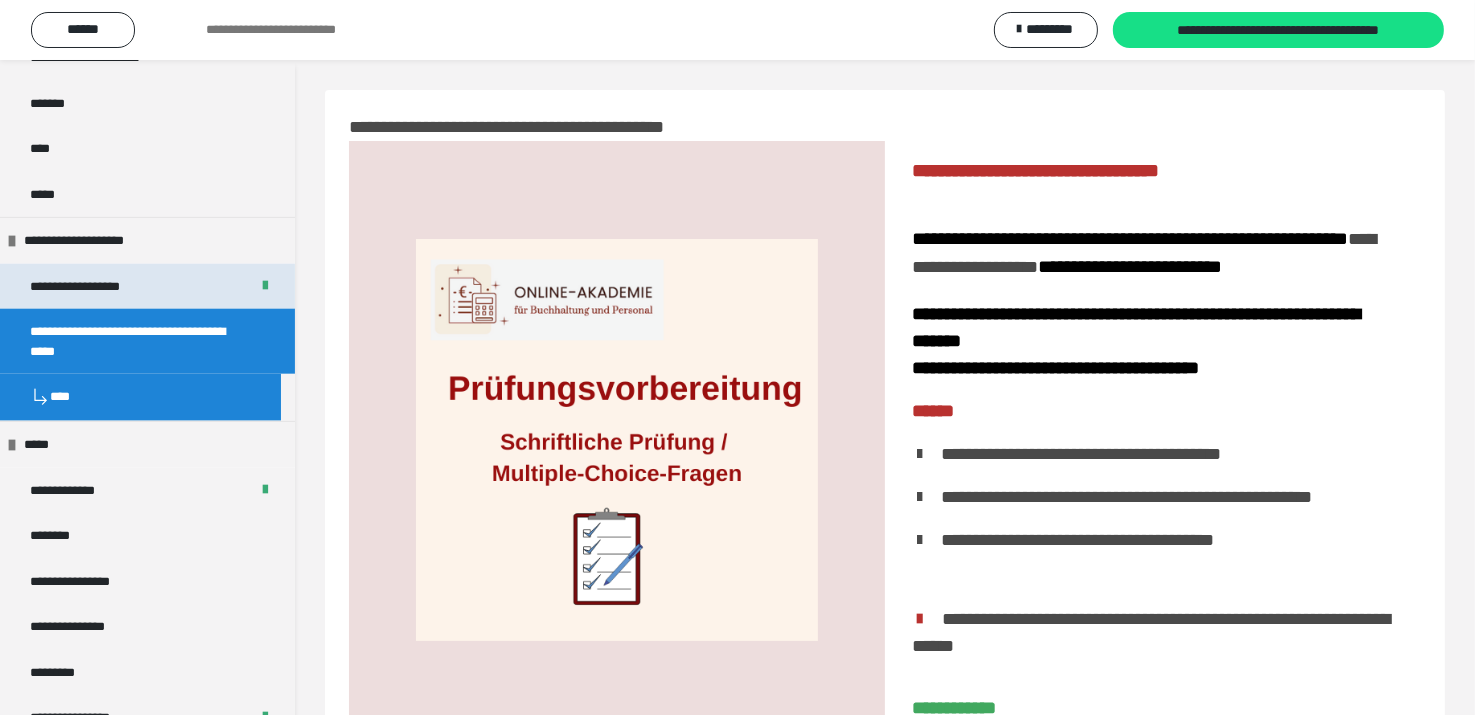 click on "**********" at bounding box center (98, 287) 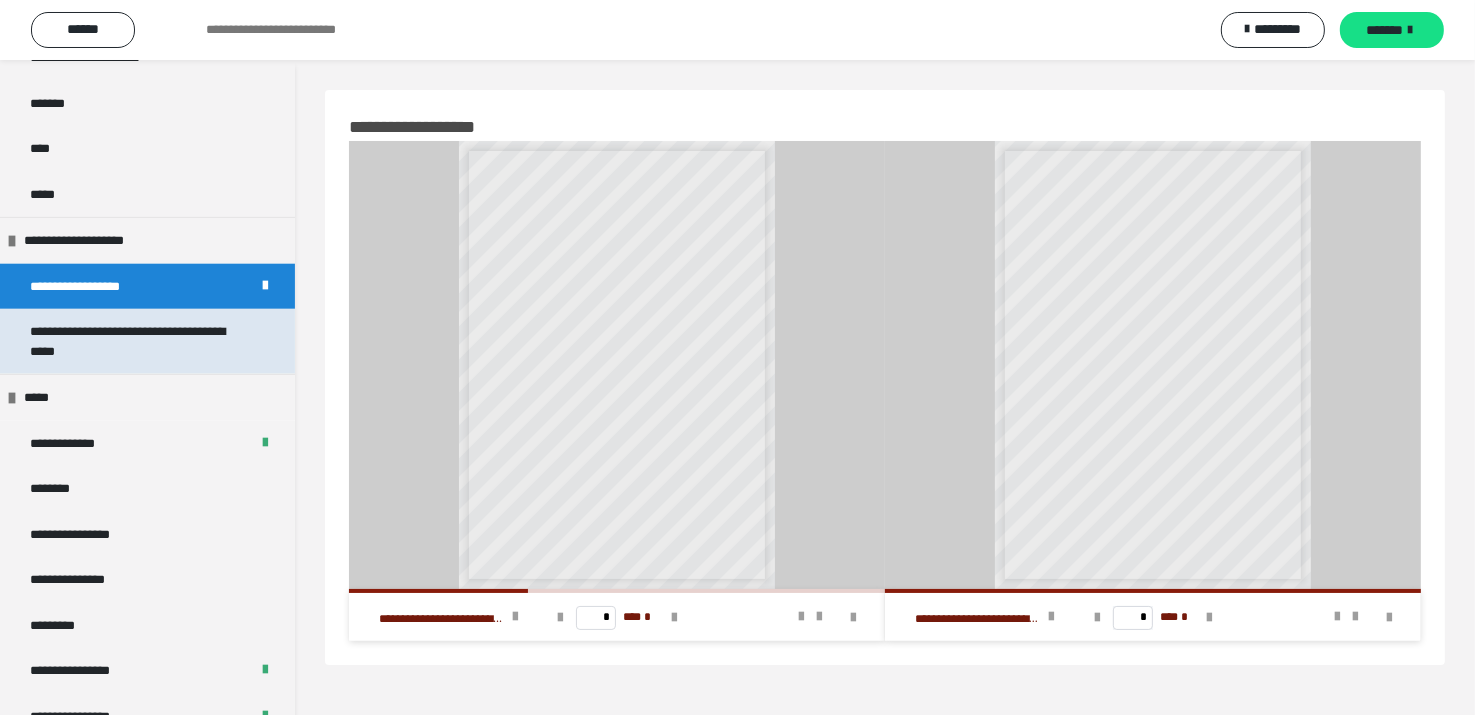 click on "**********" at bounding box center (132, 341) 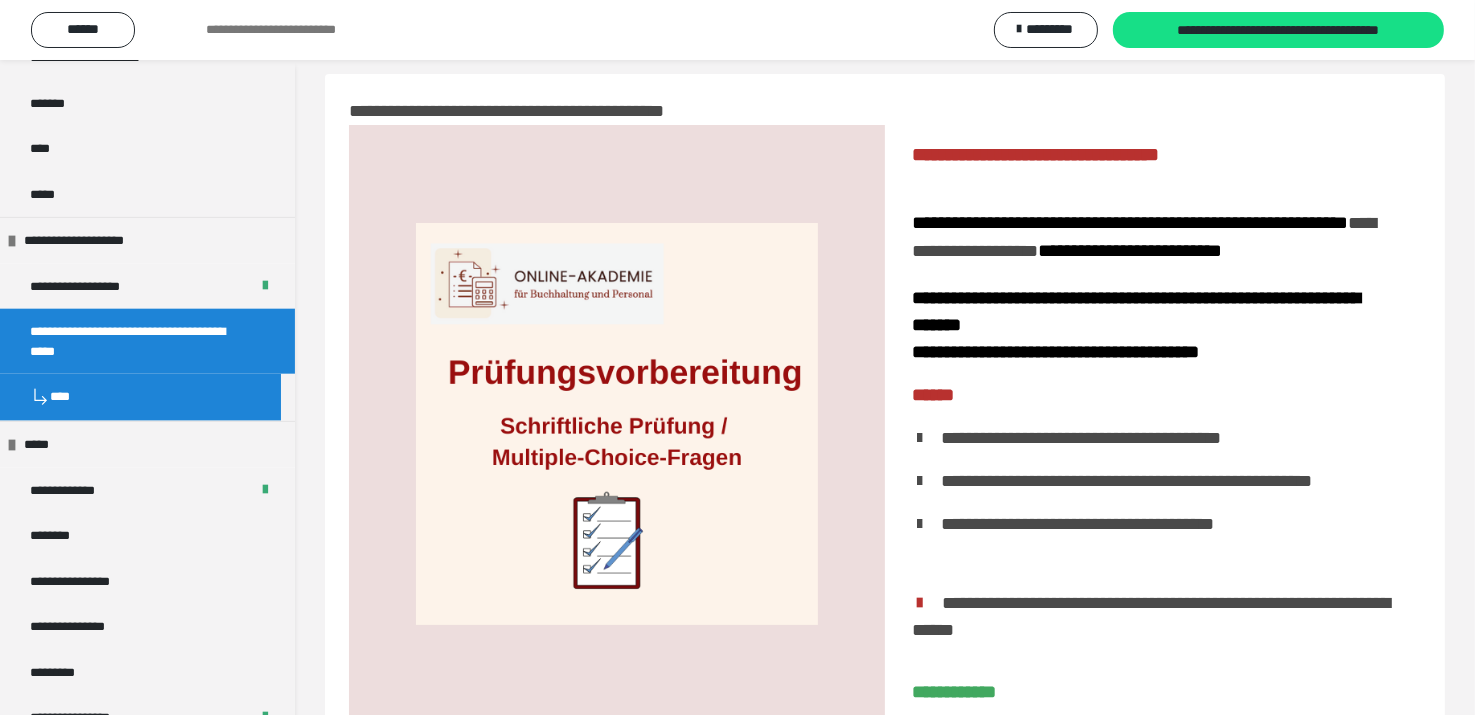scroll, scrollTop: 0, scrollLeft: 0, axis: both 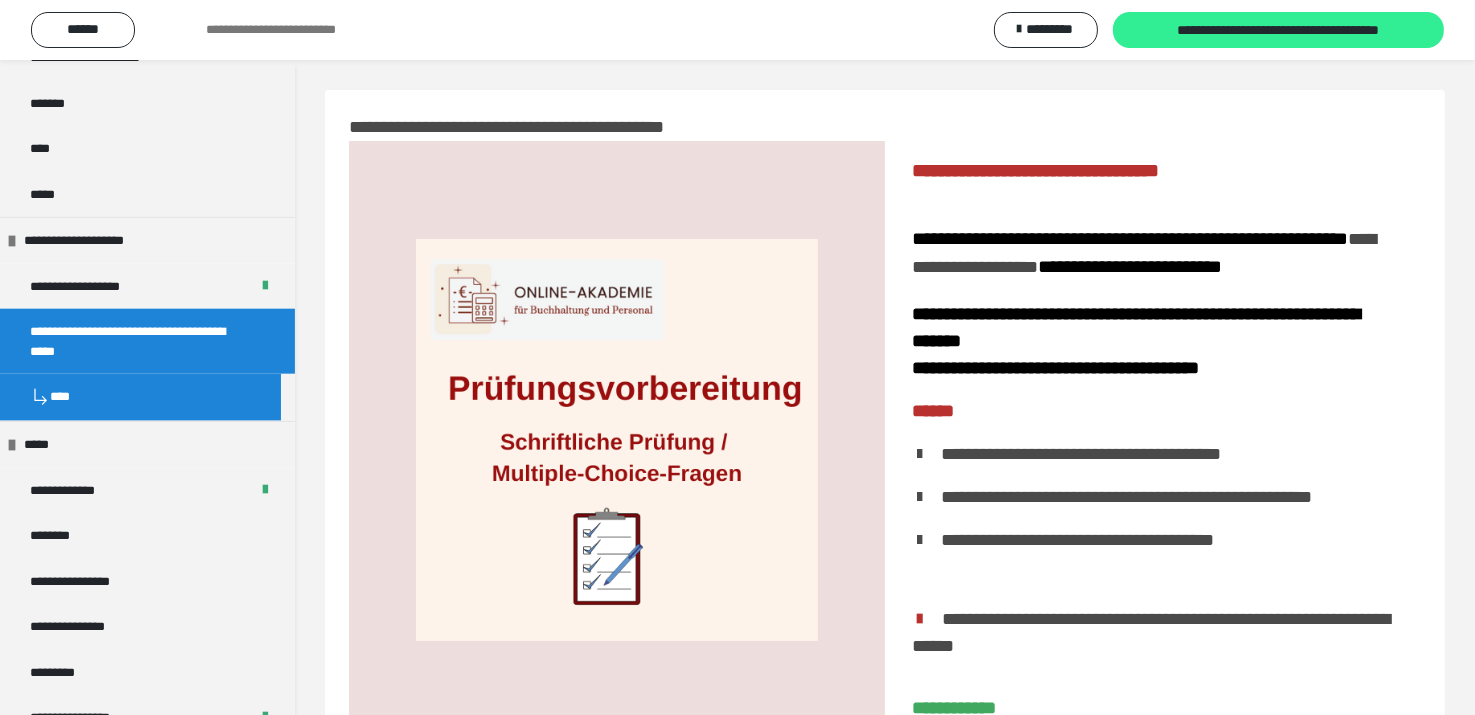 click on "**********" at bounding box center (1279, 31) 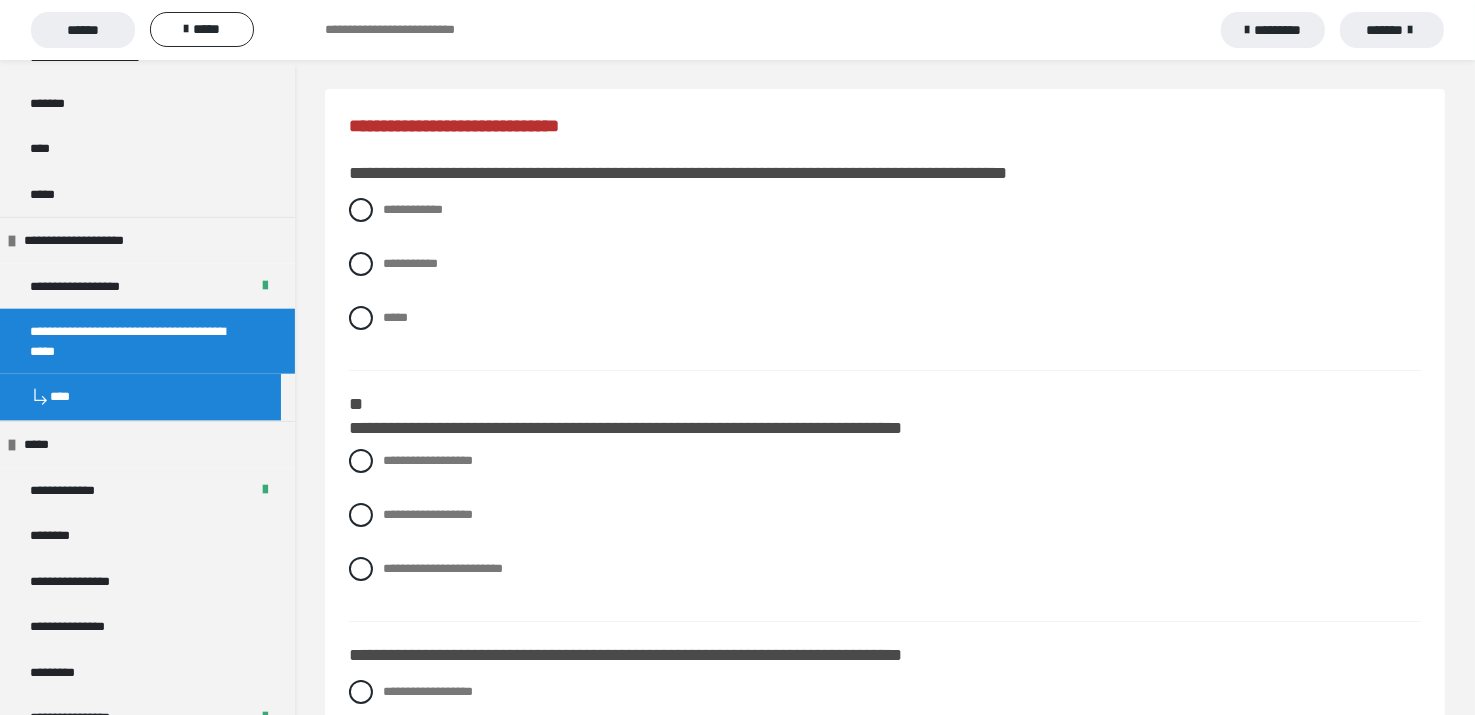 scroll, scrollTop: 0, scrollLeft: 0, axis: both 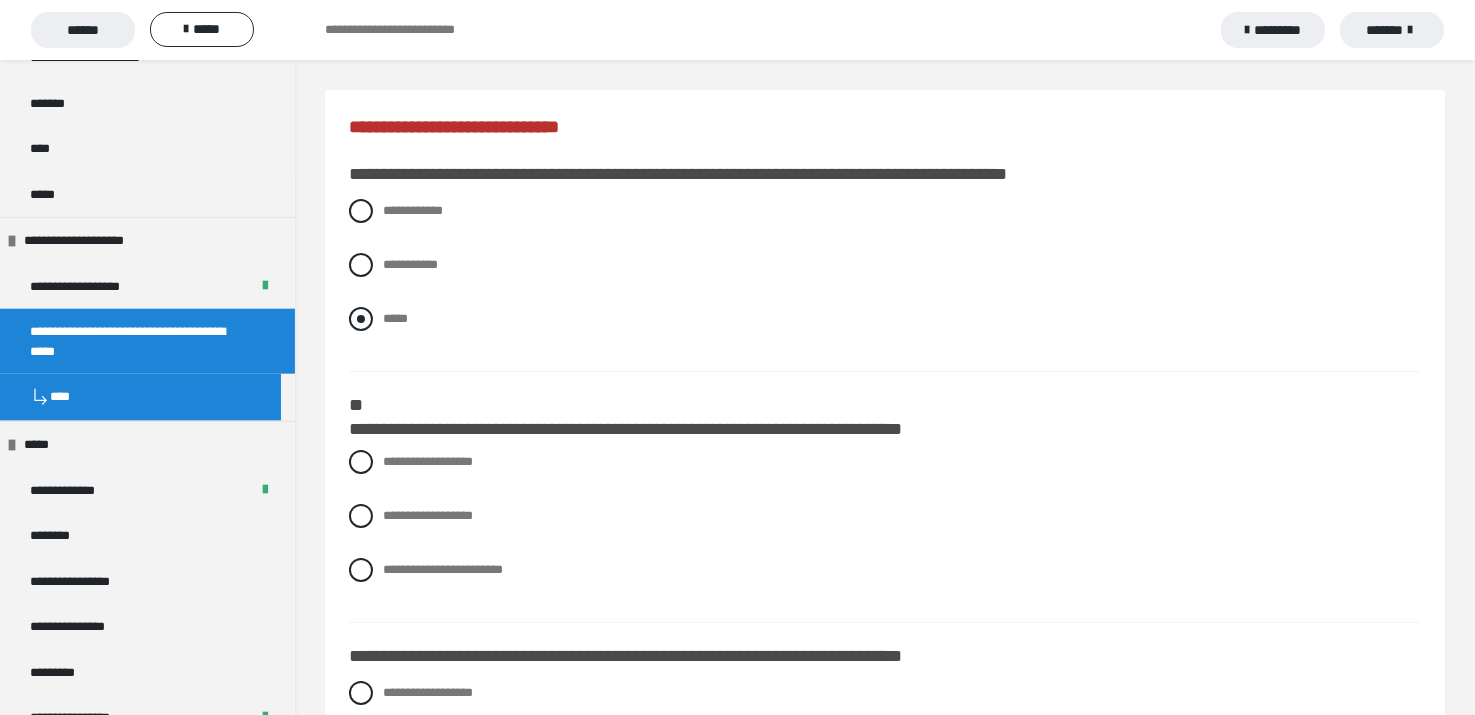 click at bounding box center [361, 319] 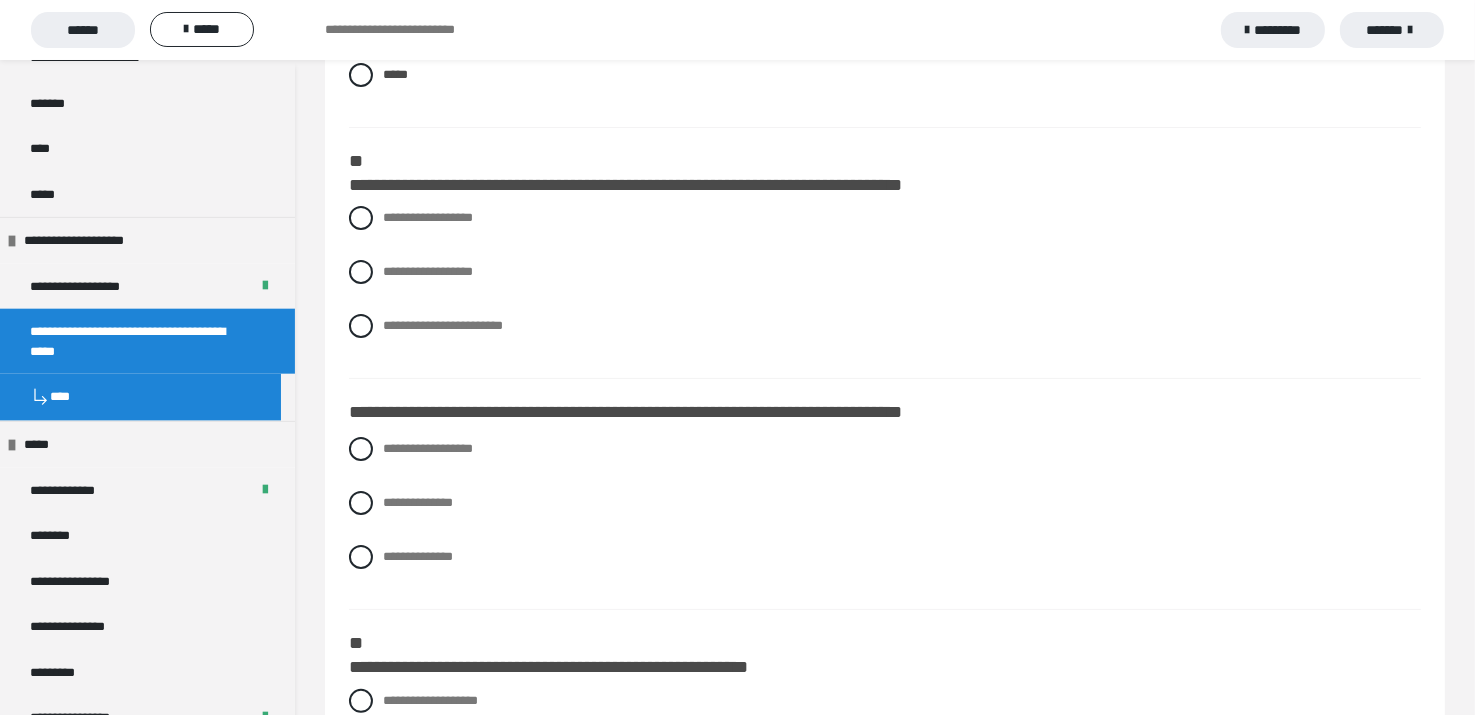 scroll, scrollTop: 300, scrollLeft: 0, axis: vertical 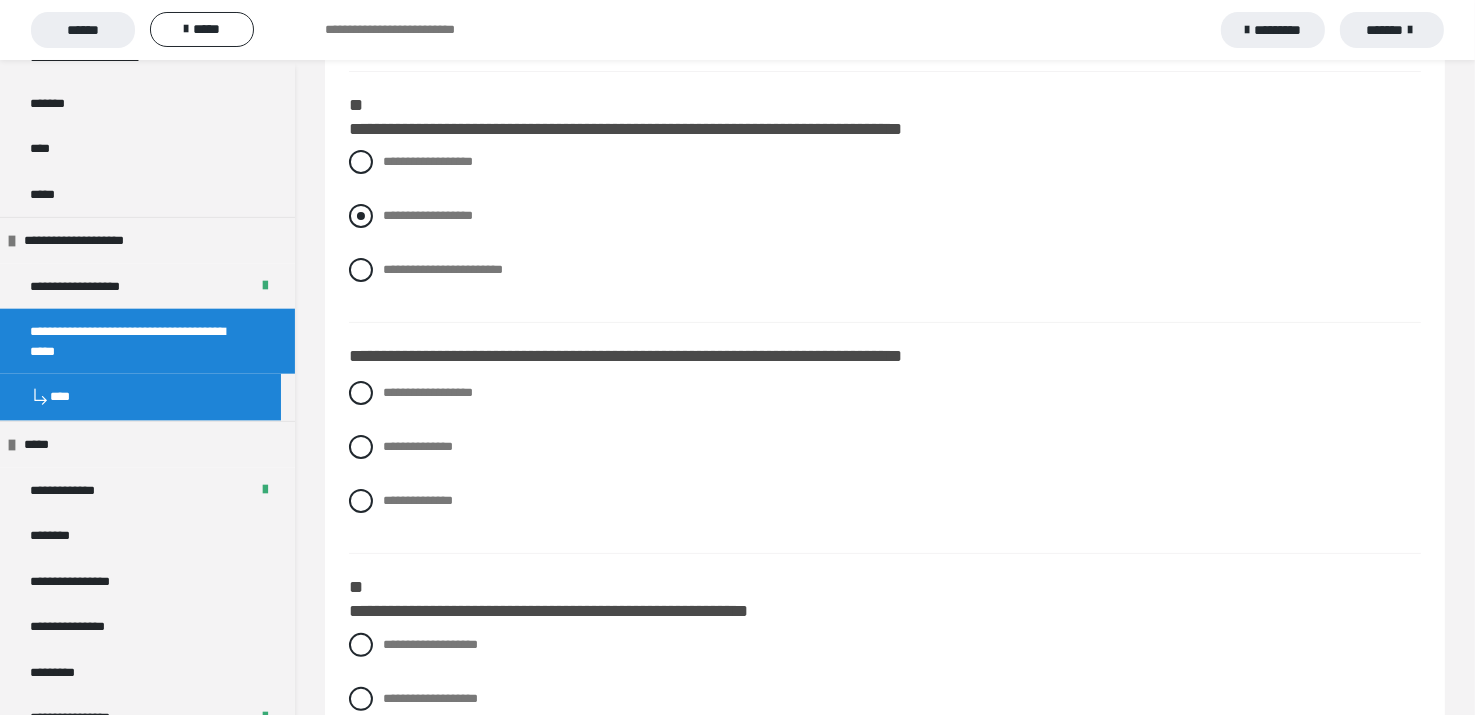 click at bounding box center (361, 216) 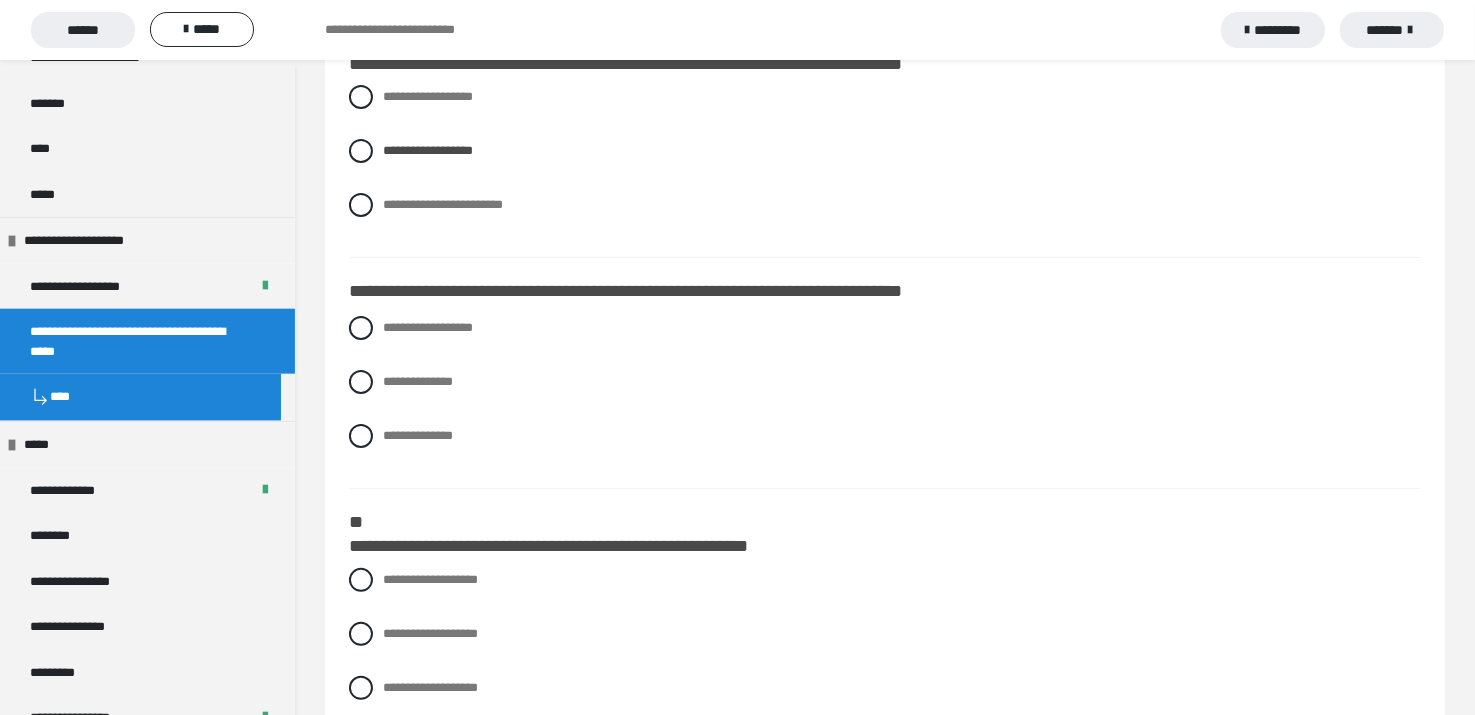 scroll, scrollTop: 500, scrollLeft: 0, axis: vertical 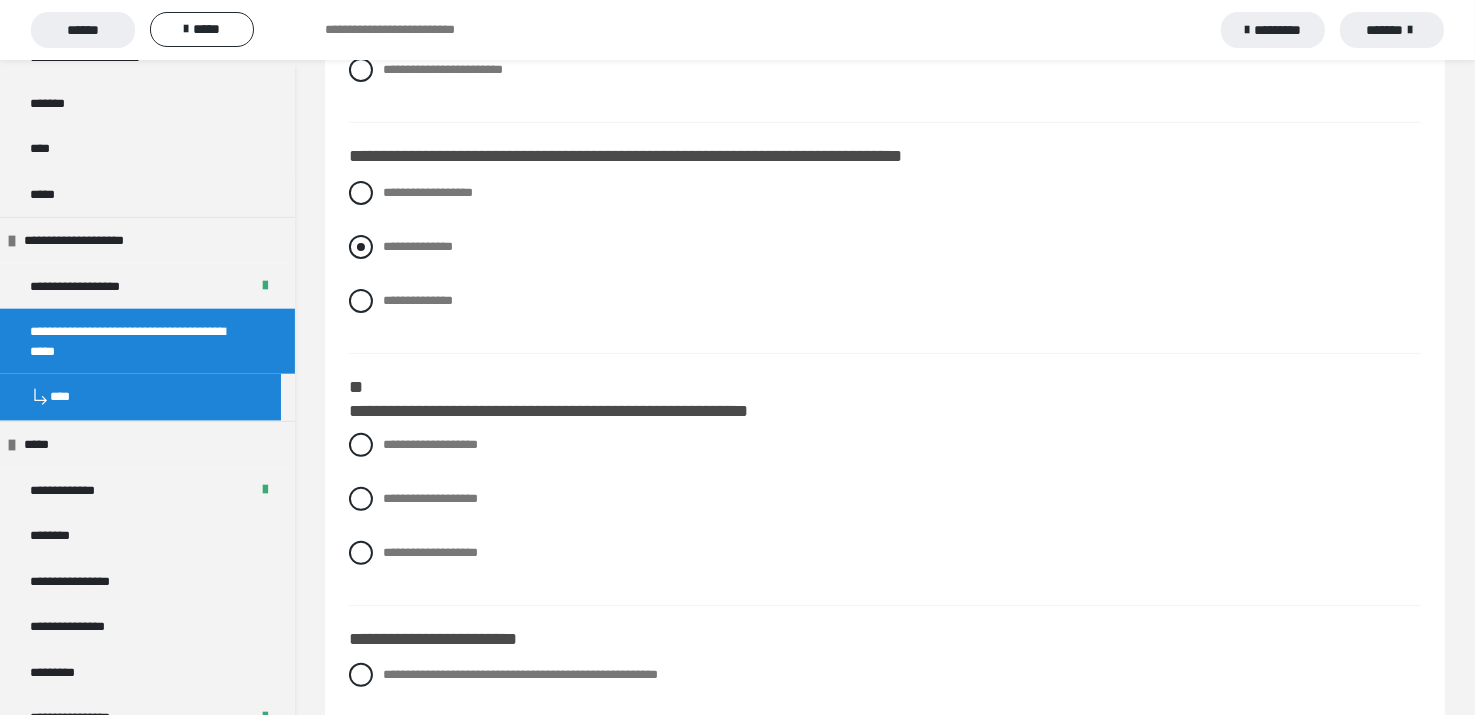 click at bounding box center [361, 247] 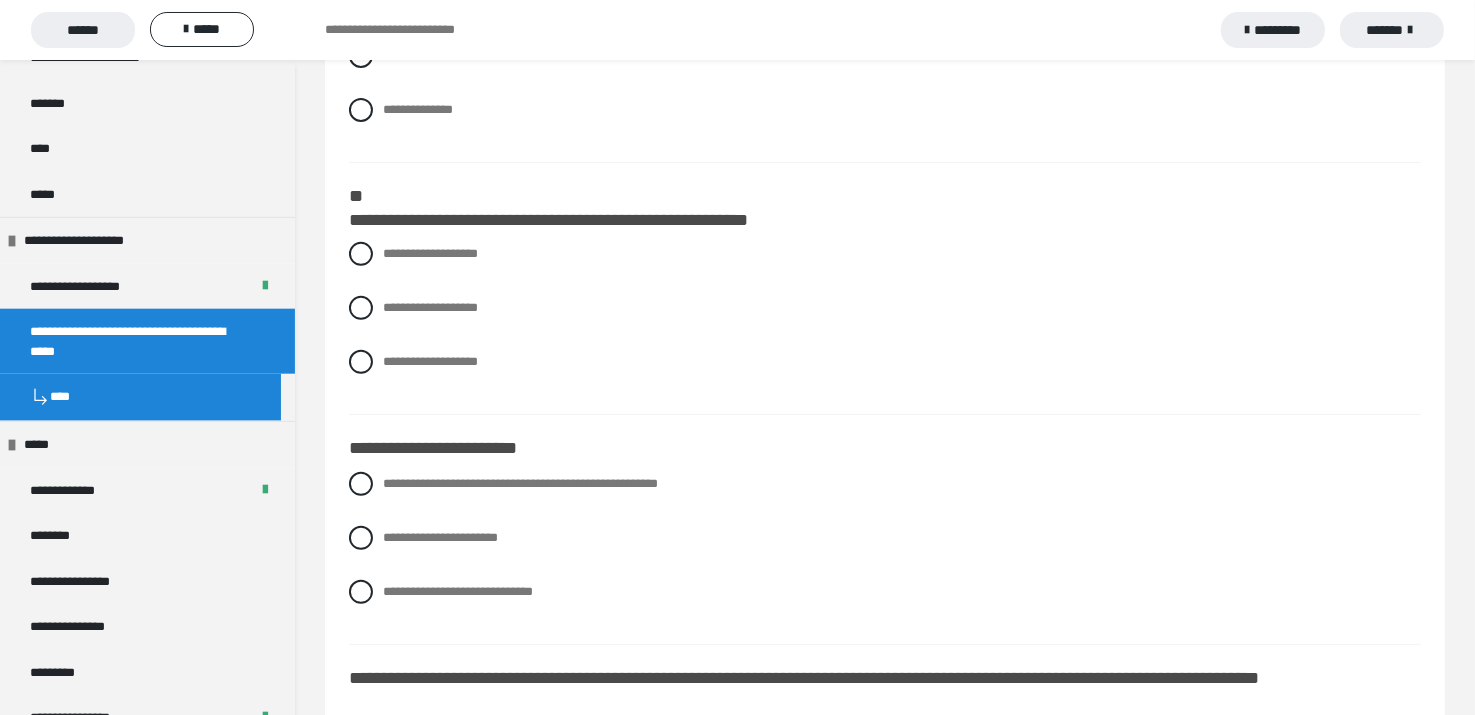 scroll, scrollTop: 800, scrollLeft: 0, axis: vertical 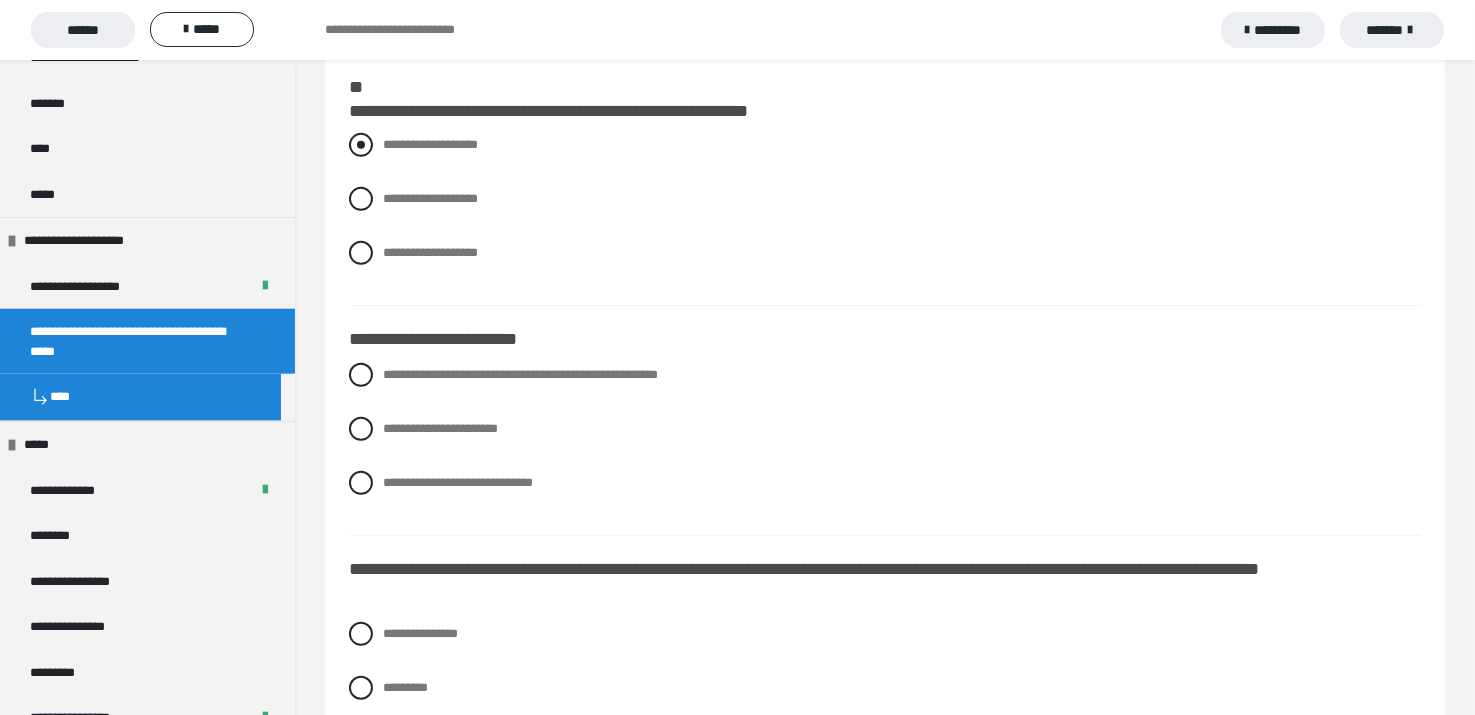 click at bounding box center (361, 145) 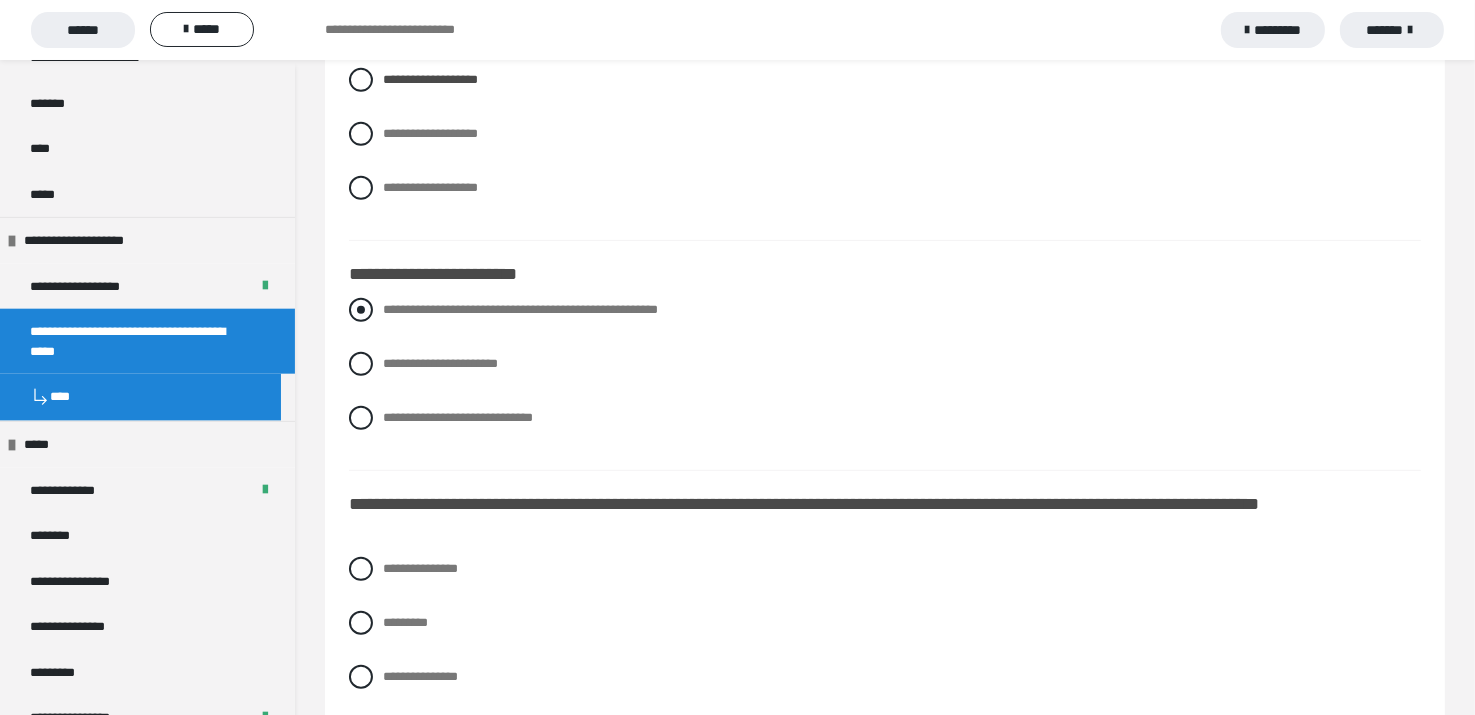 scroll, scrollTop: 900, scrollLeft: 0, axis: vertical 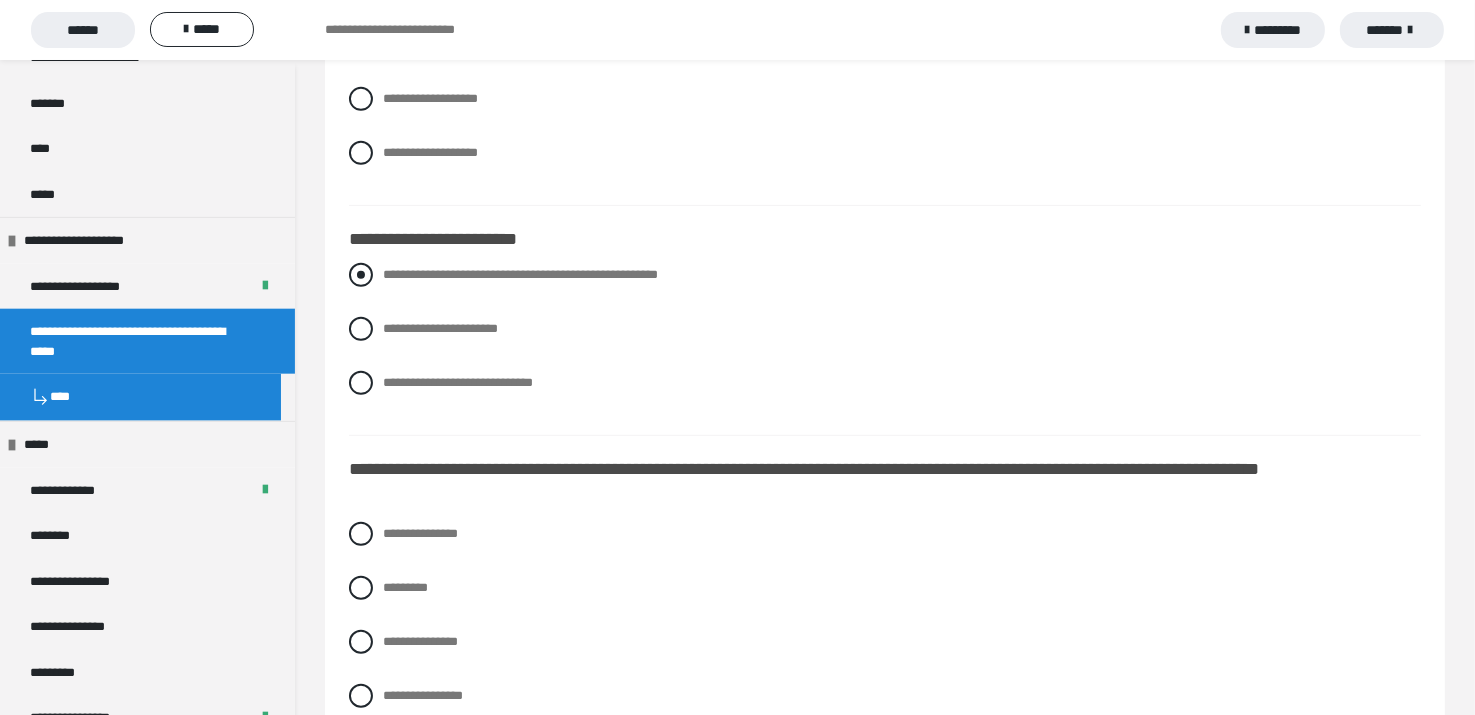click at bounding box center [361, 275] 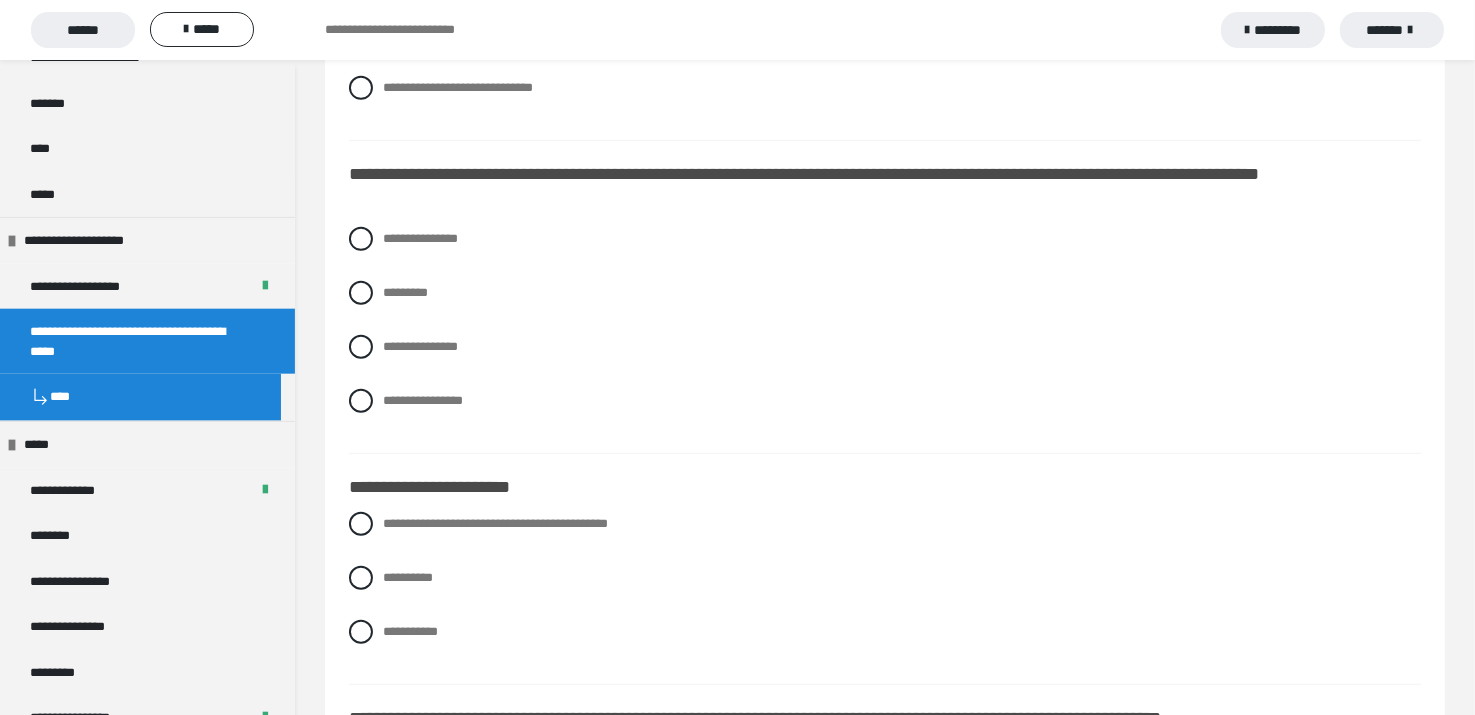 scroll, scrollTop: 1200, scrollLeft: 0, axis: vertical 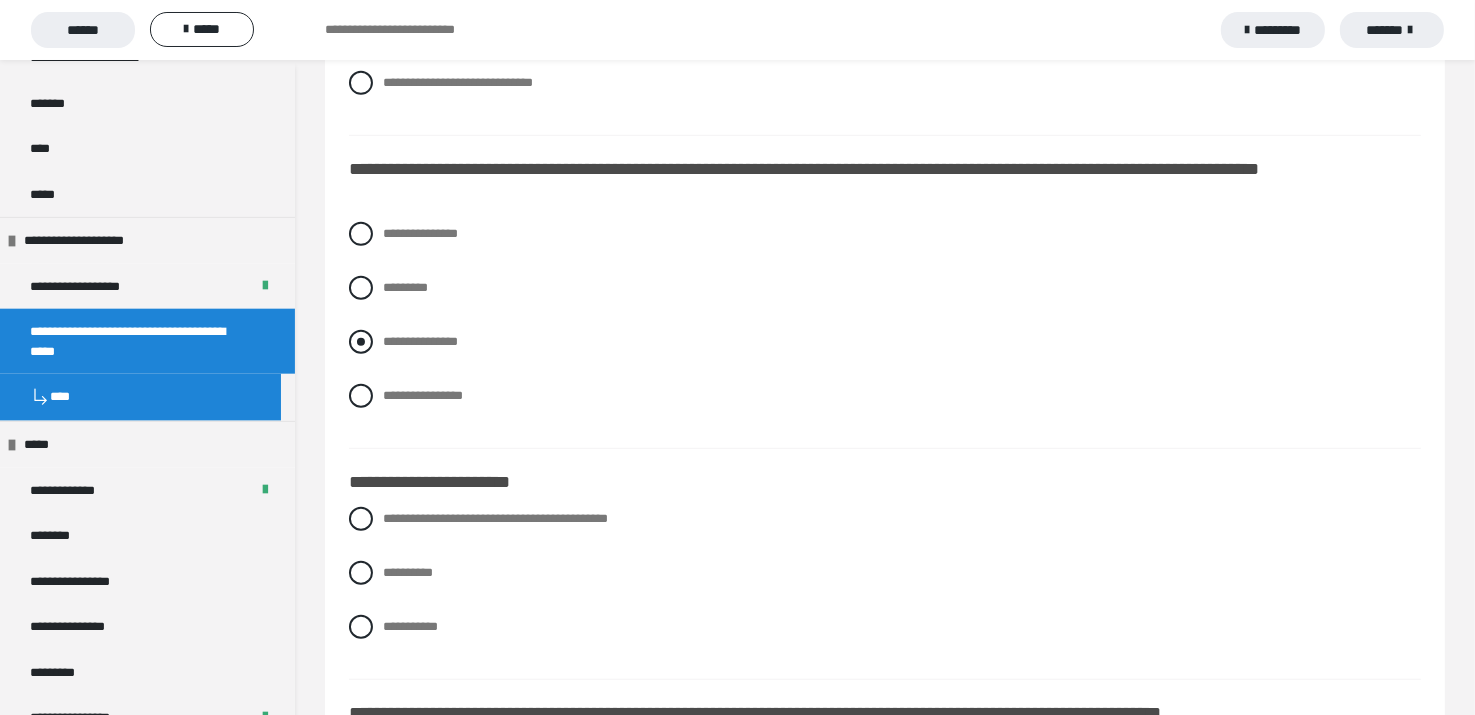 click at bounding box center (361, 342) 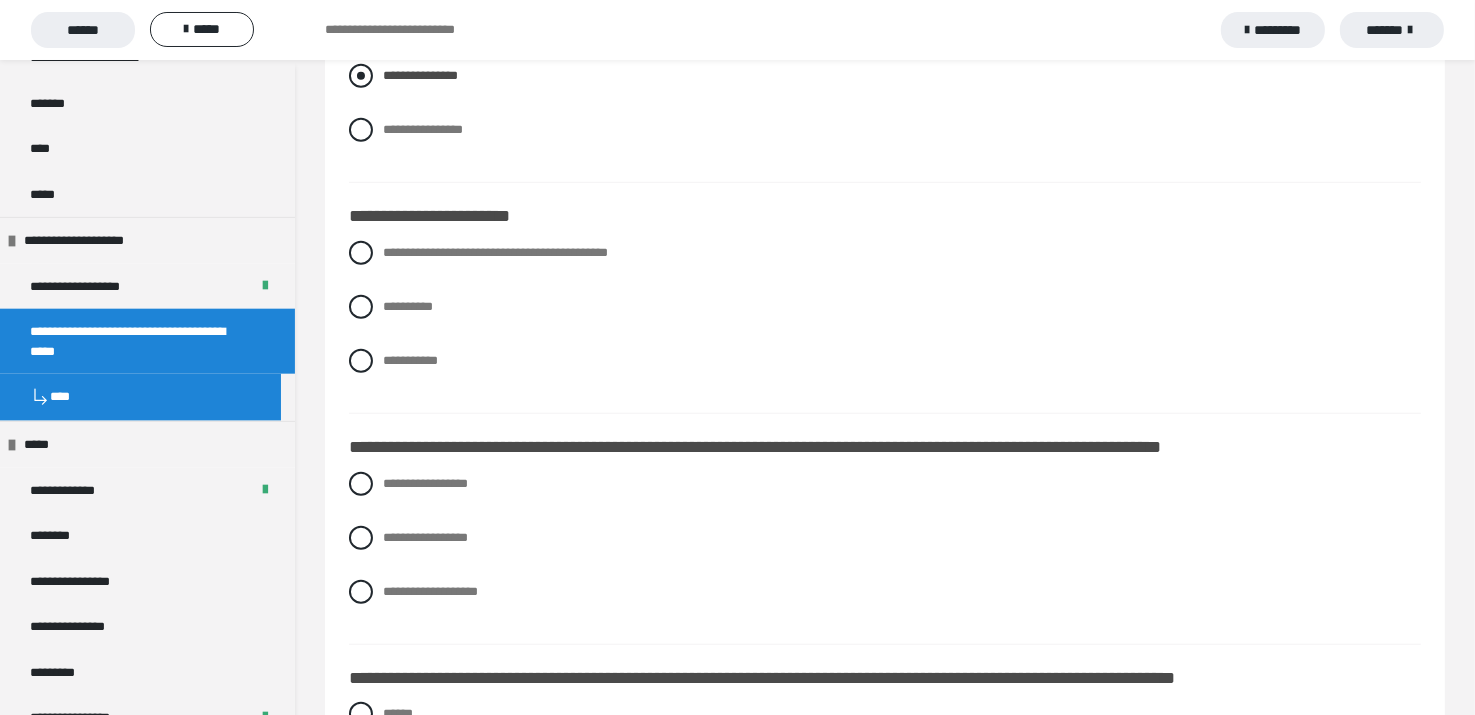 scroll, scrollTop: 1500, scrollLeft: 0, axis: vertical 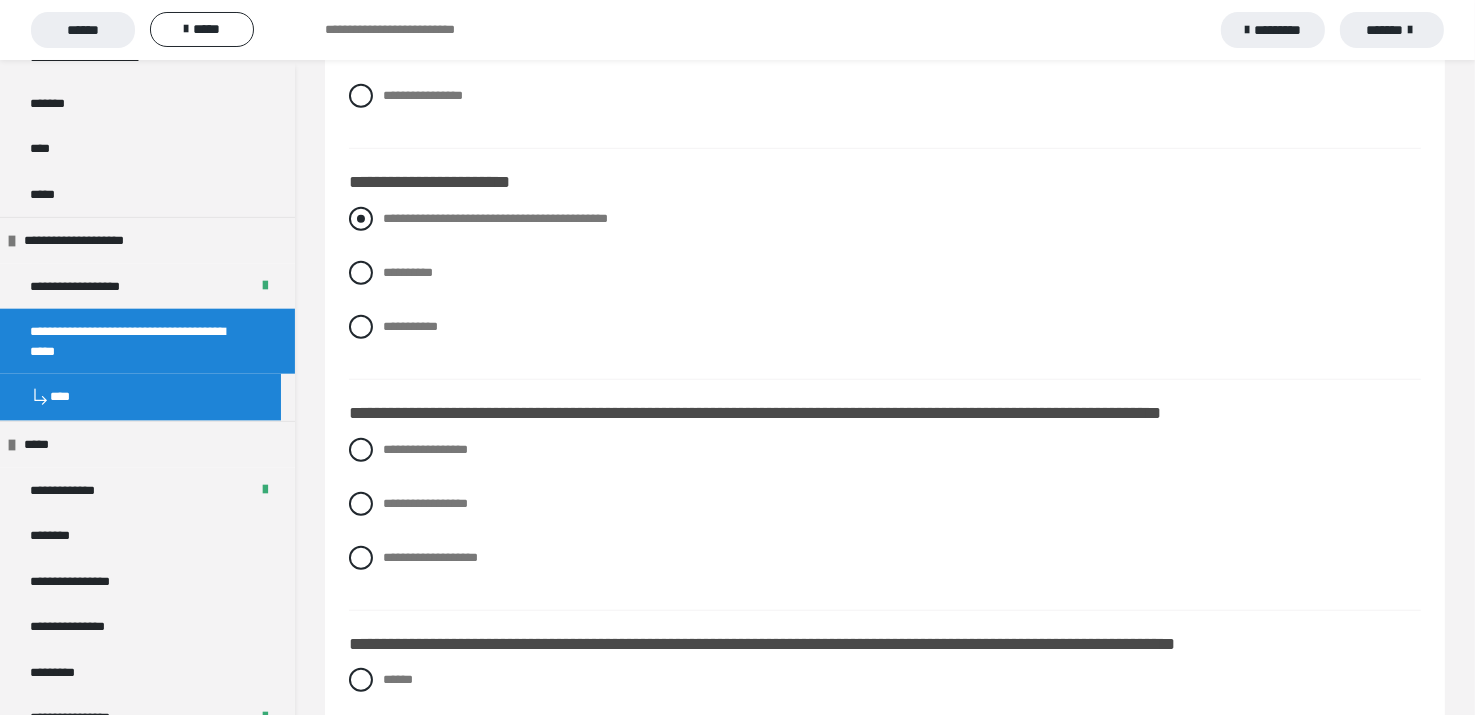 click at bounding box center (361, 219) 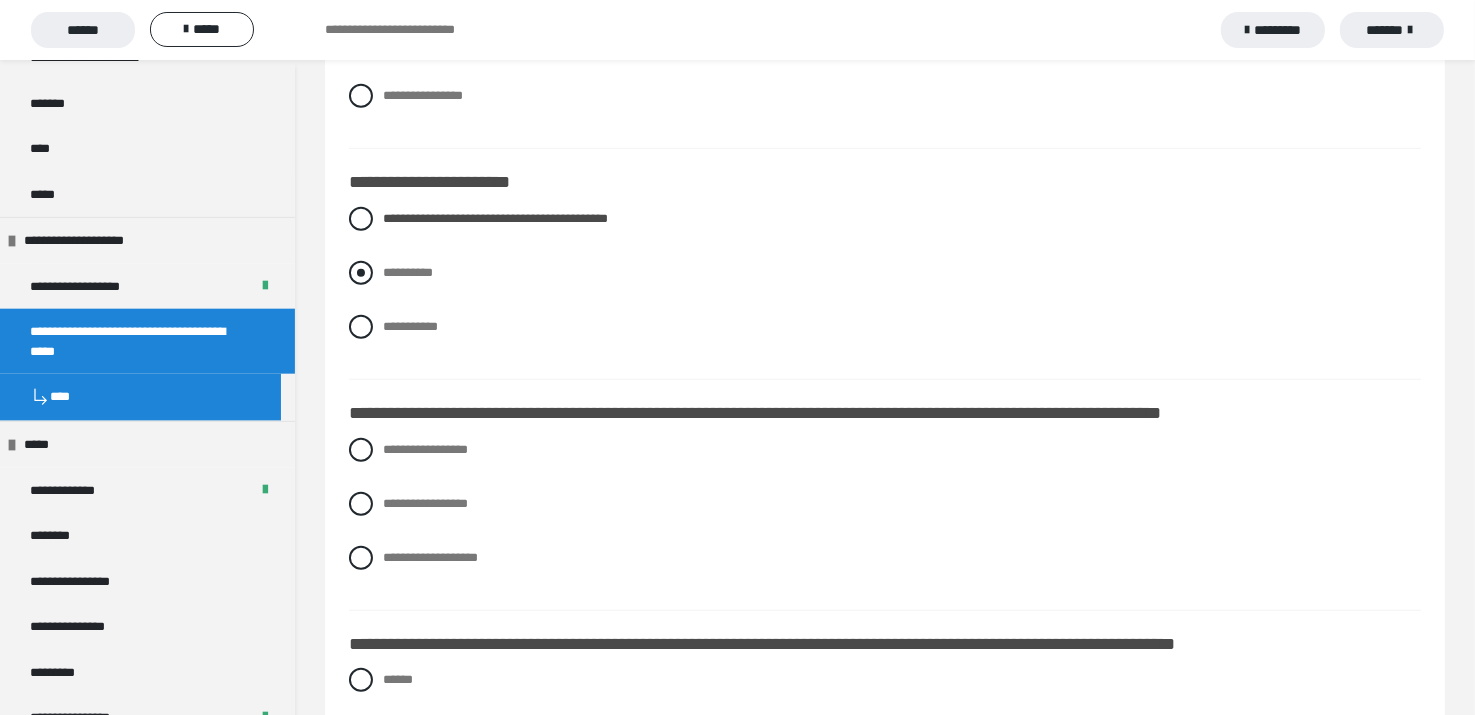 click at bounding box center [361, 273] 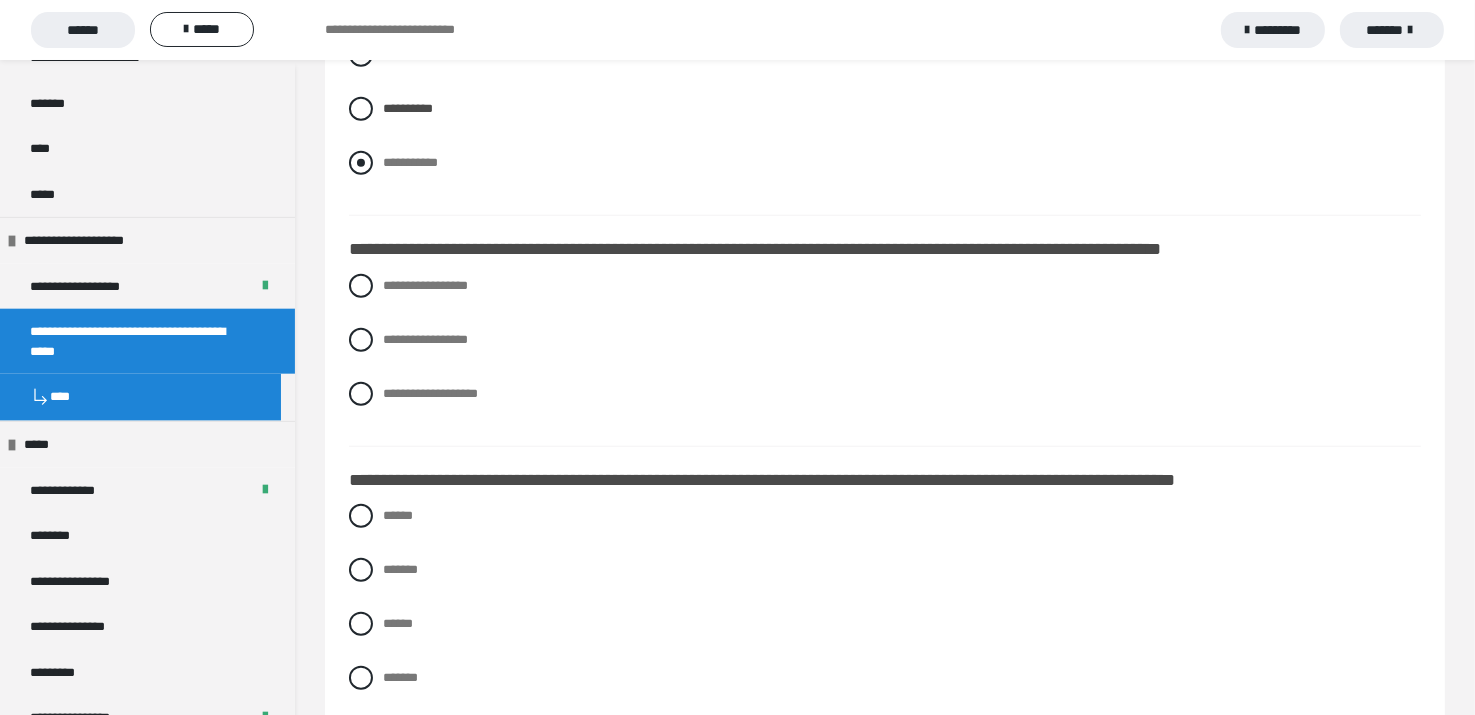 scroll, scrollTop: 1700, scrollLeft: 0, axis: vertical 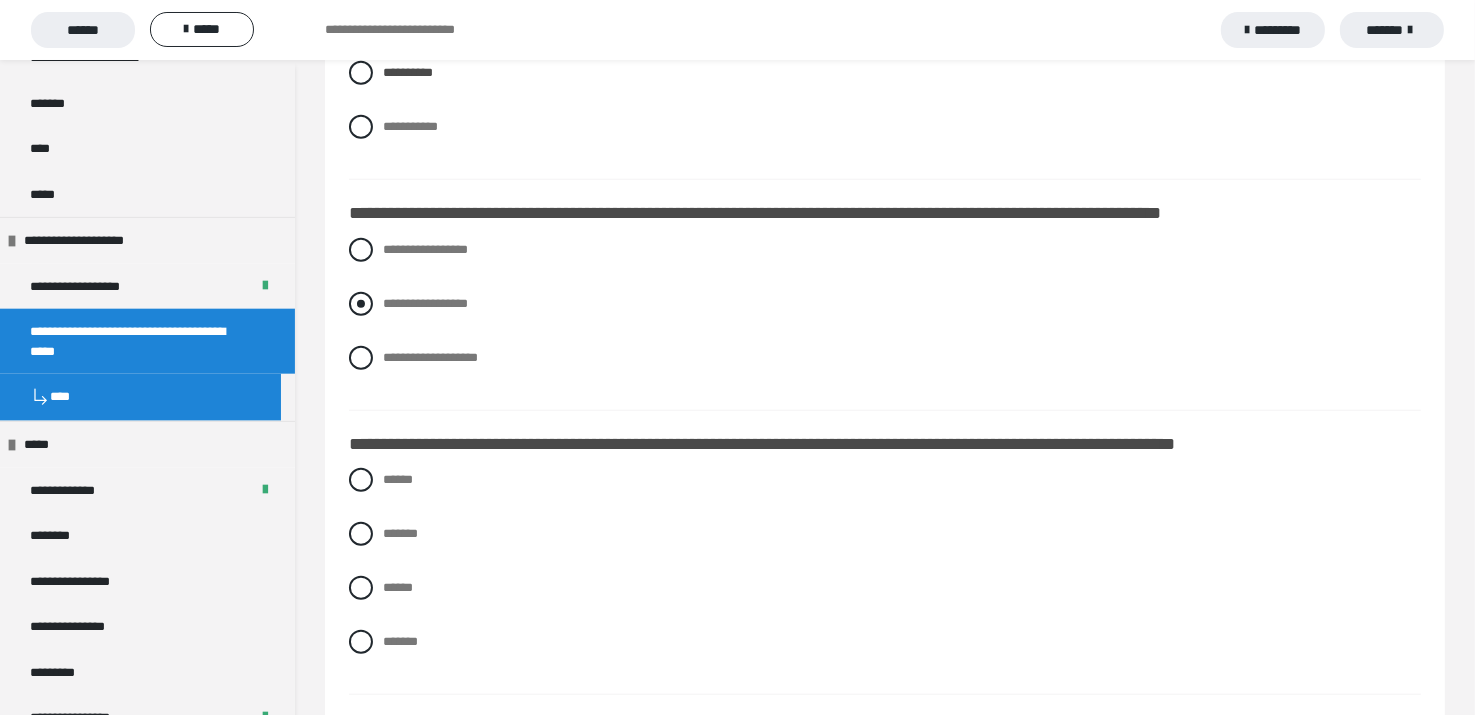 click at bounding box center [361, 304] 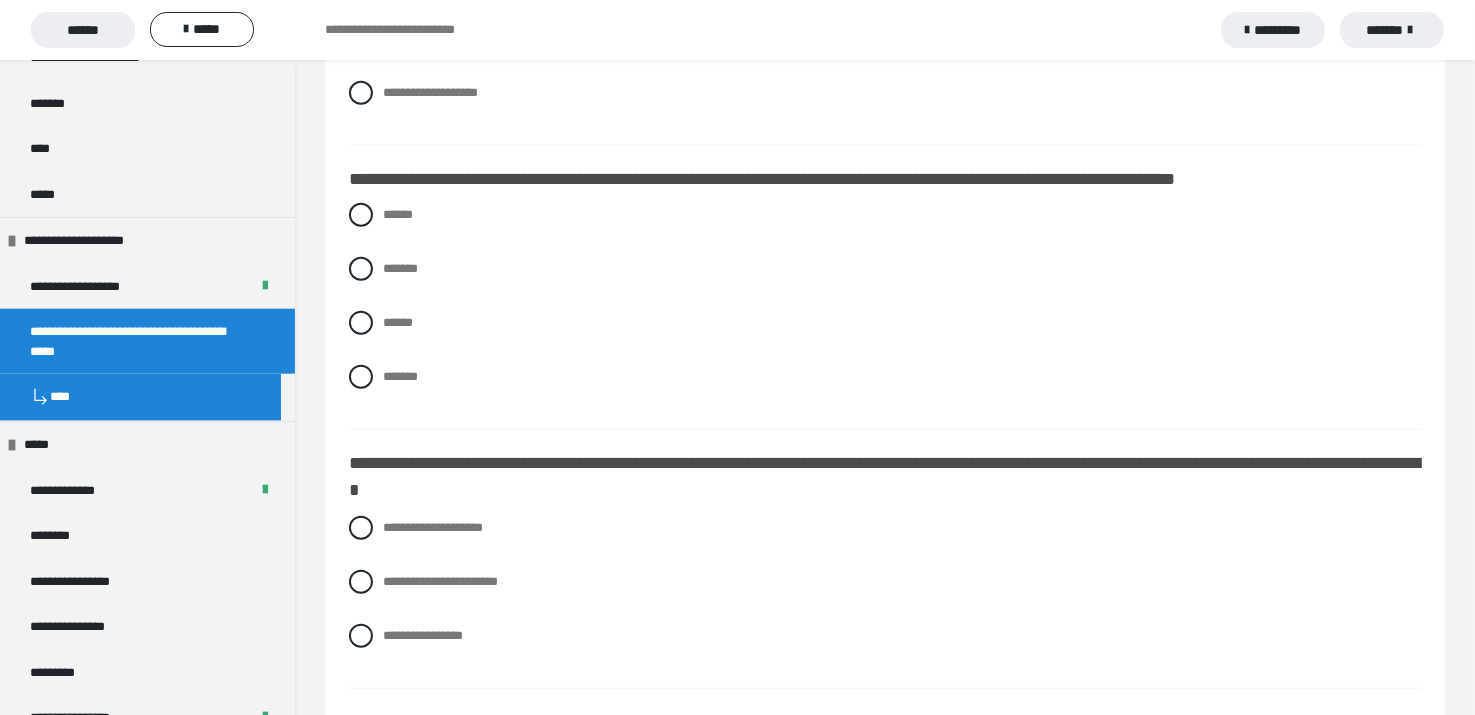 scroll, scrollTop: 2000, scrollLeft: 0, axis: vertical 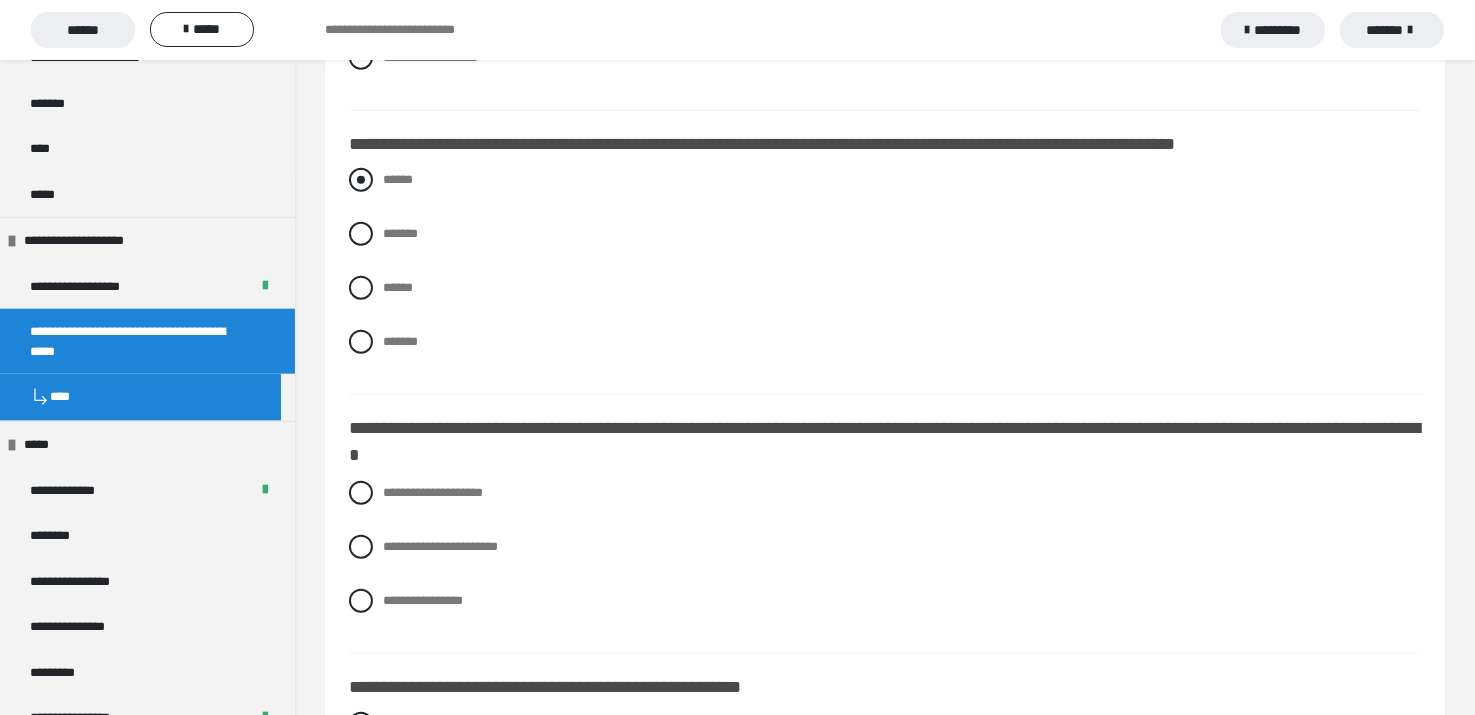 click at bounding box center [361, 180] 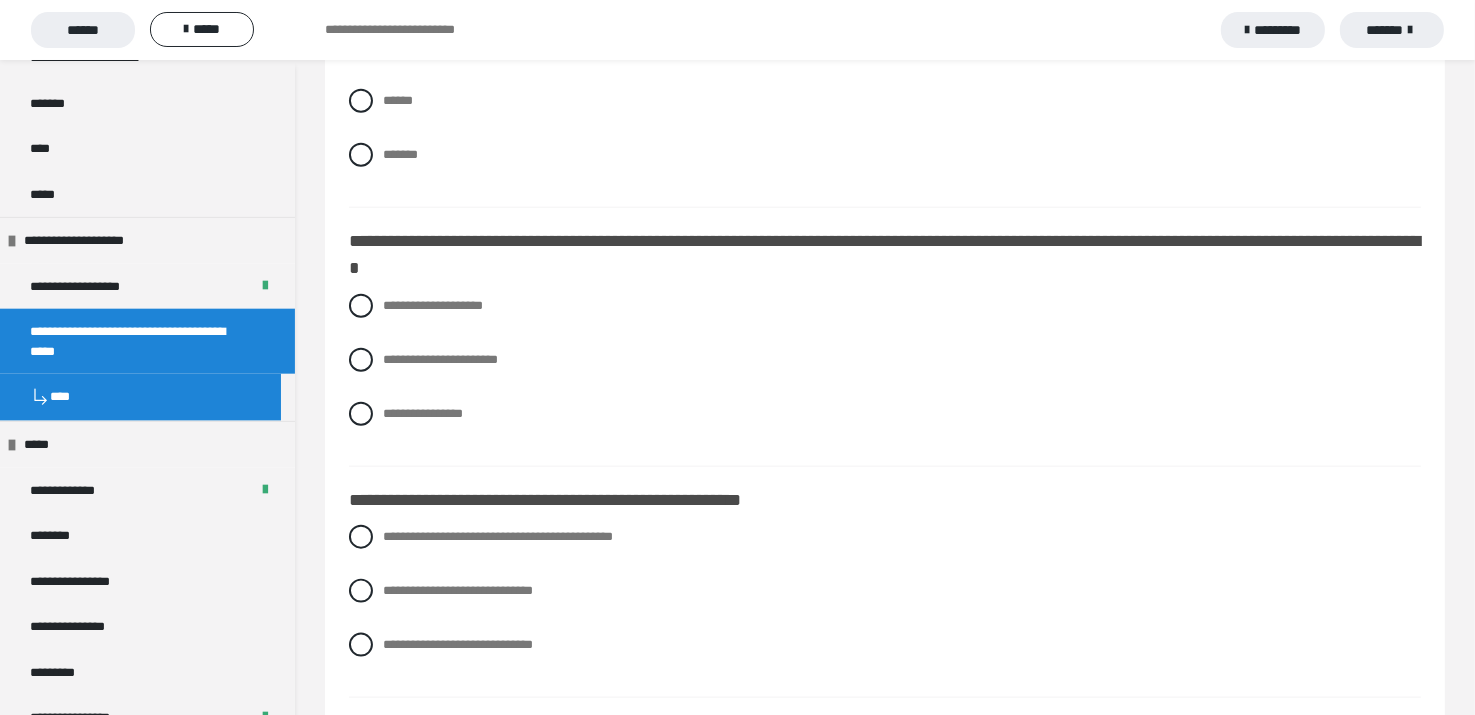 scroll, scrollTop: 2200, scrollLeft: 0, axis: vertical 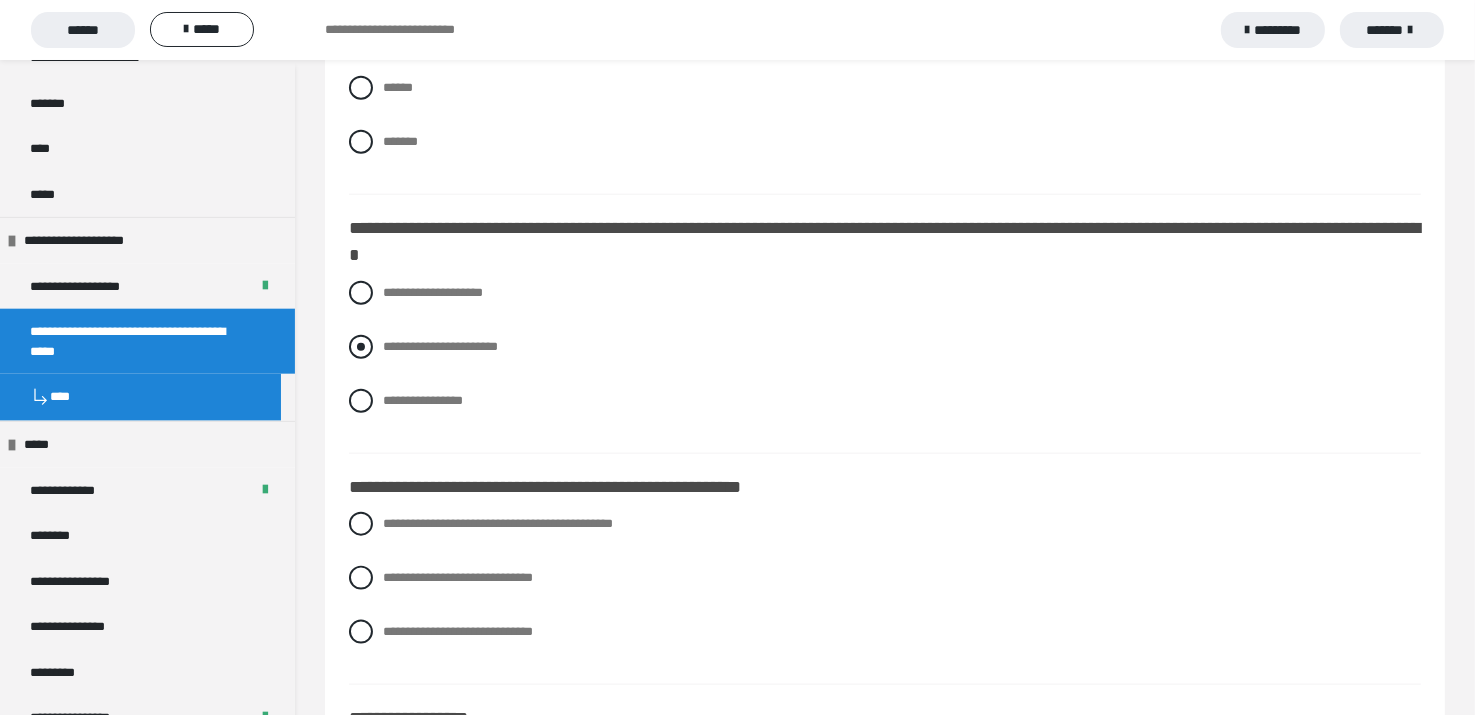 click at bounding box center (361, 347) 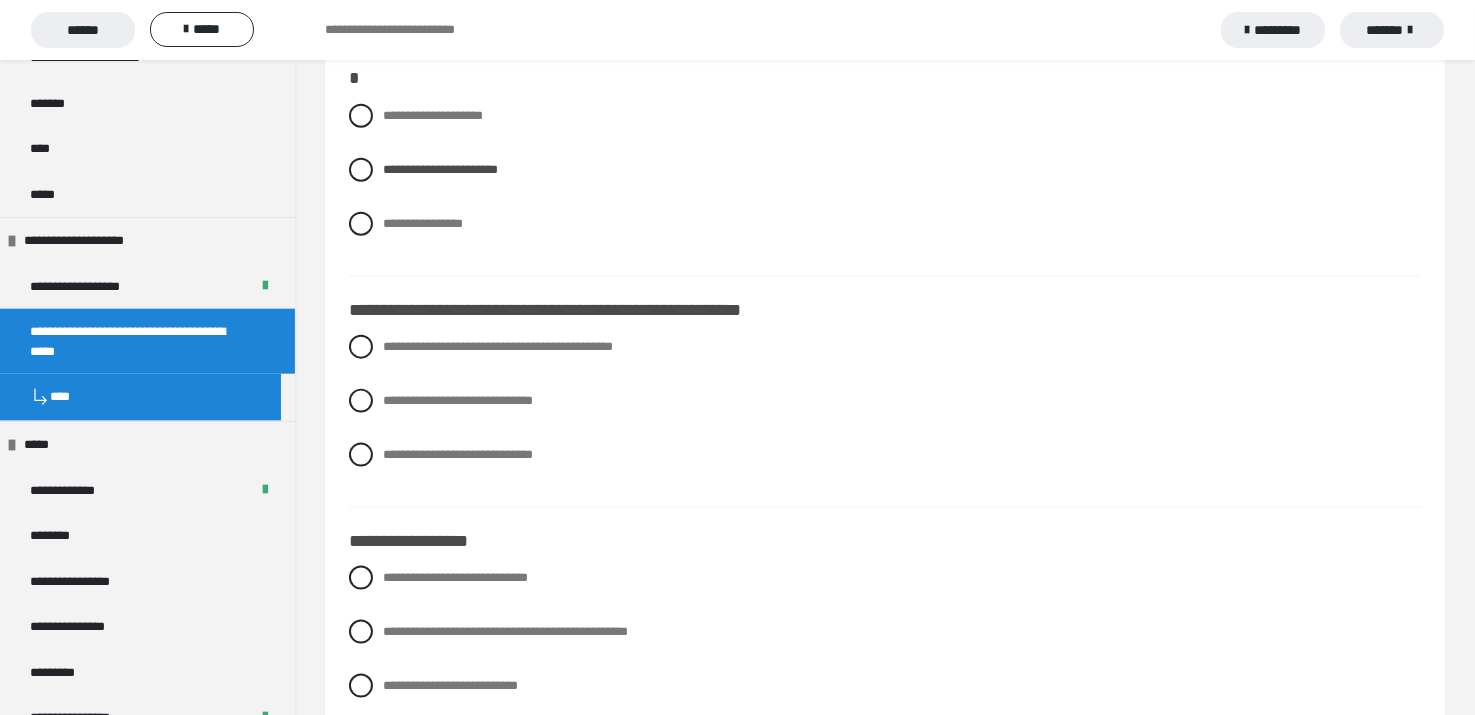 scroll, scrollTop: 2400, scrollLeft: 0, axis: vertical 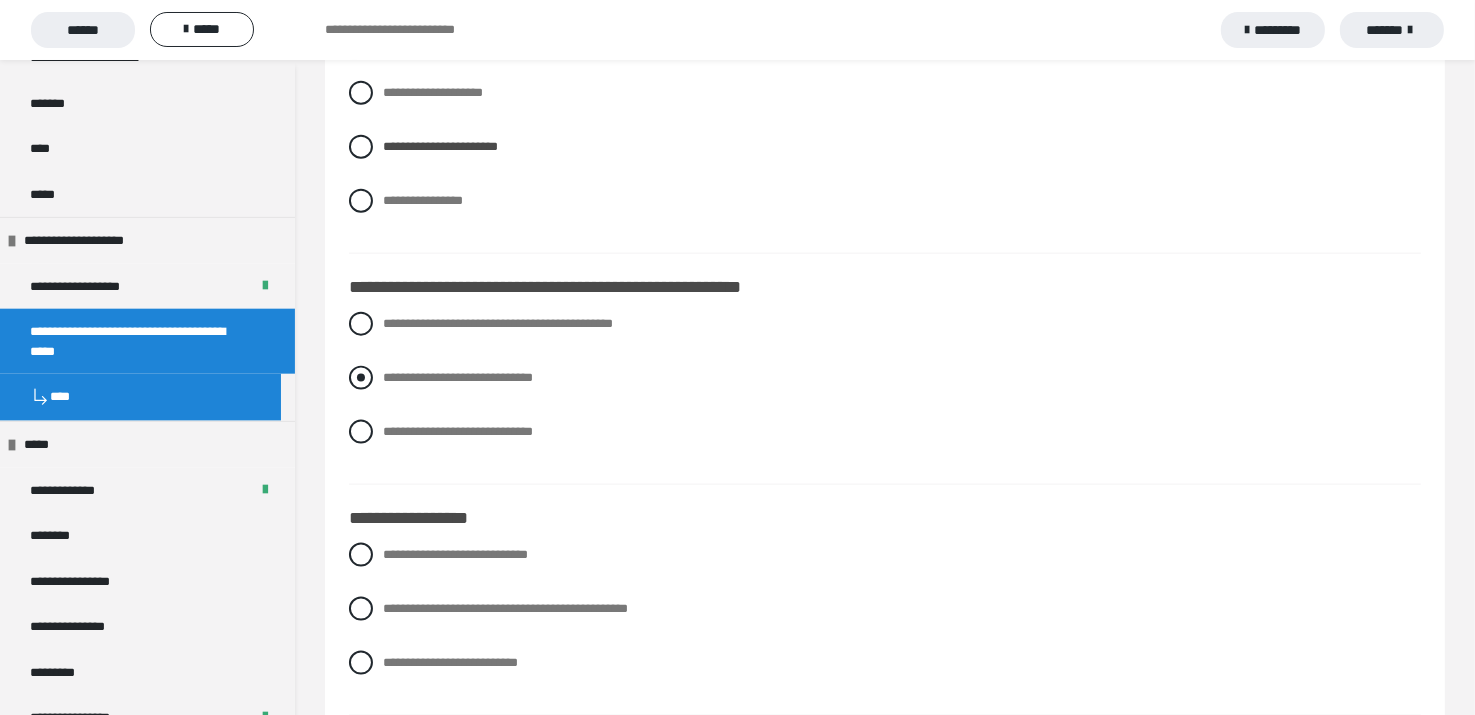 click at bounding box center [361, 378] 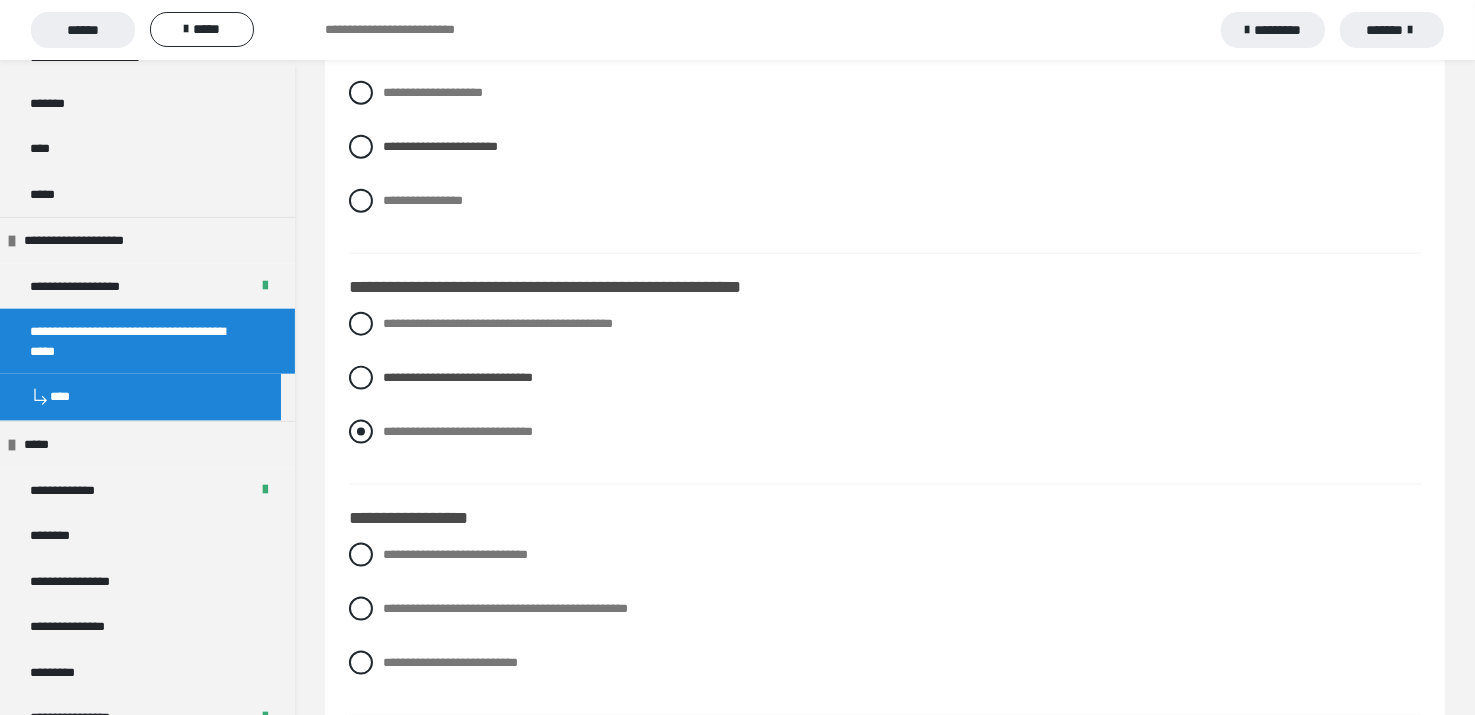 click at bounding box center [361, 432] 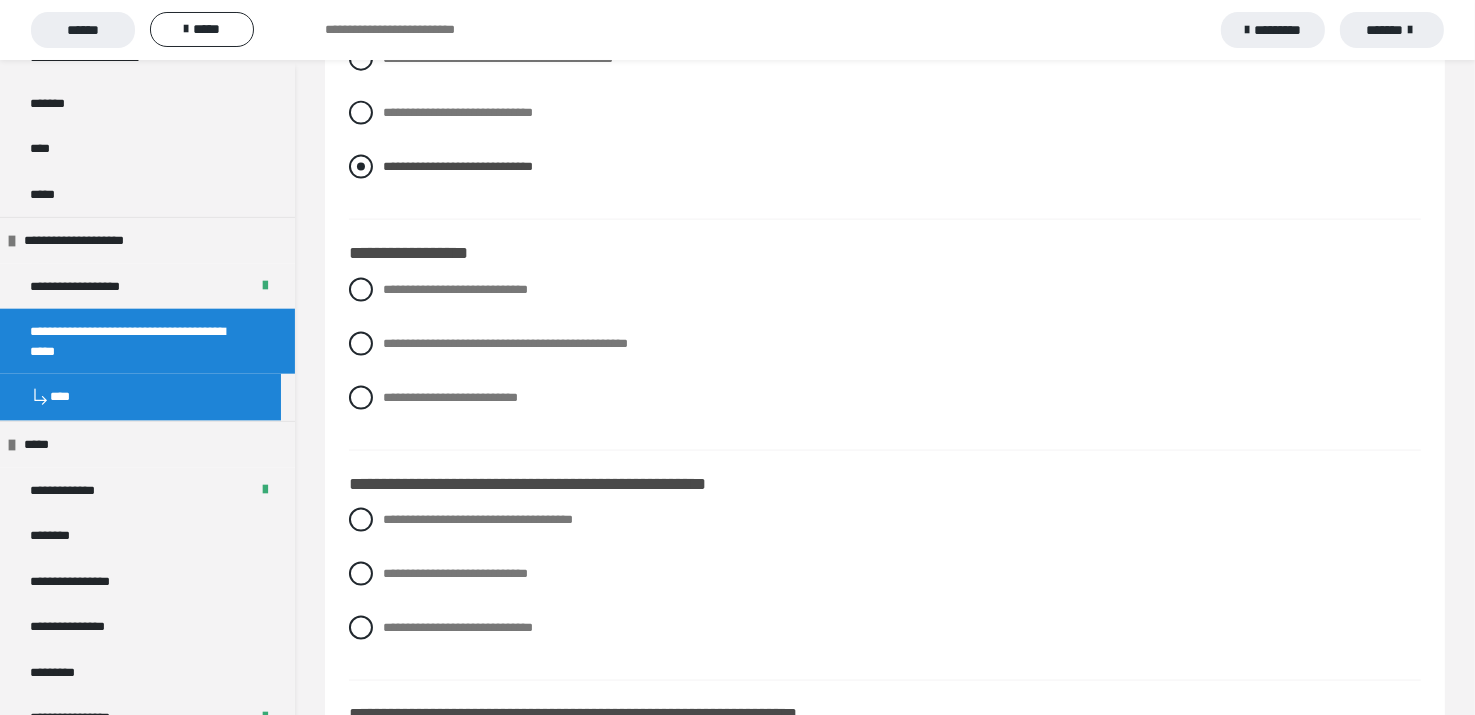 scroll, scrollTop: 2700, scrollLeft: 0, axis: vertical 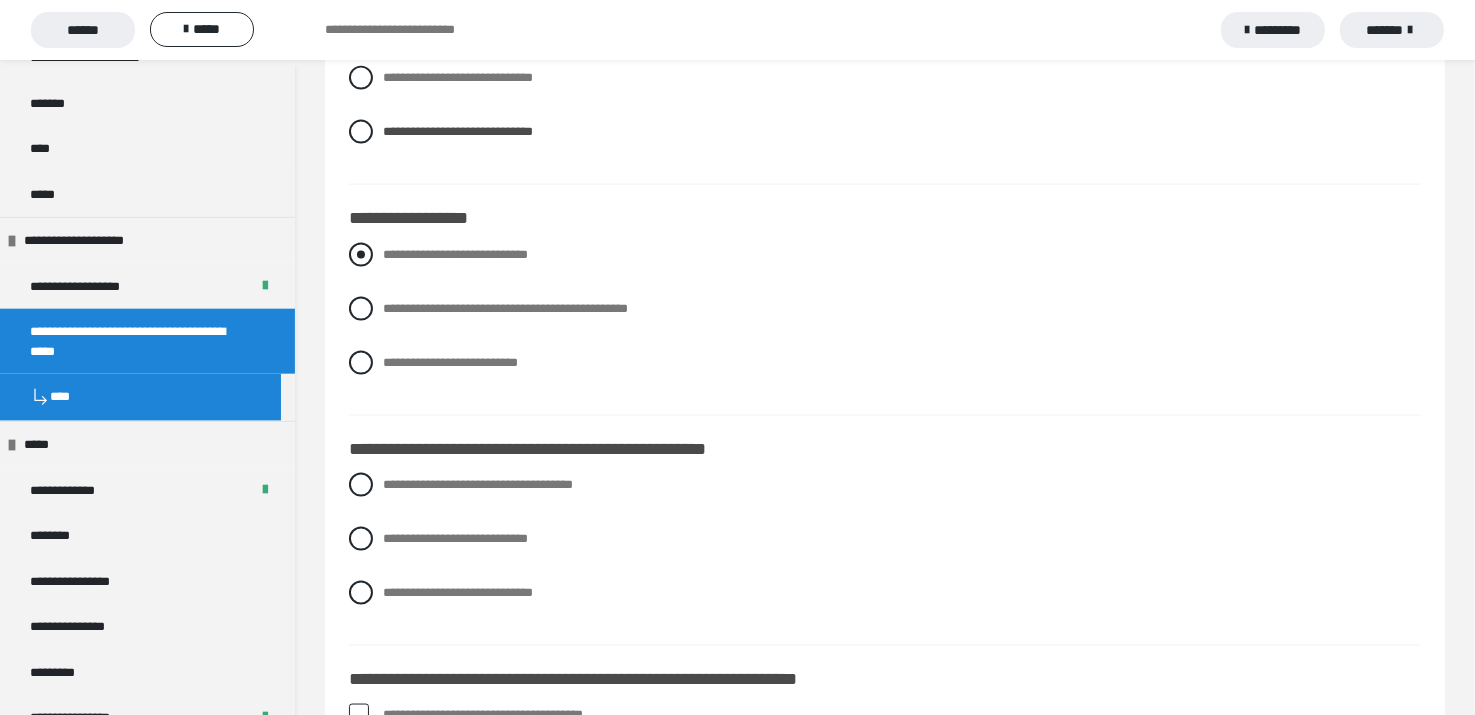 click at bounding box center (361, 255) 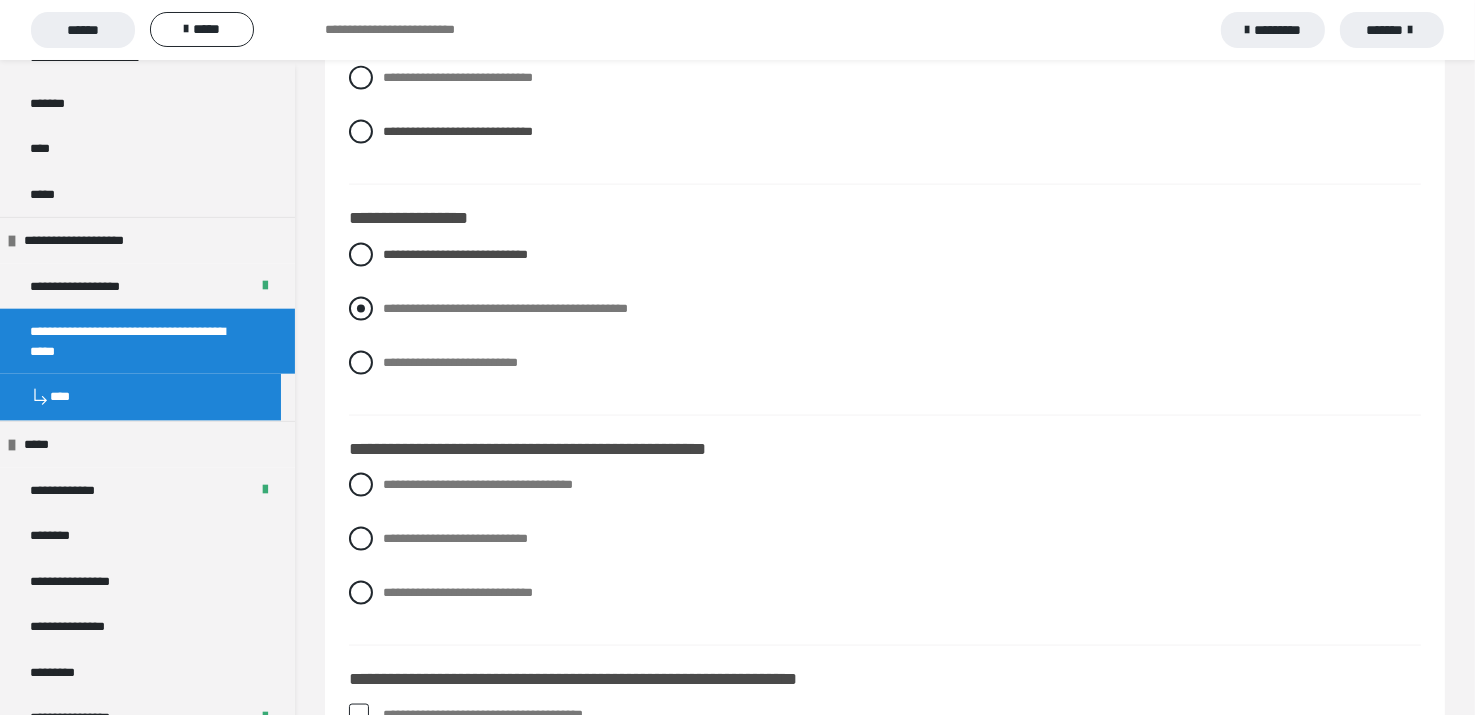click on "**********" at bounding box center (885, 309) 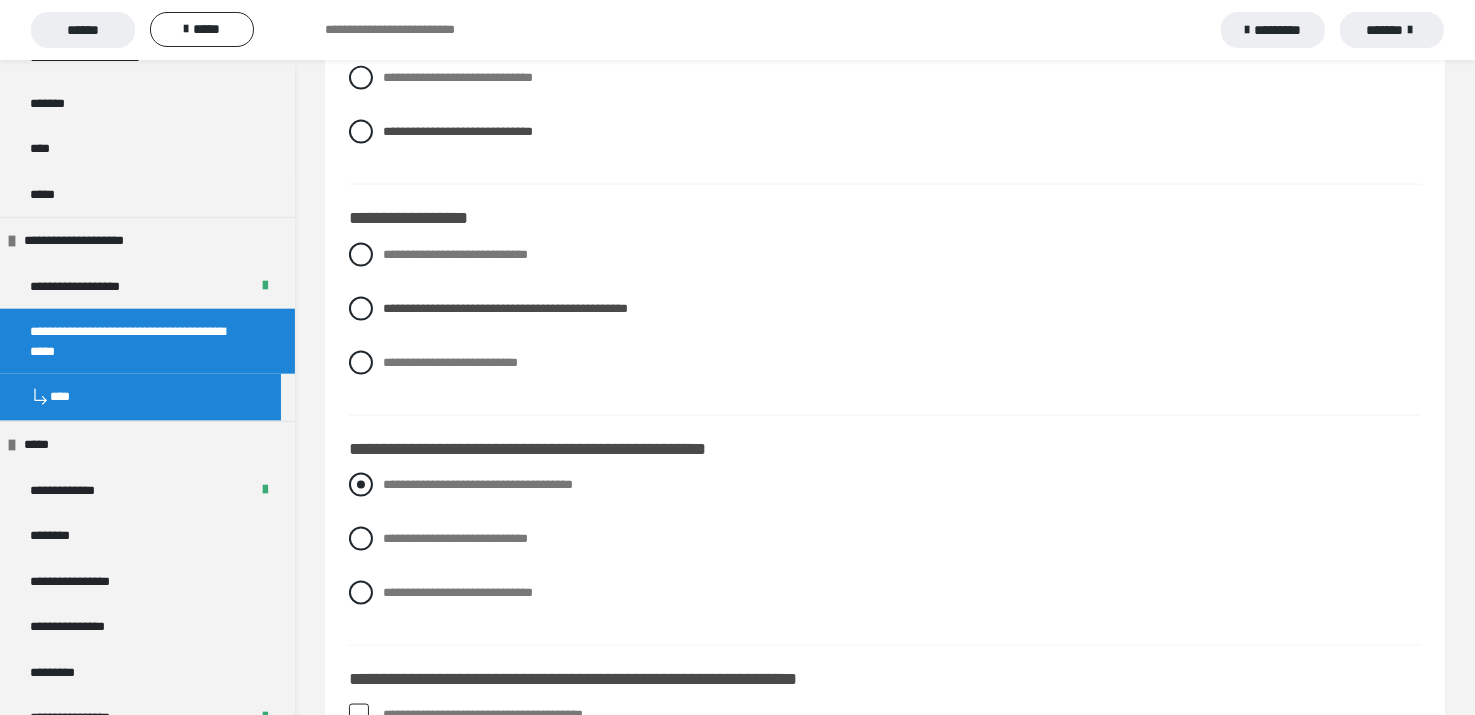 click at bounding box center [361, 485] 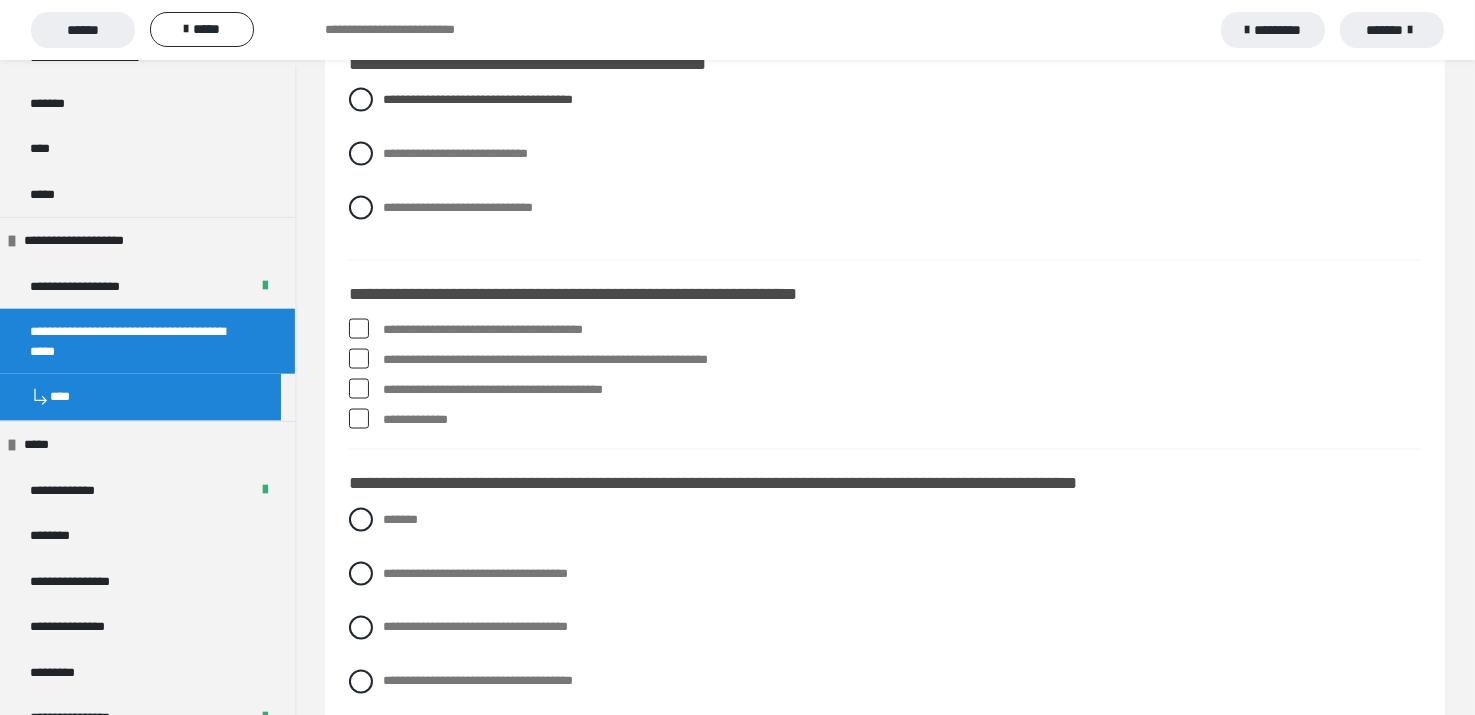 scroll, scrollTop: 3100, scrollLeft: 0, axis: vertical 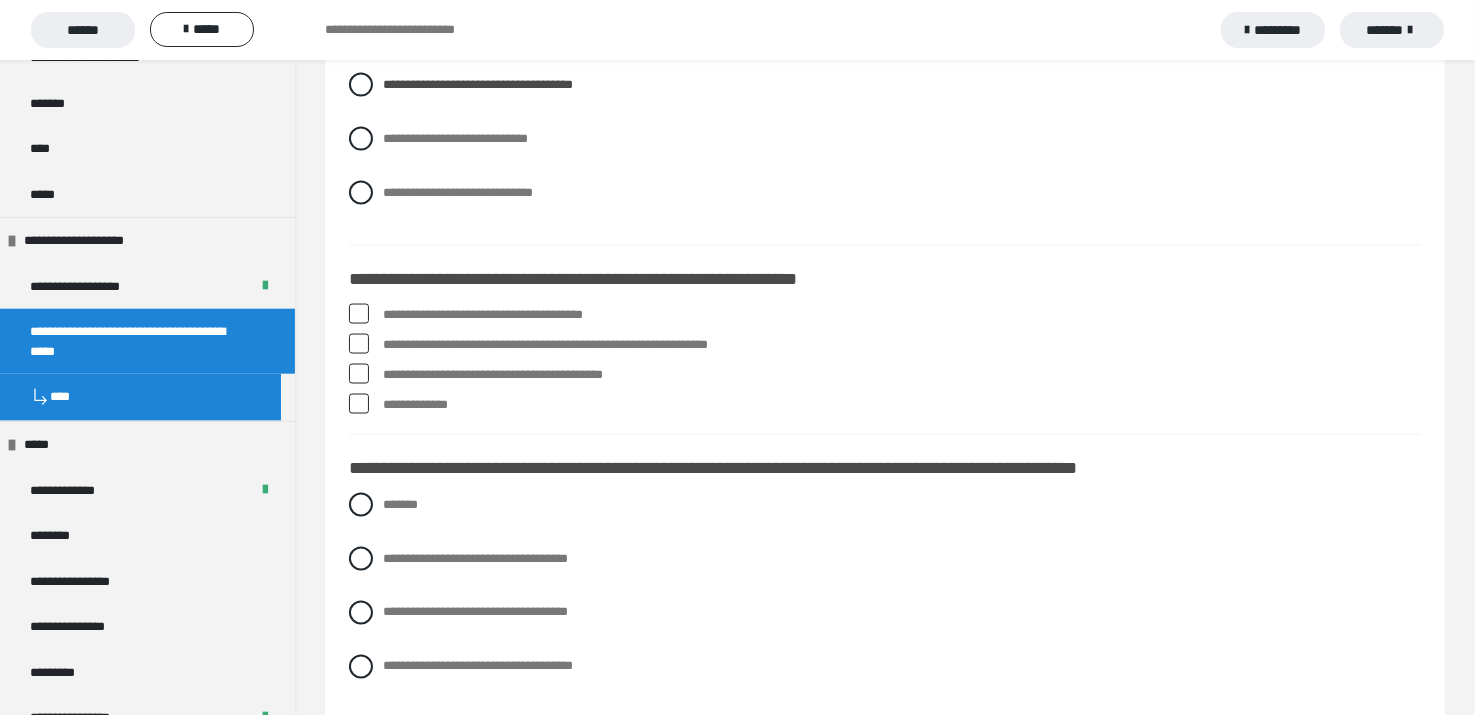 click at bounding box center (359, 374) 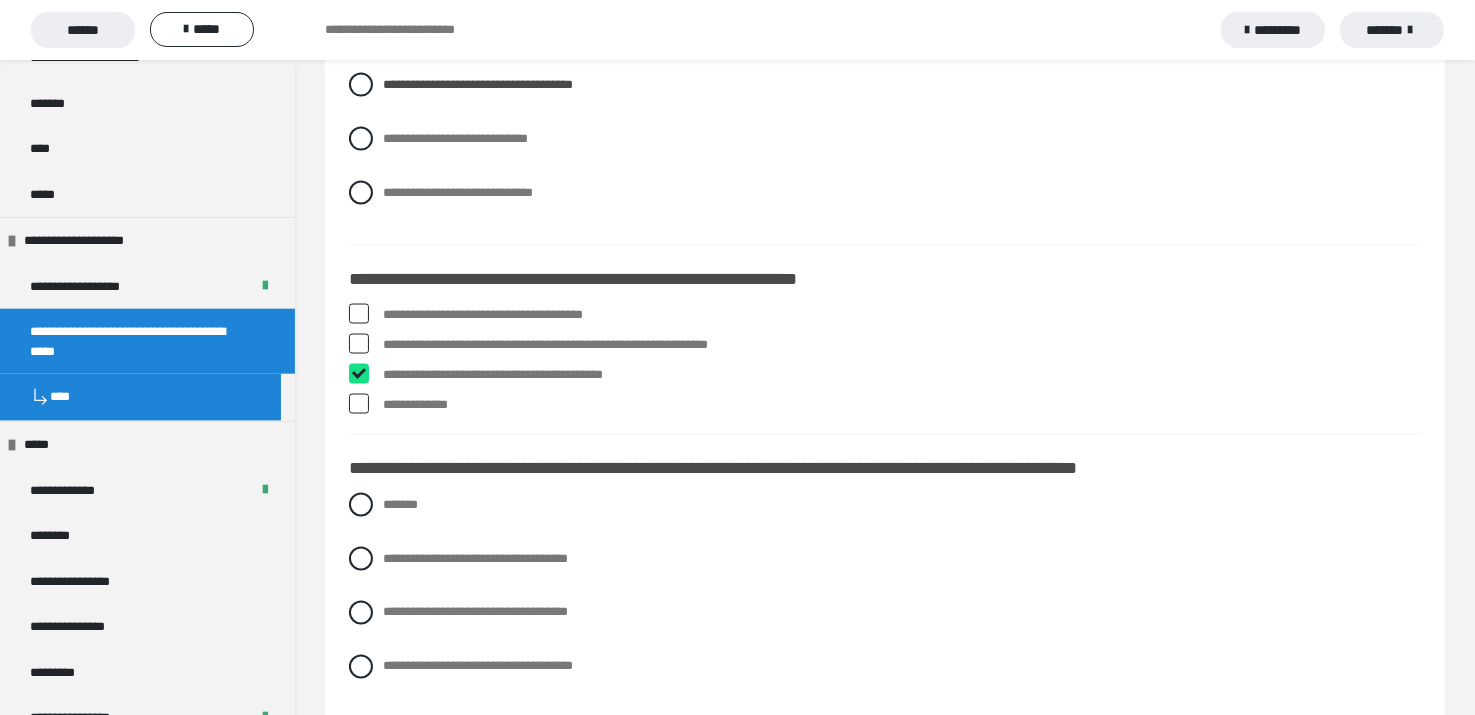 checkbox on "****" 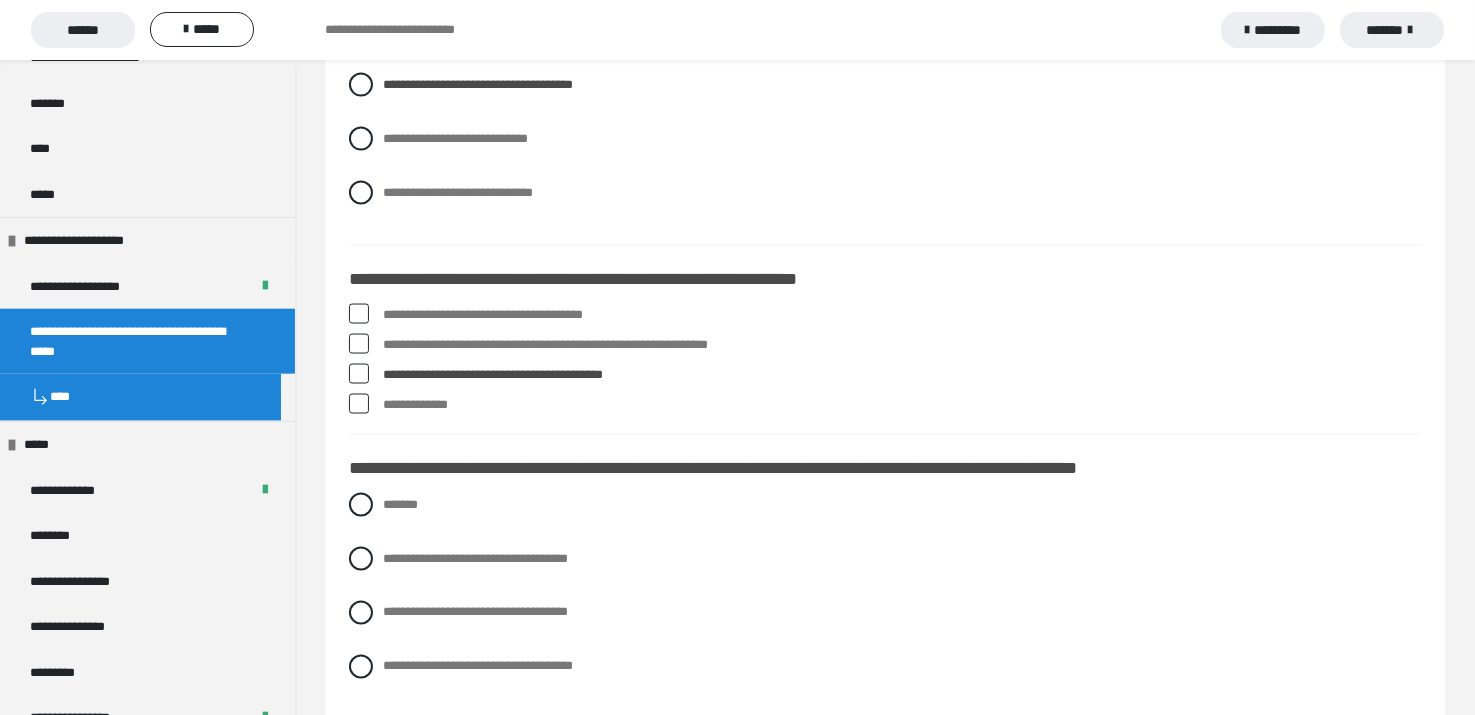 click at bounding box center (359, 314) 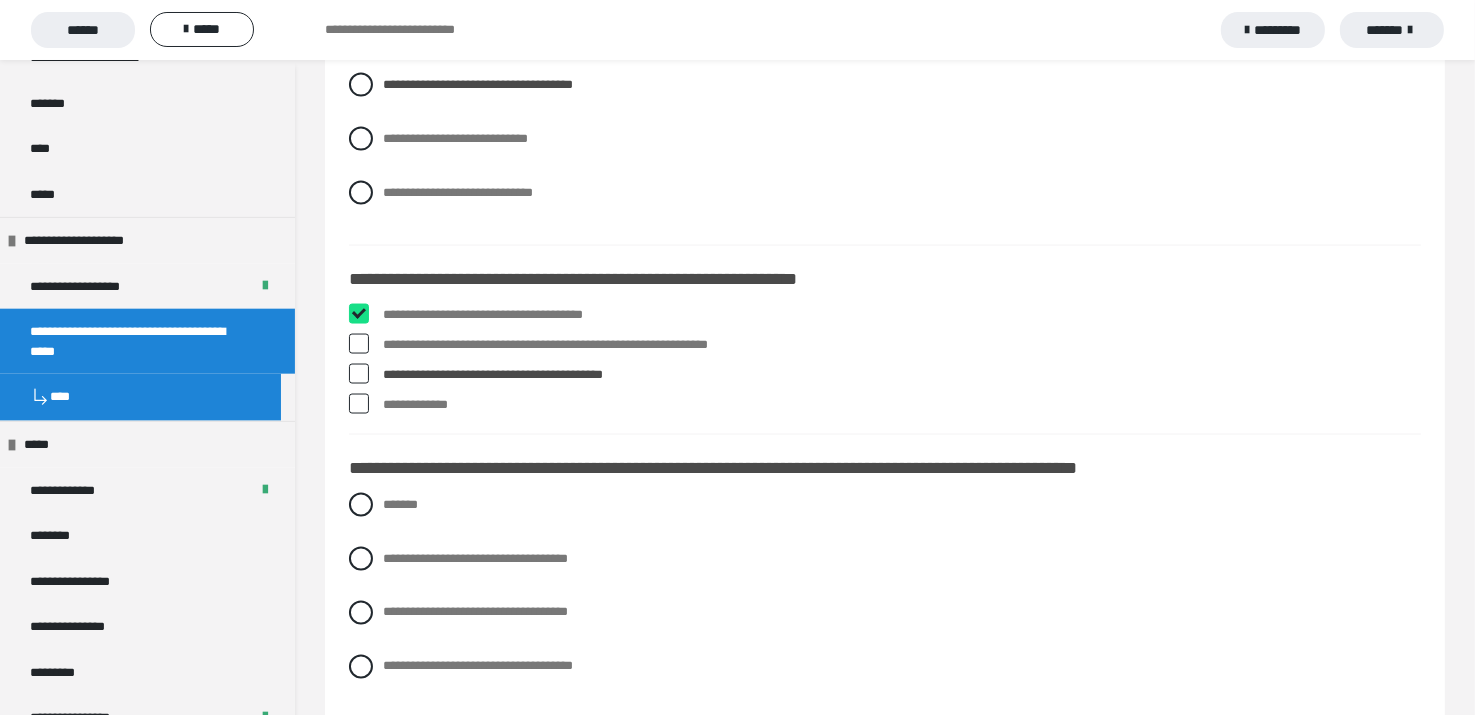 checkbox on "****" 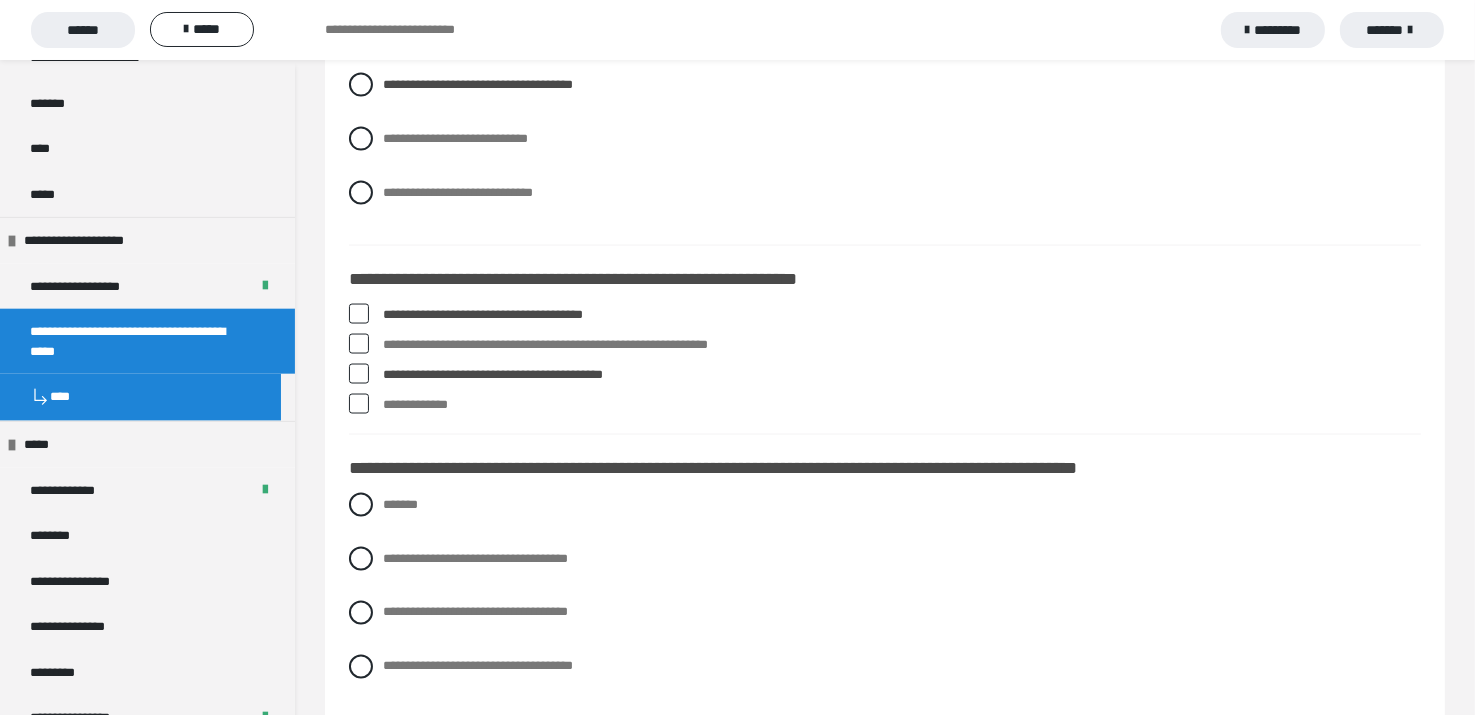 click at bounding box center (359, 404) 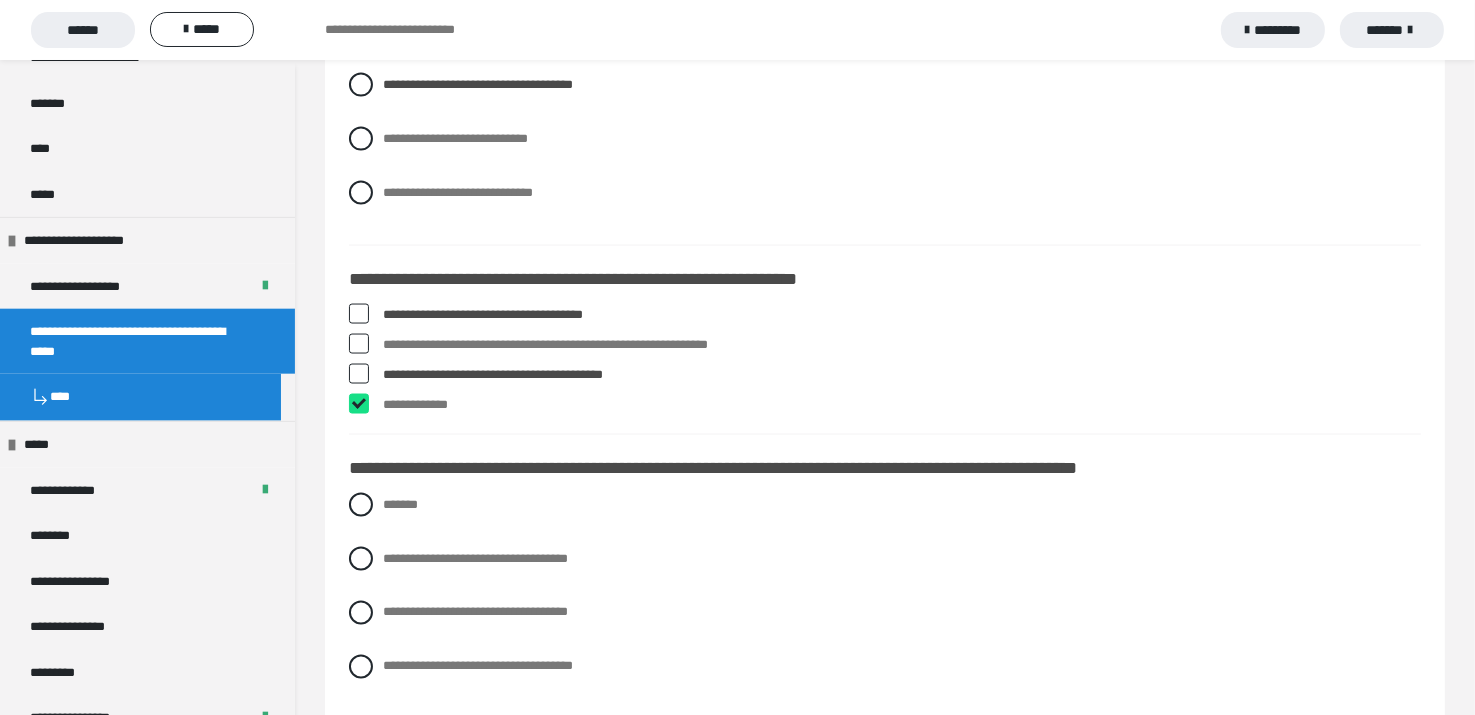 checkbox on "****" 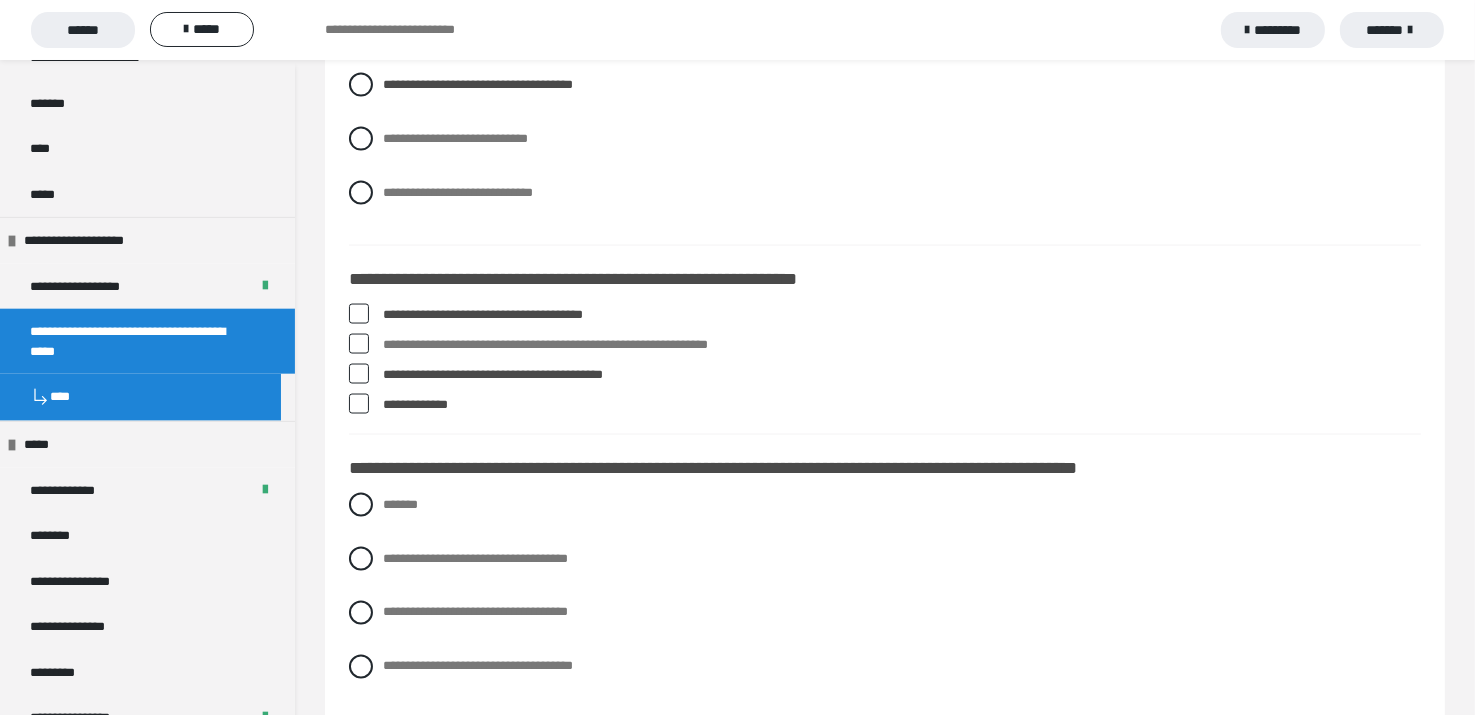 click at bounding box center (359, 374) 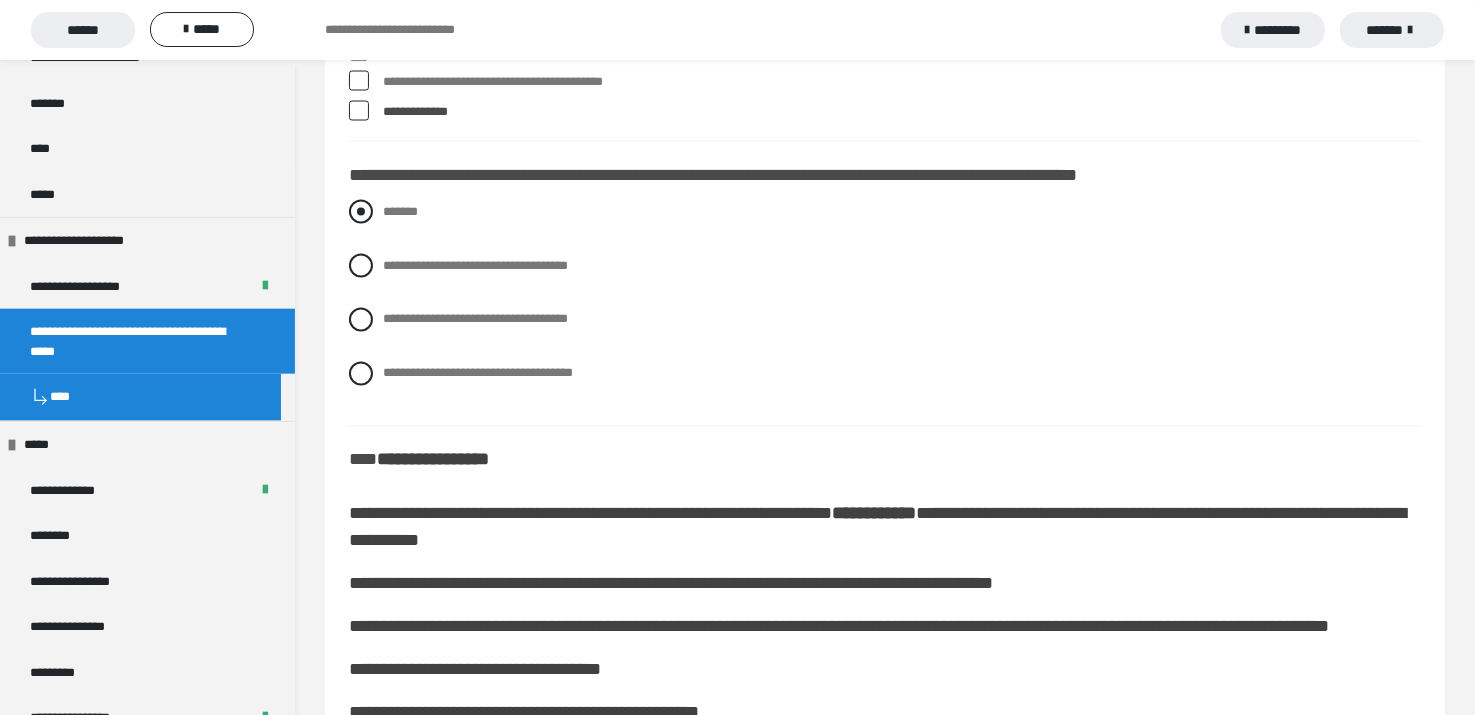scroll, scrollTop: 3400, scrollLeft: 0, axis: vertical 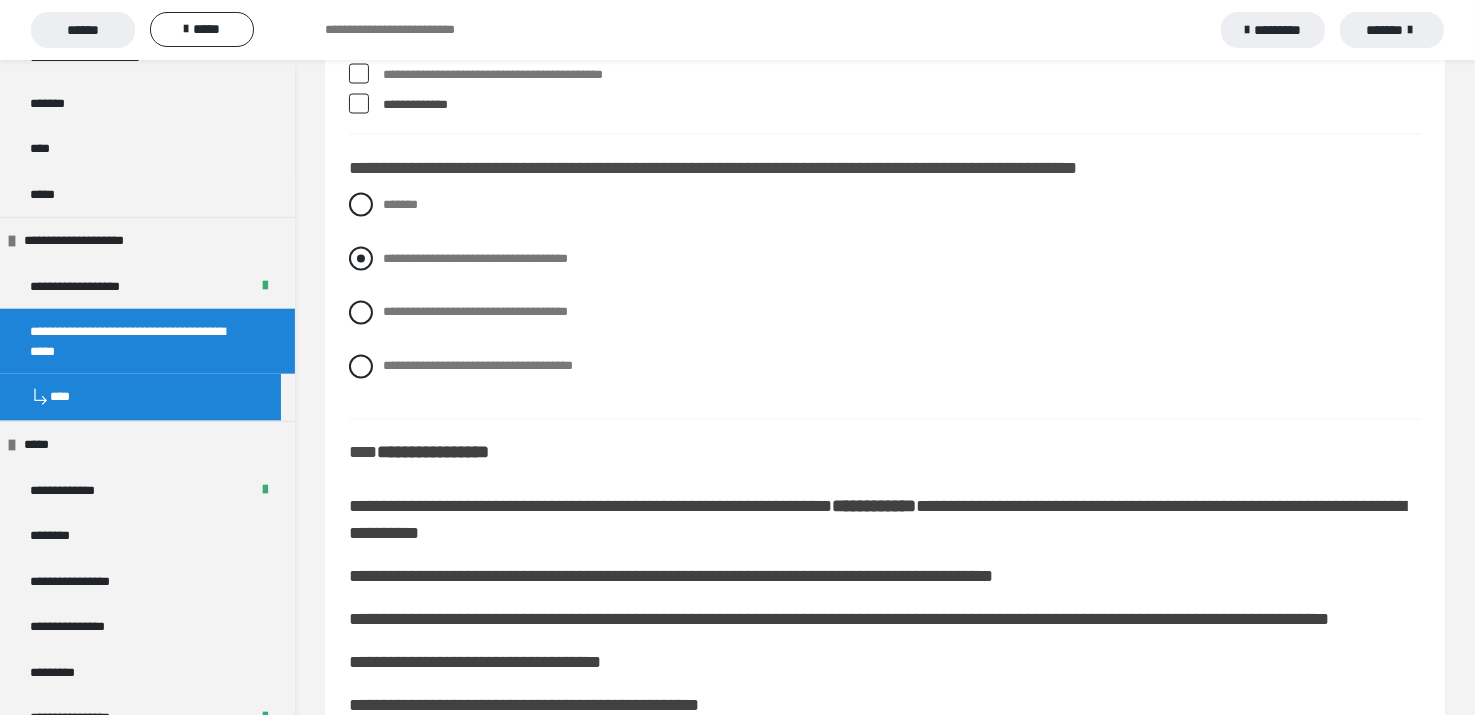 click at bounding box center (361, 259) 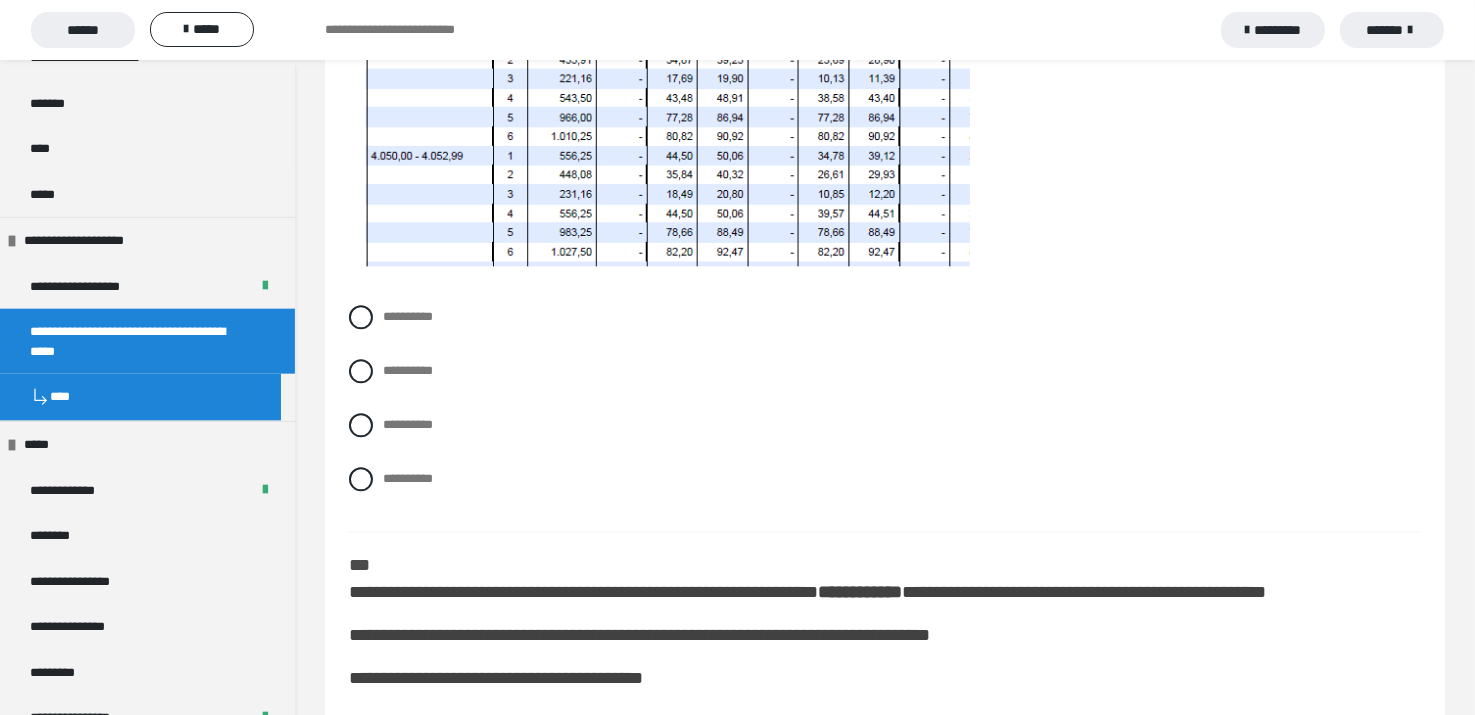 scroll, scrollTop: 4500, scrollLeft: 0, axis: vertical 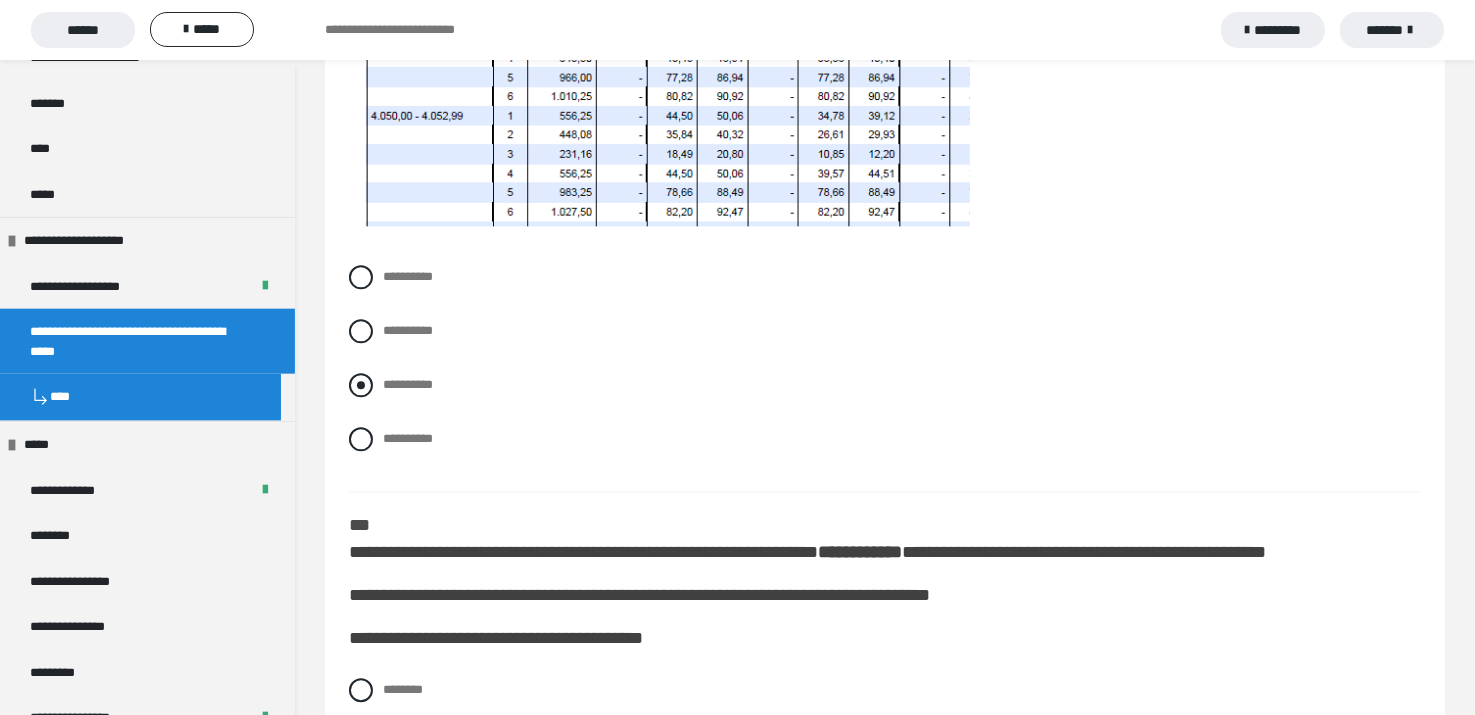 click at bounding box center (361, 385) 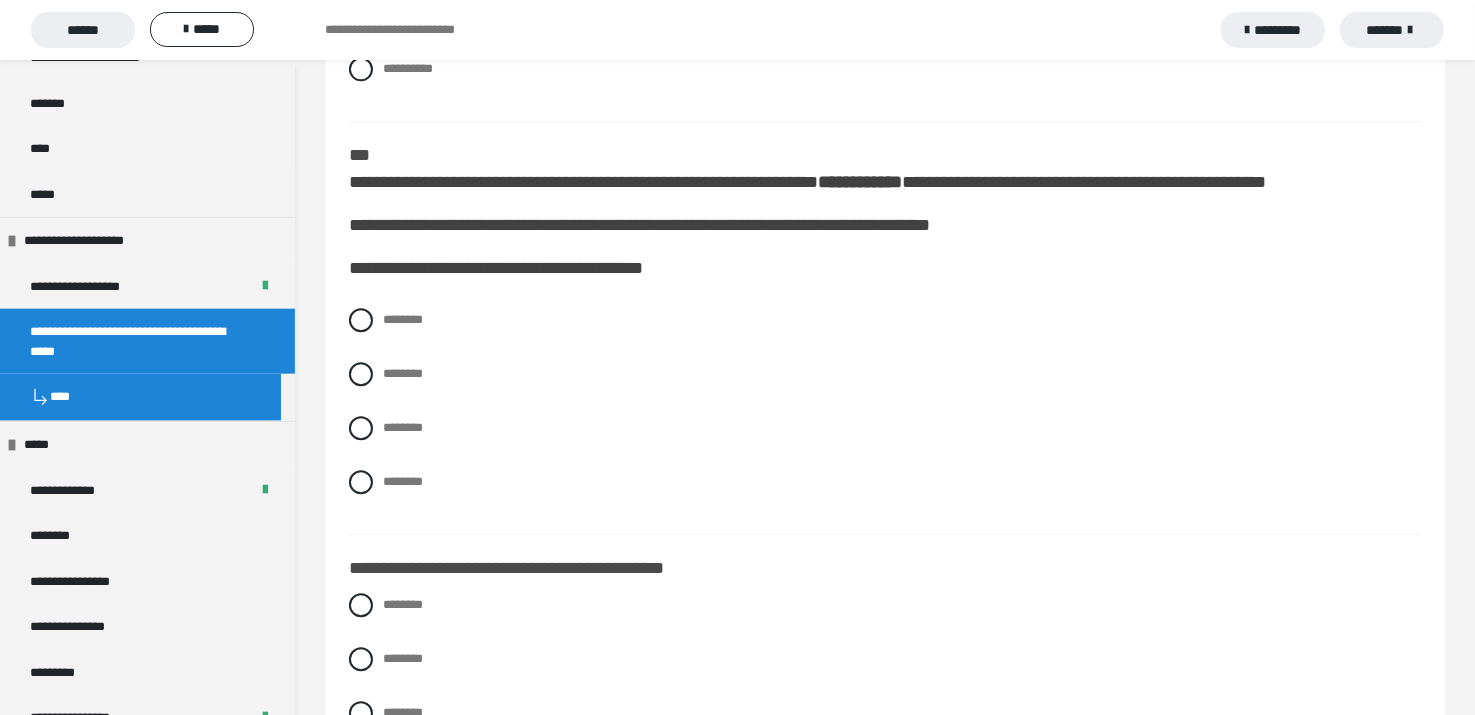 scroll, scrollTop: 4928, scrollLeft: 0, axis: vertical 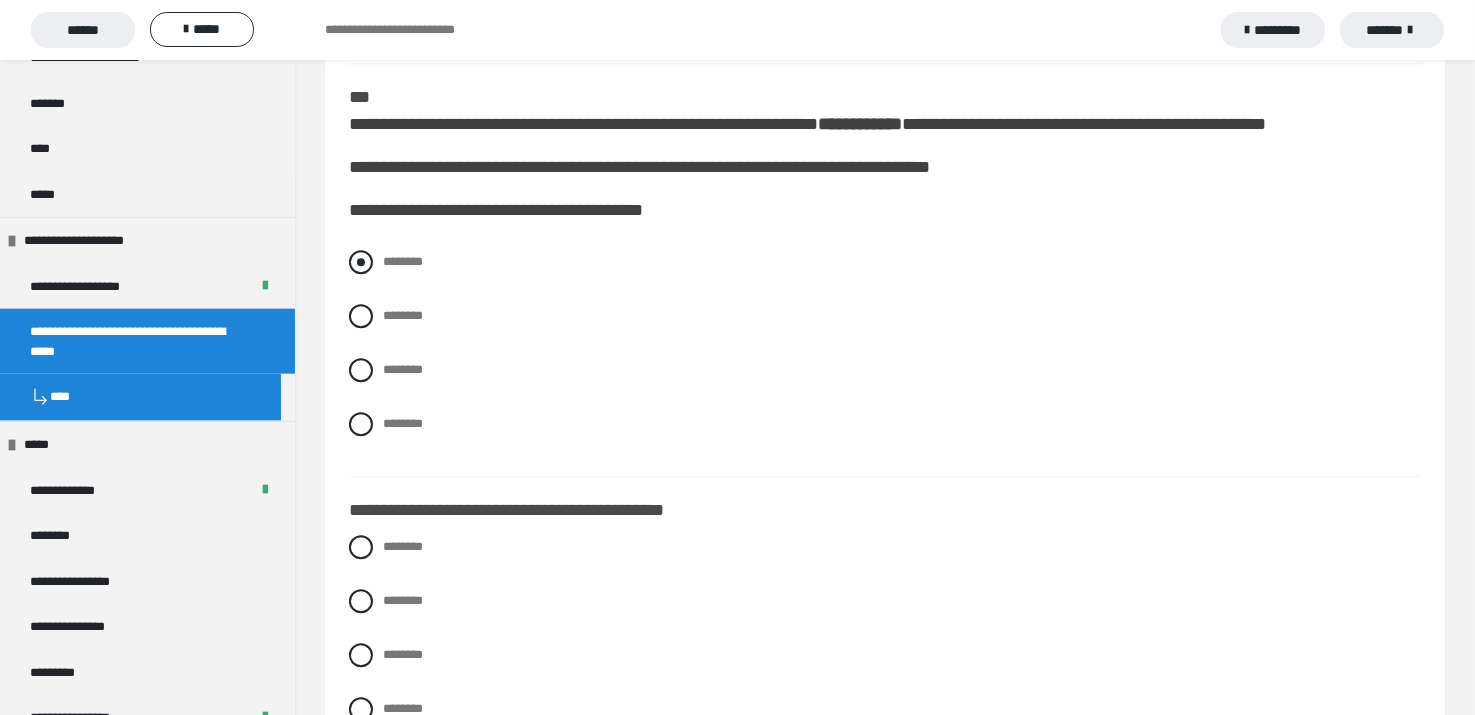 click at bounding box center [361, 262] 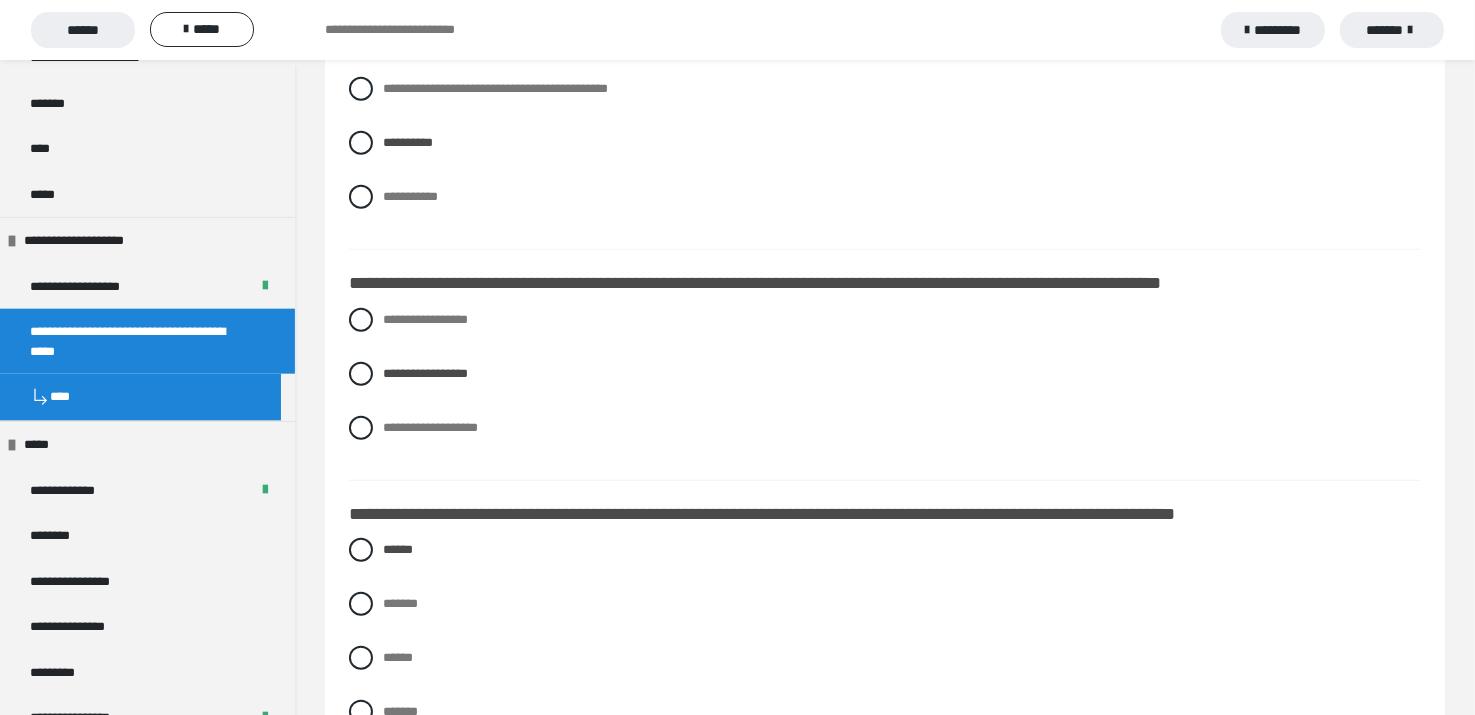 scroll, scrollTop: 1628, scrollLeft: 0, axis: vertical 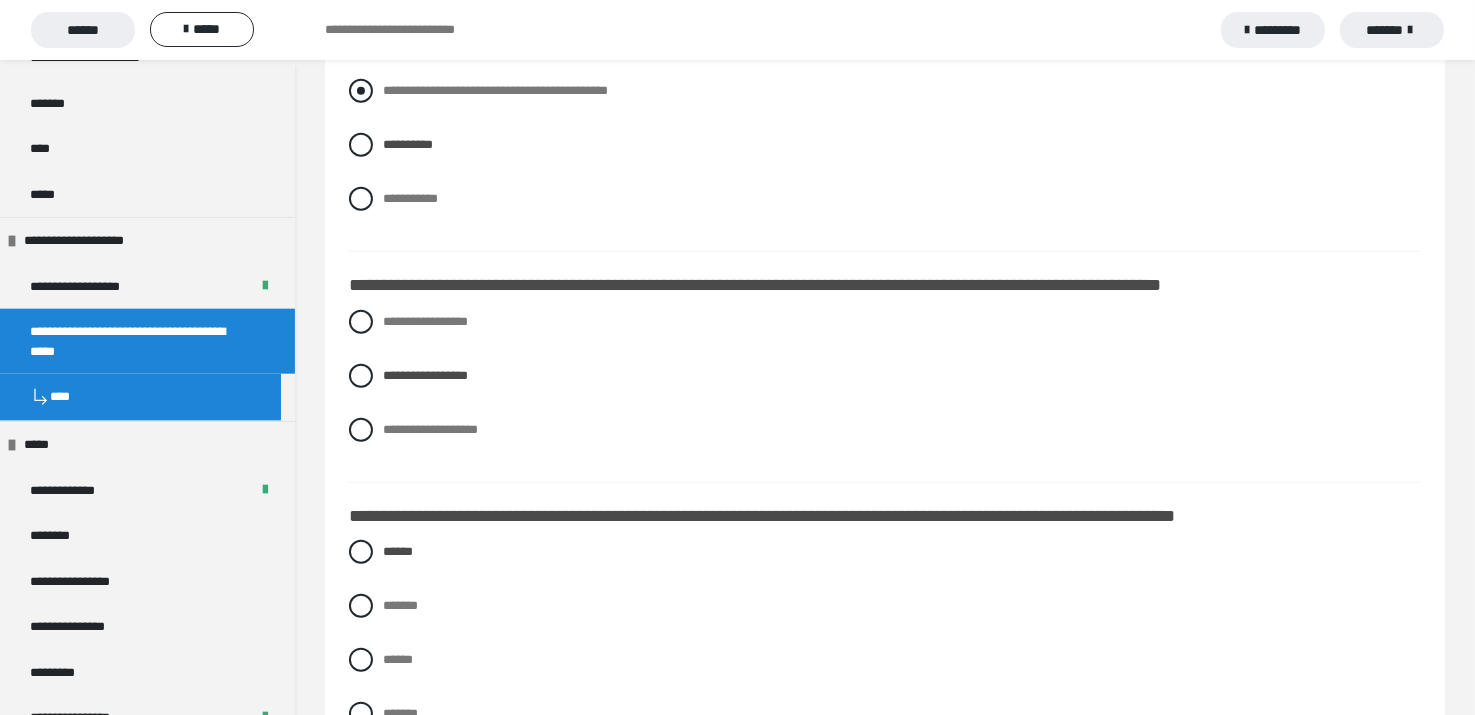 click at bounding box center [361, 91] 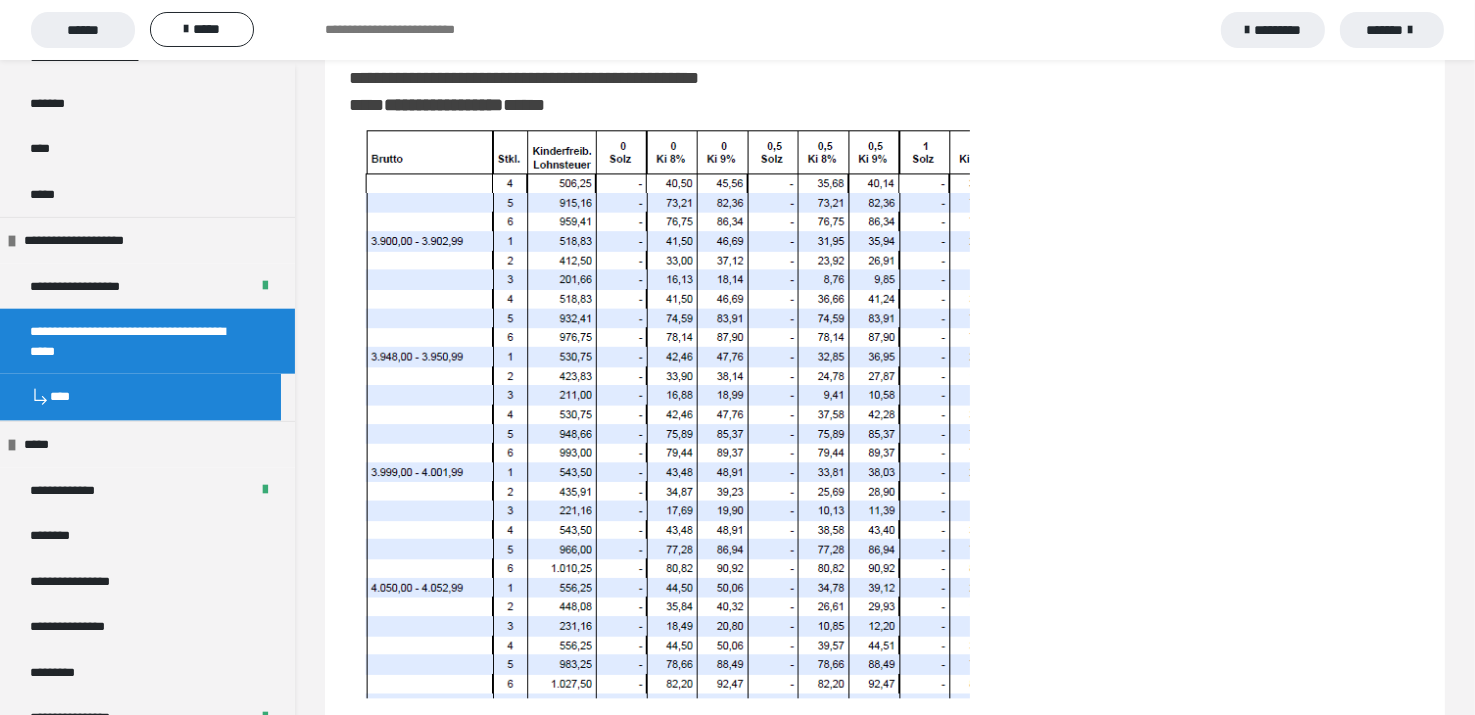scroll, scrollTop: 4928, scrollLeft: 0, axis: vertical 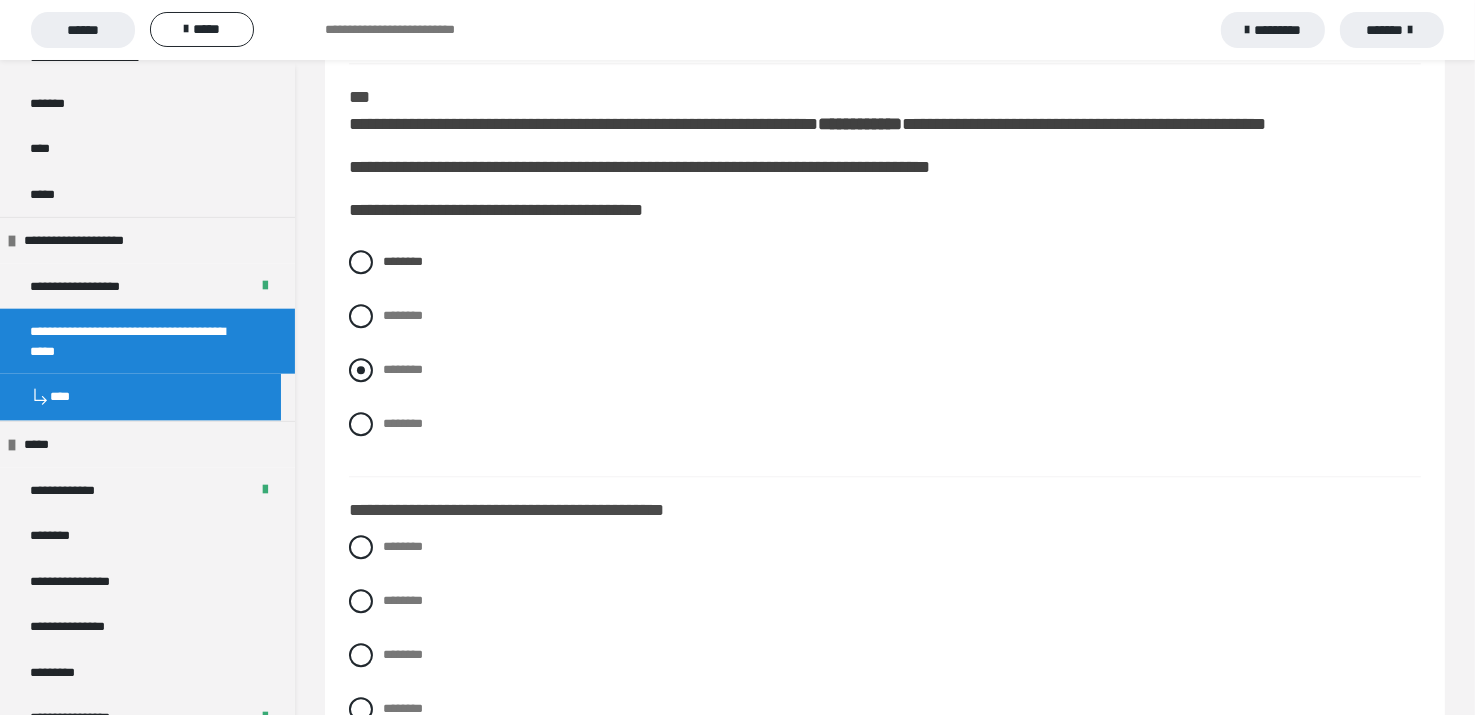 click at bounding box center [361, 370] 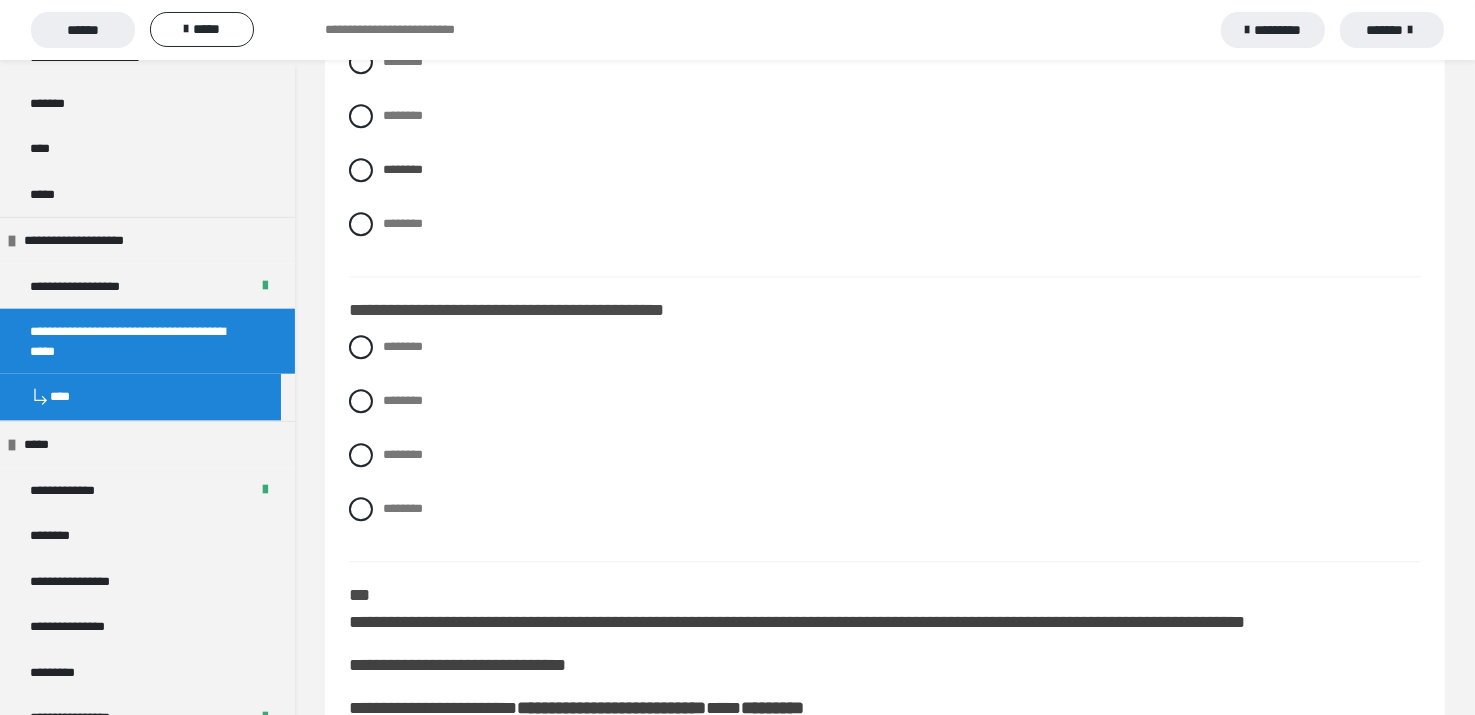 scroll, scrollTop: 5128, scrollLeft: 0, axis: vertical 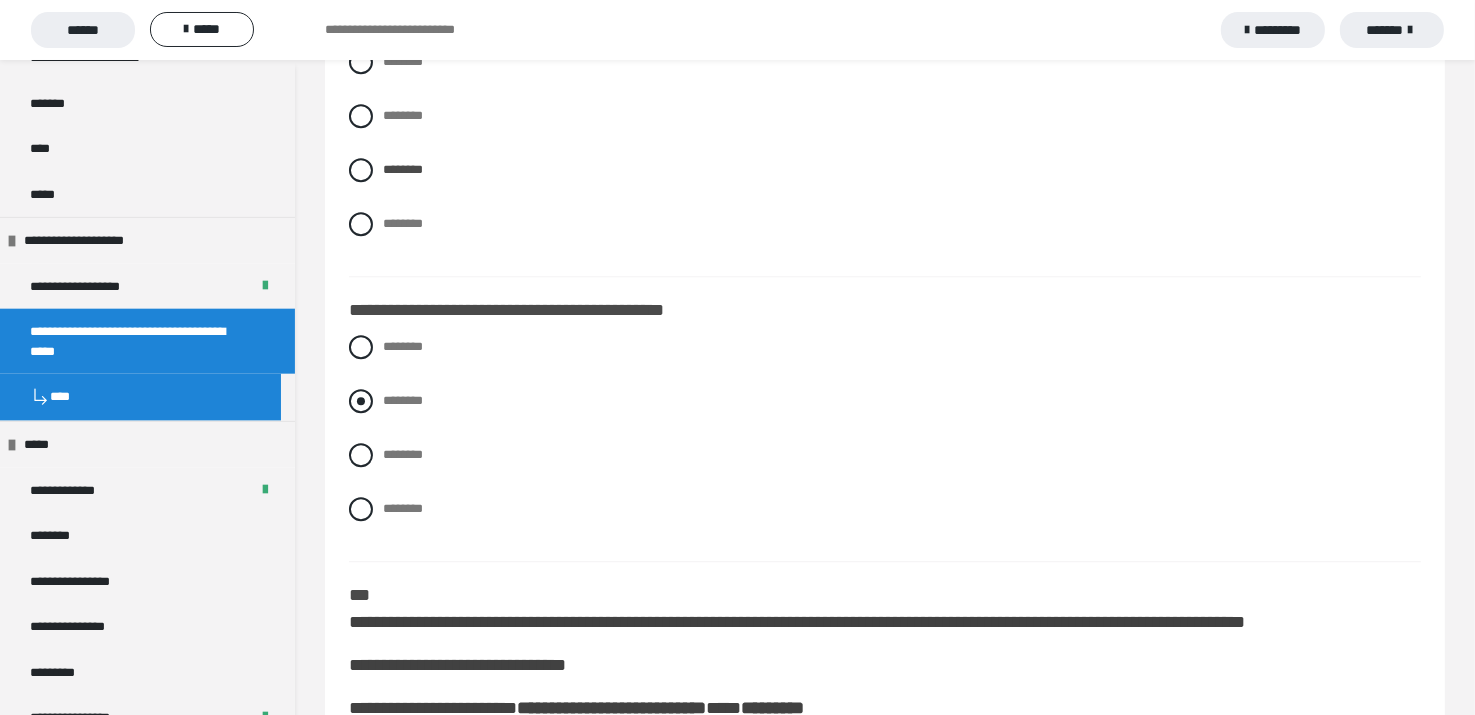 click at bounding box center [361, 401] 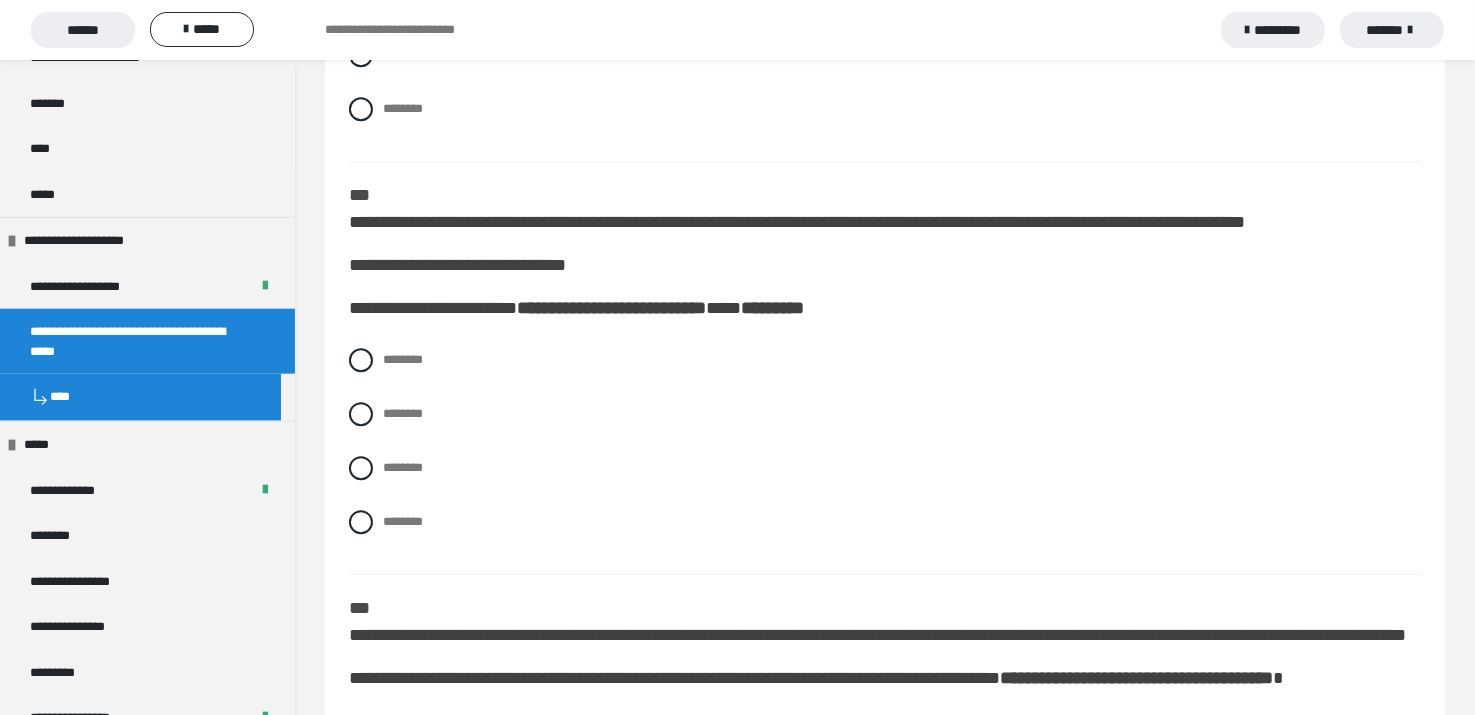 scroll, scrollTop: 5528, scrollLeft: 0, axis: vertical 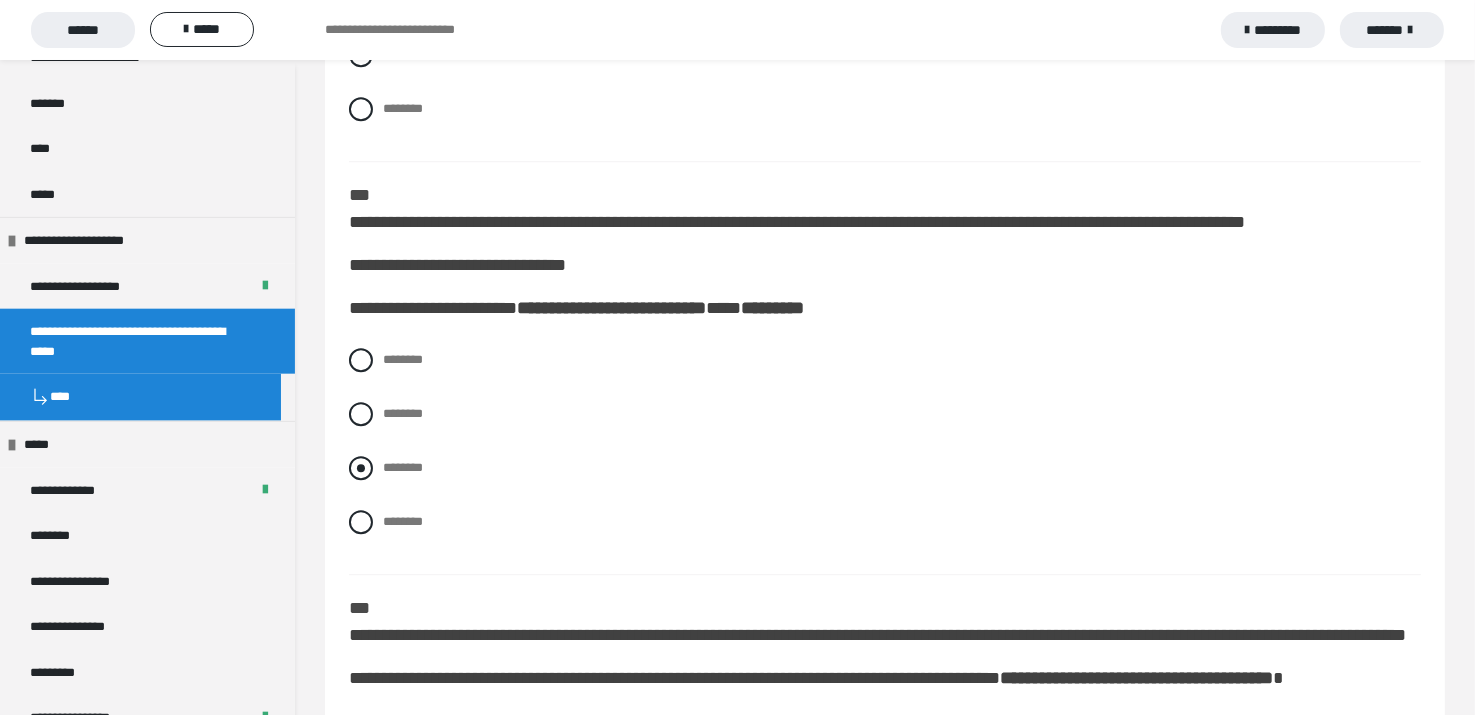 click at bounding box center [361, 468] 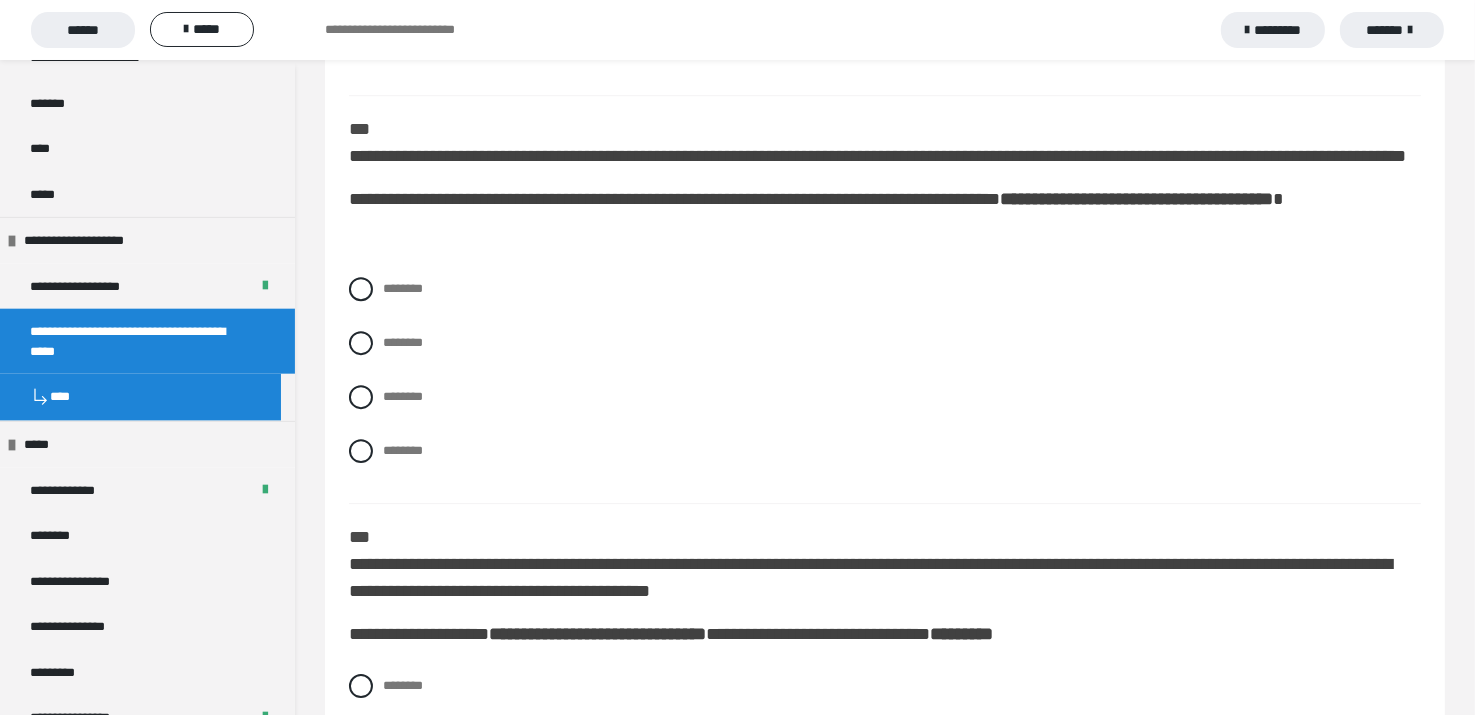 scroll, scrollTop: 6028, scrollLeft: 0, axis: vertical 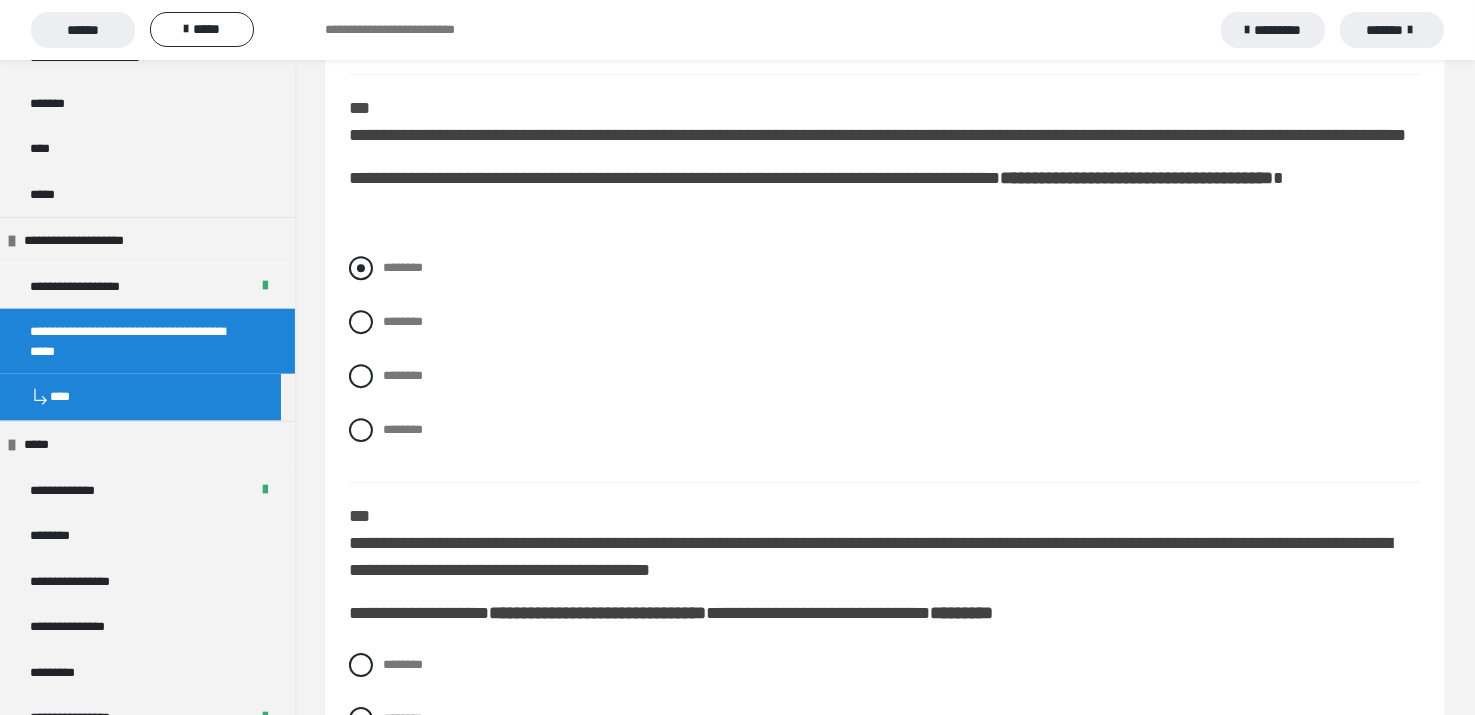 click at bounding box center [361, 268] 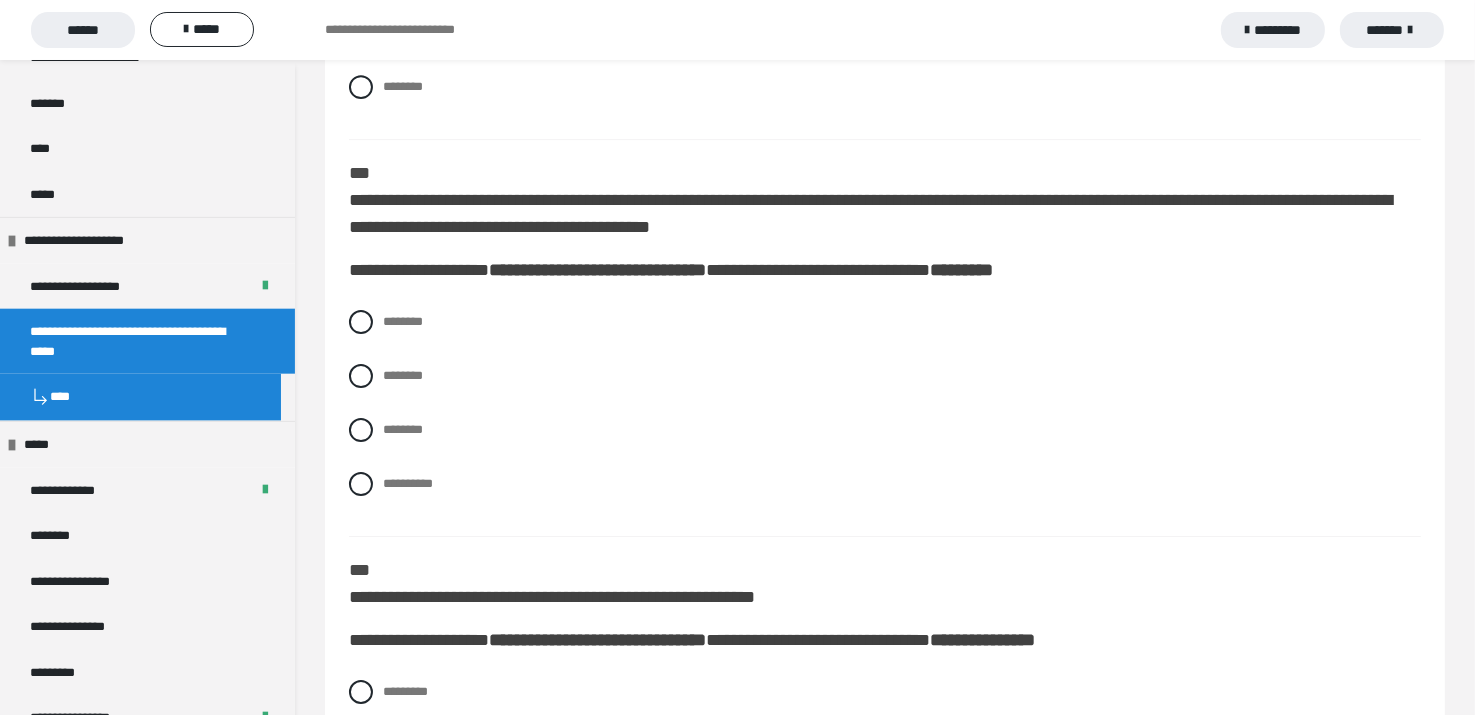 scroll, scrollTop: 6328, scrollLeft: 0, axis: vertical 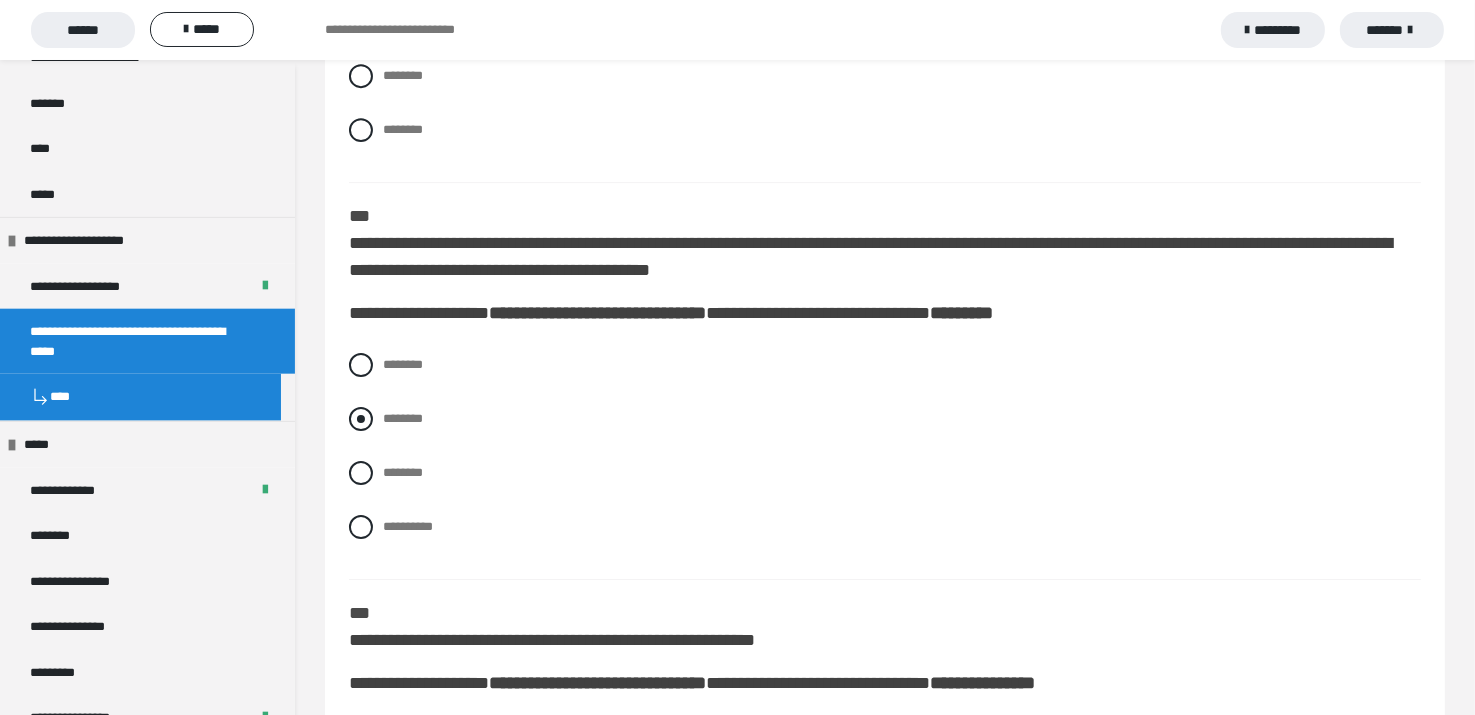 click at bounding box center (361, 419) 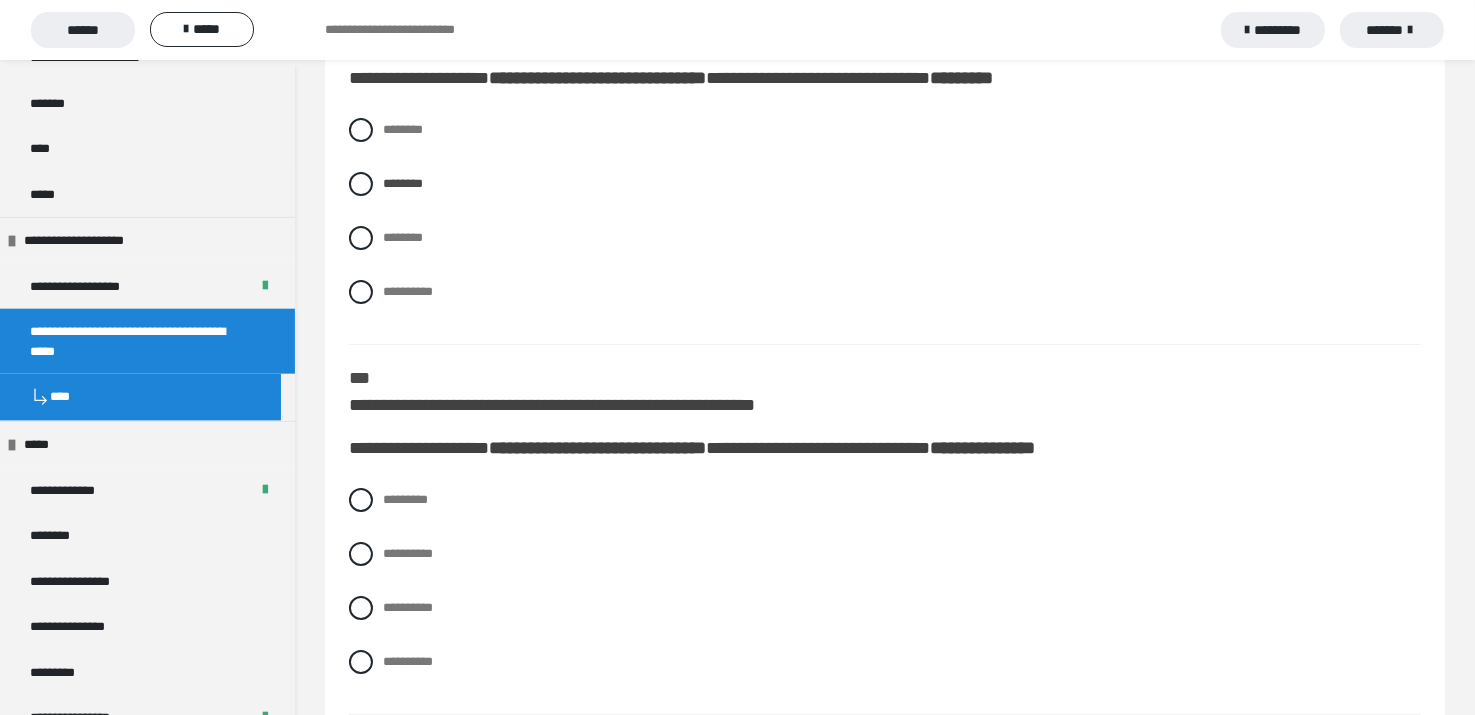 scroll, scrollTop: 6528, scrollLeft: 0, axis: vertical 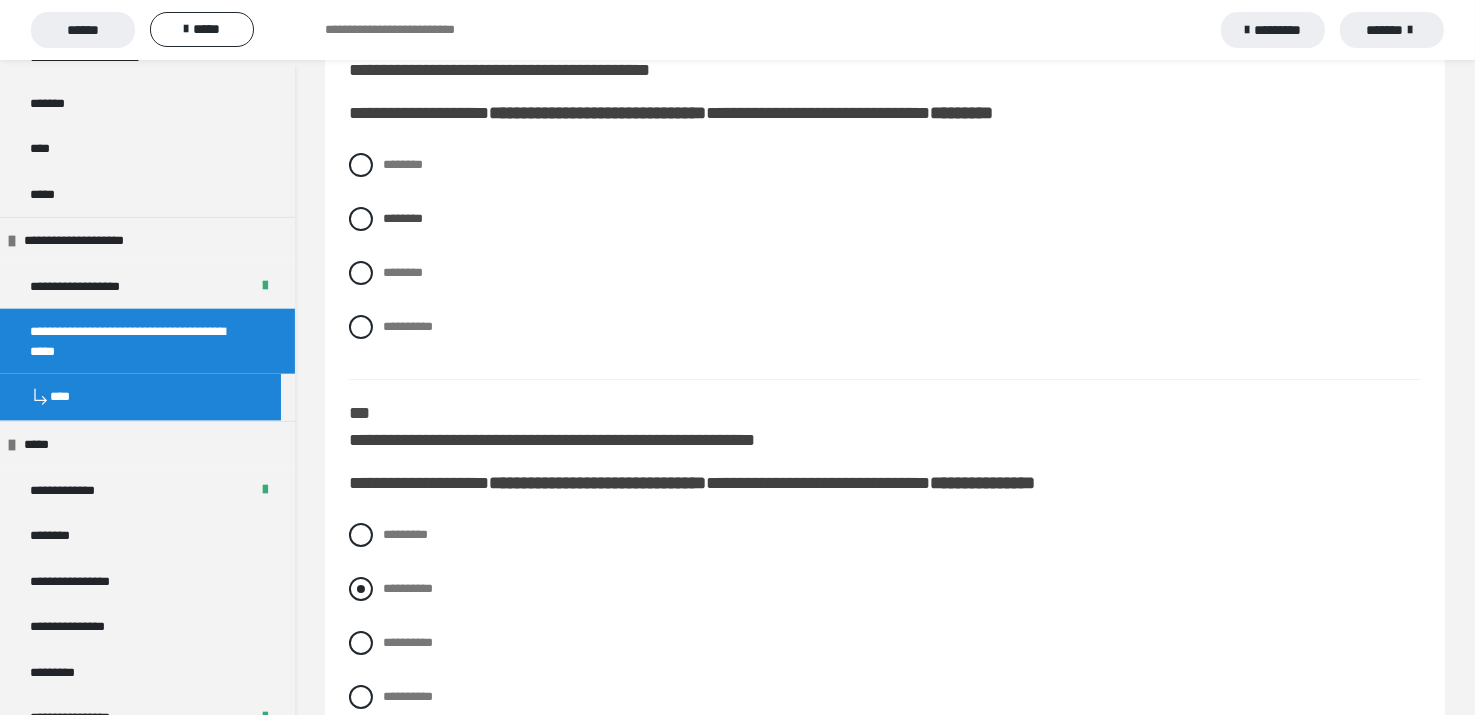 click at bounding box center (361, 589) 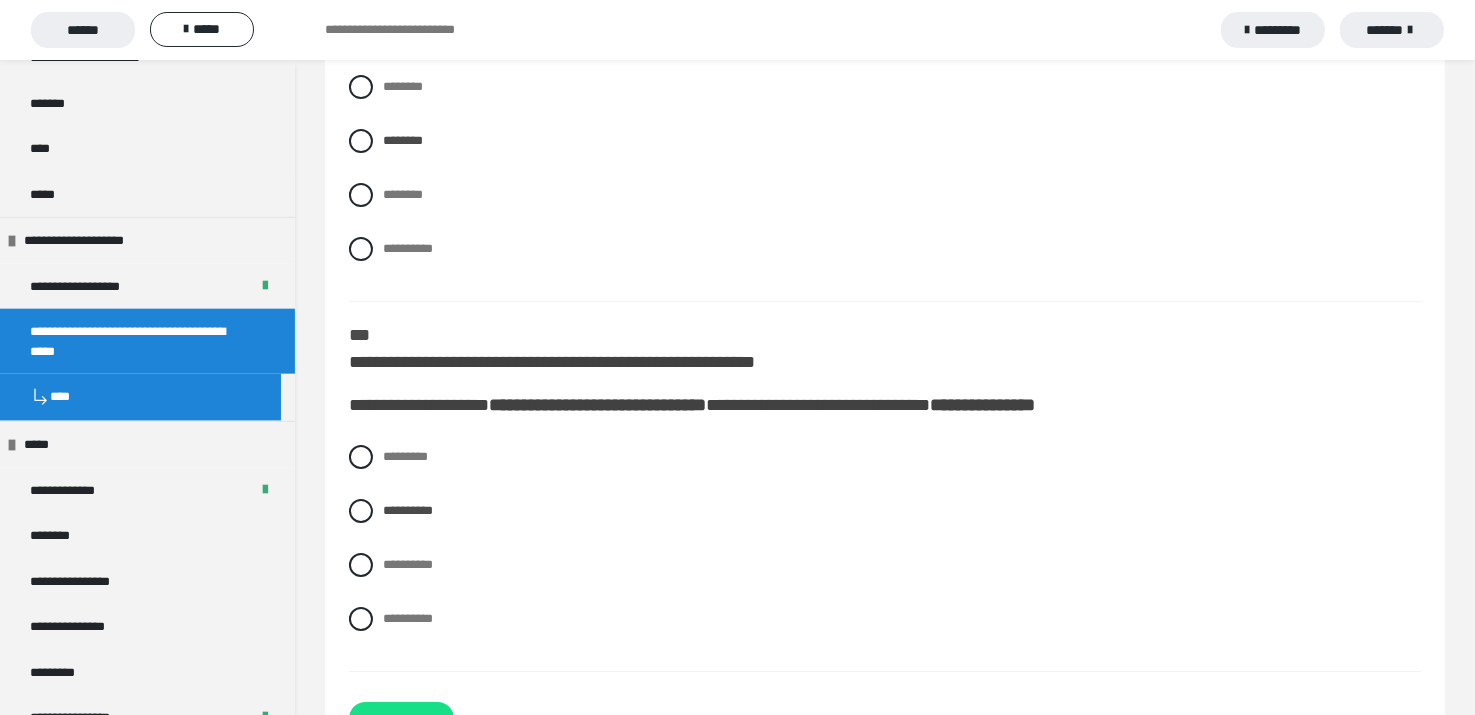 scroll, scrollTop: 6728, scrollLeft: 0, axis: vertical 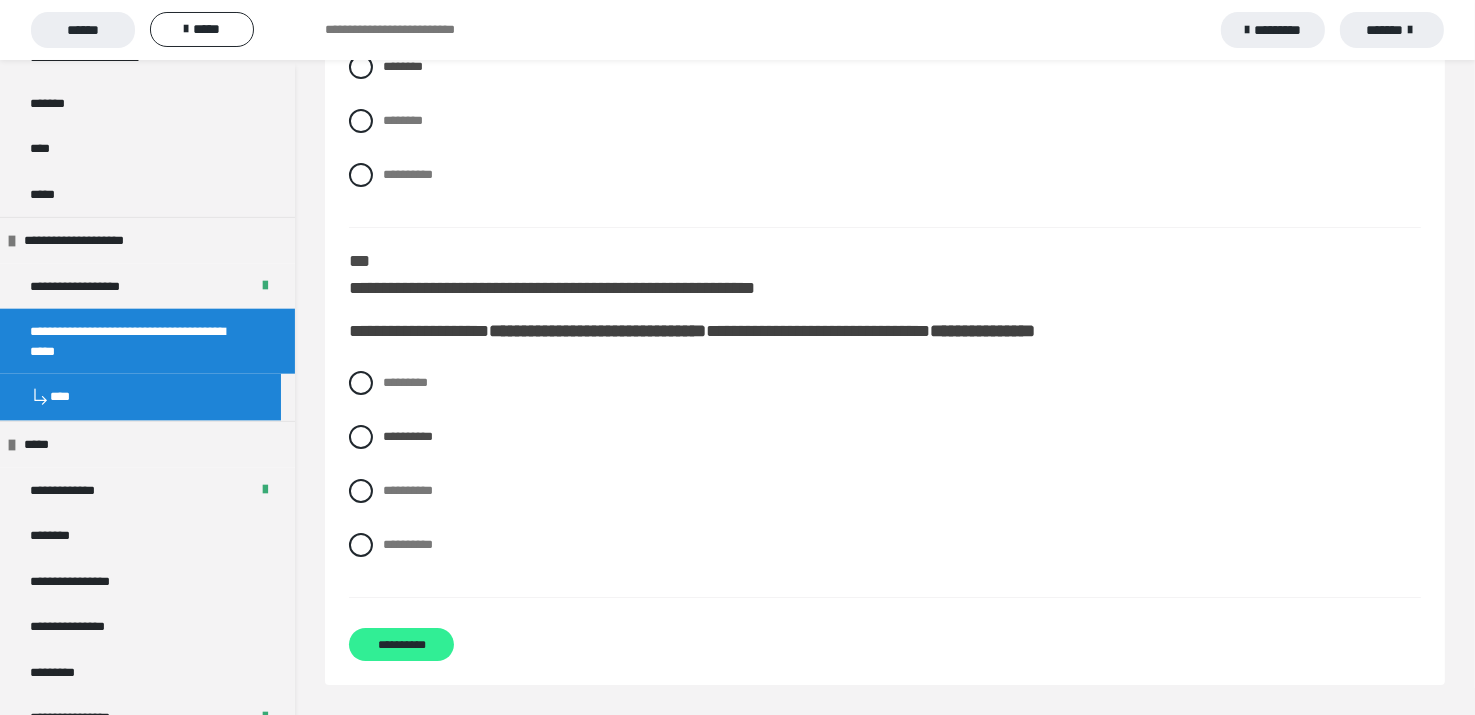 click on "**********" at bounding box center (401, 644) 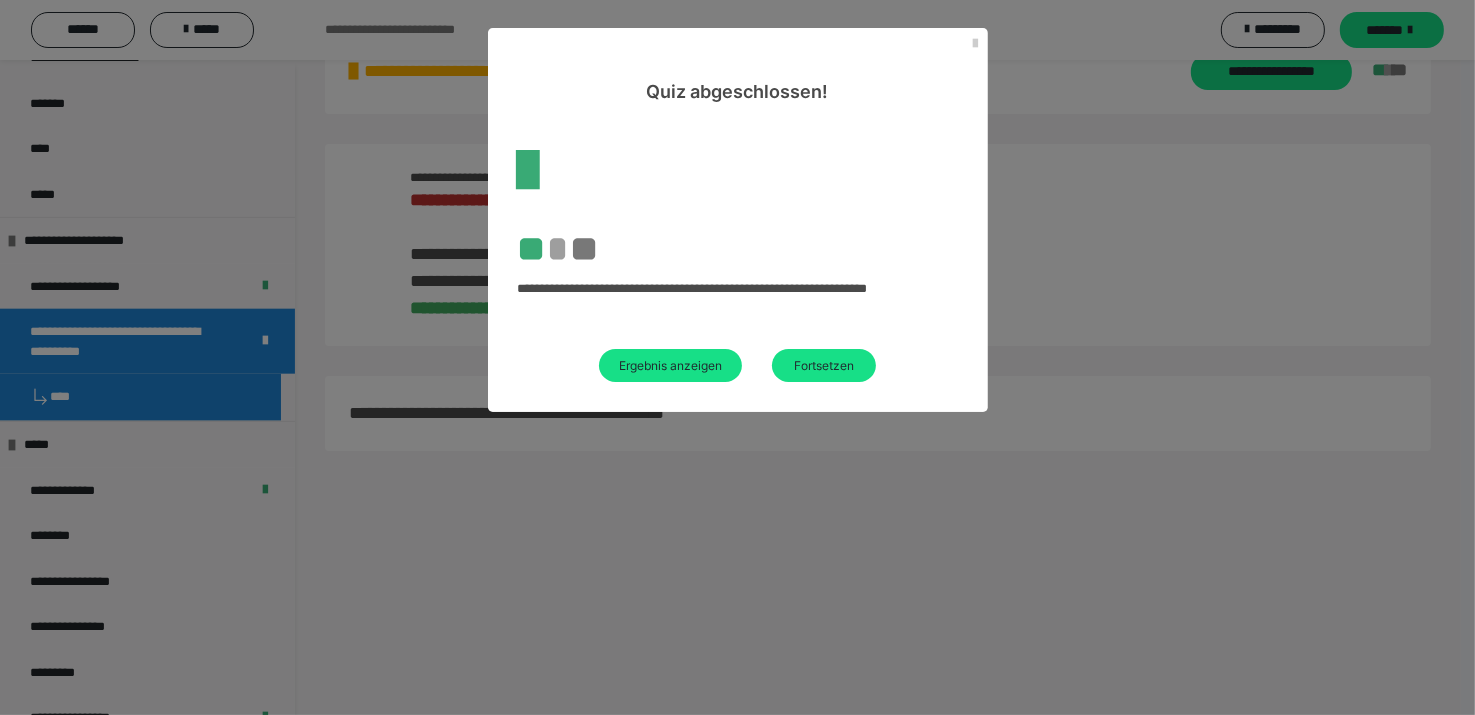 scroll, scrollTop: 538, scrollLeft: 0, axis: vertical 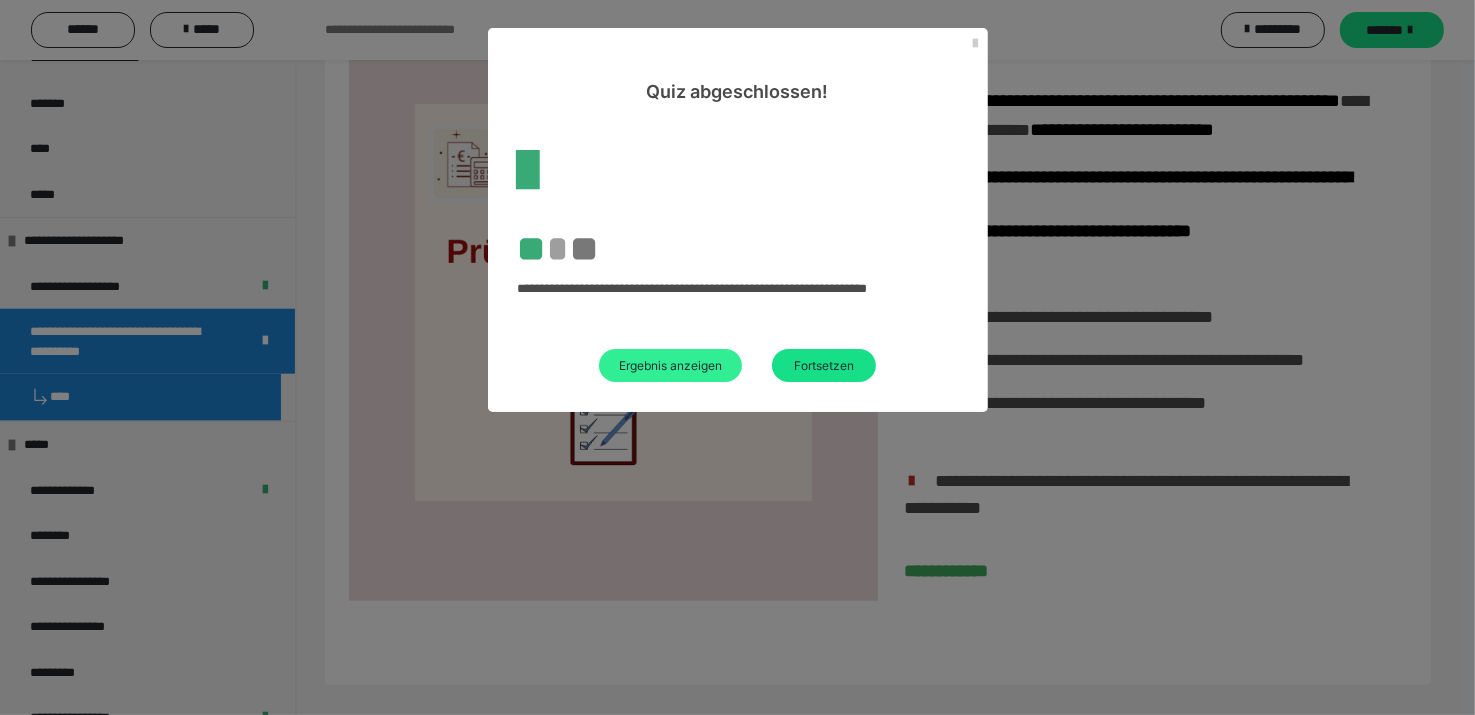click on "Ergebnis anzeigen" at bounding box center (670, 365) 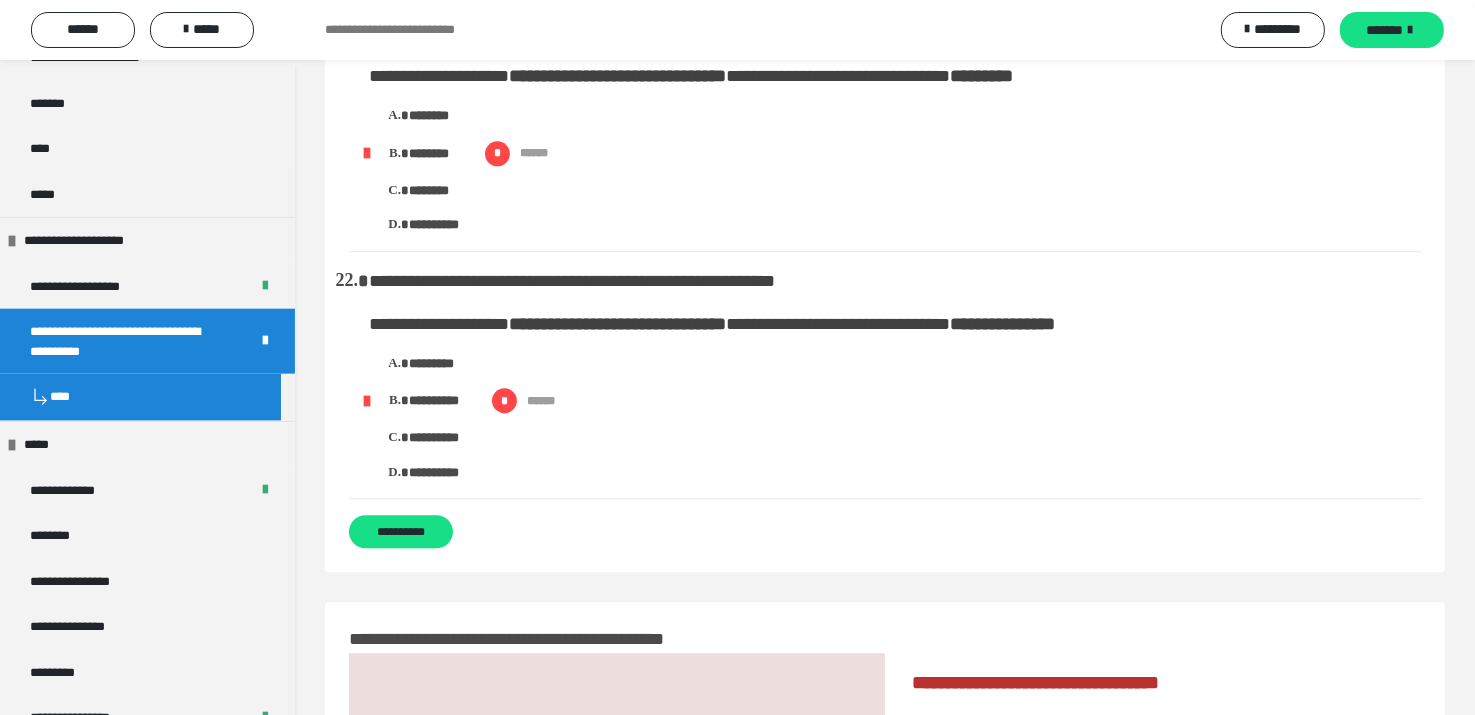 scroll, scrollTop: 5000, scrollLeft: 0, axis: vertical 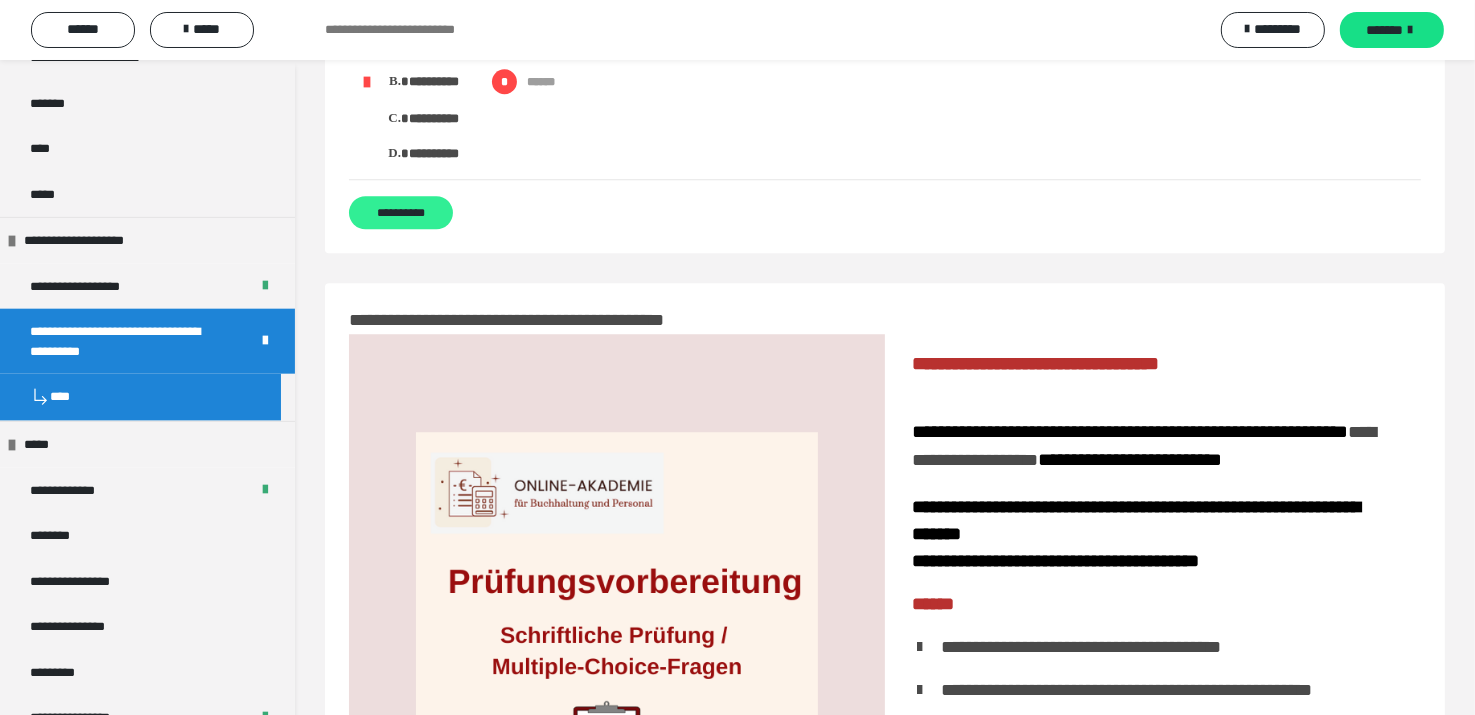 click on "**********" at bounding box center (401, 212) 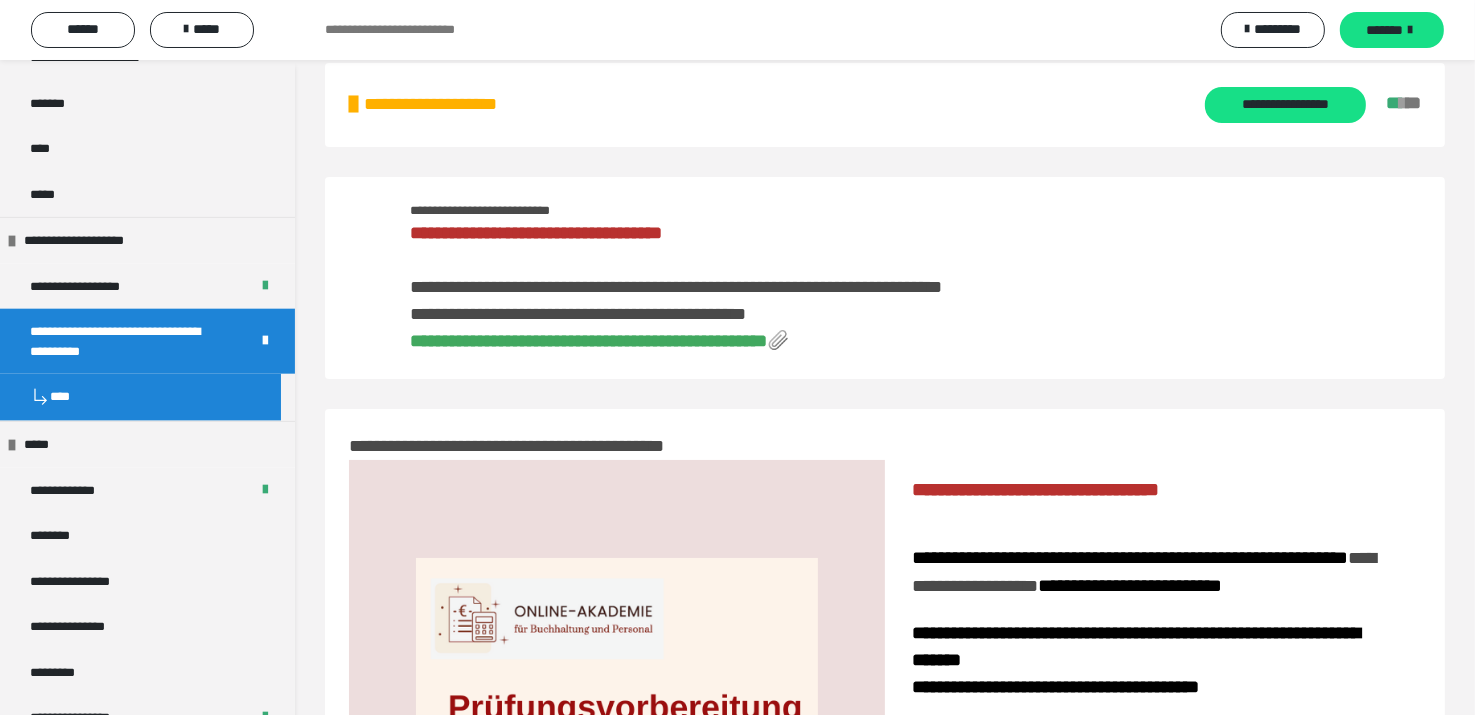 click on "**********" at bounding box center (588, 341) 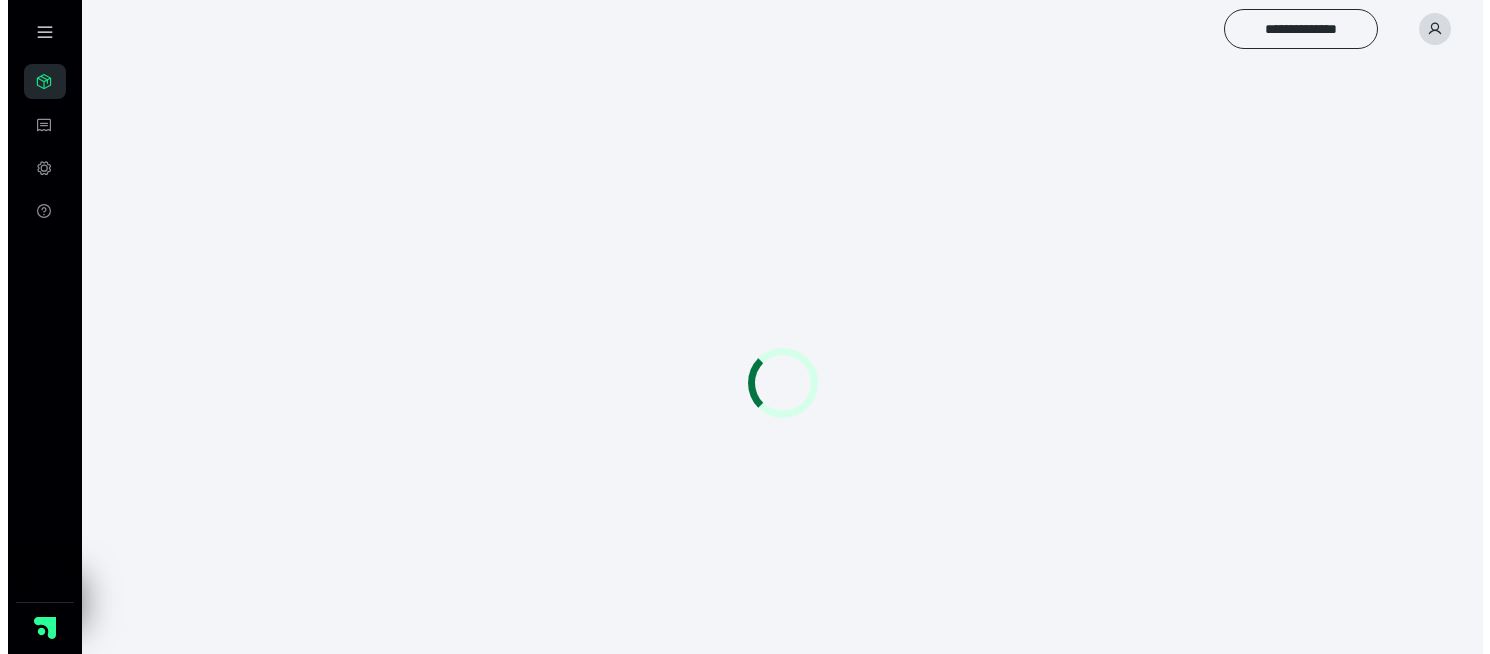 scroll, scrollTop: 0, scrollLeft: 0, axis: both 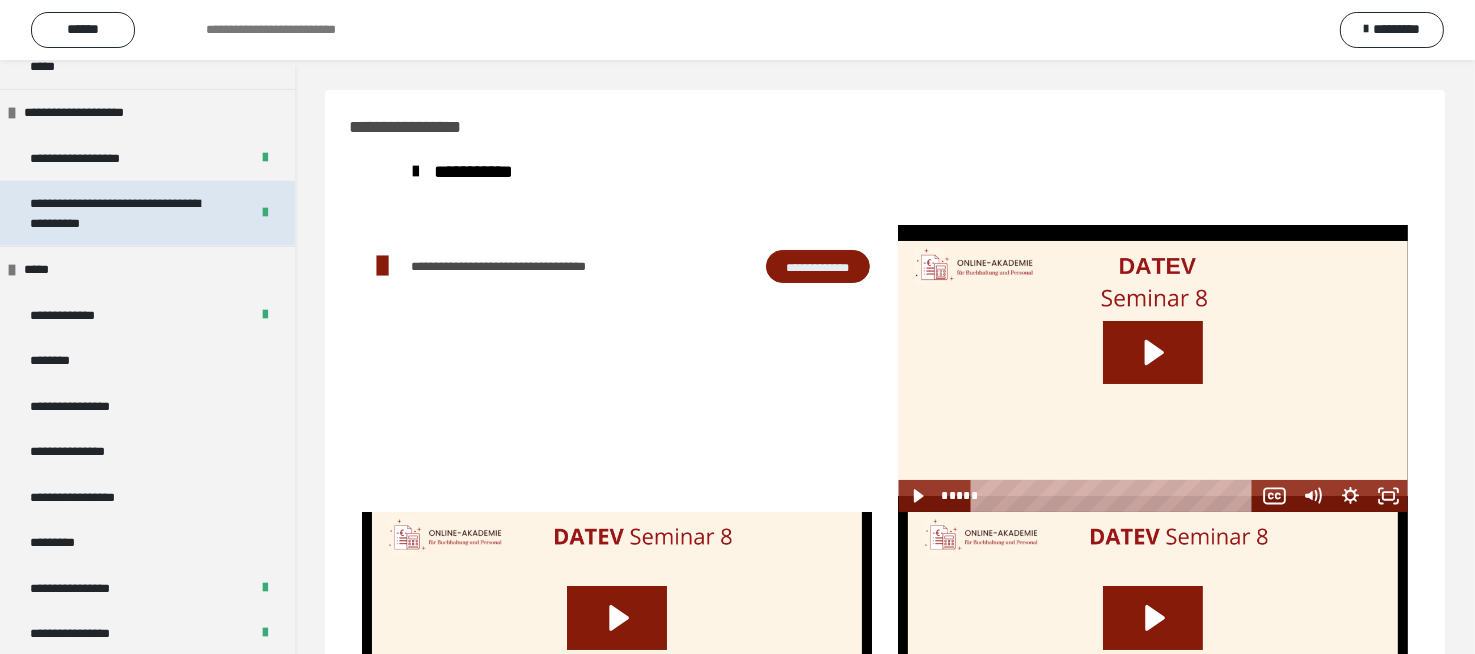 click on "**********" at bounding box center (124, 213) 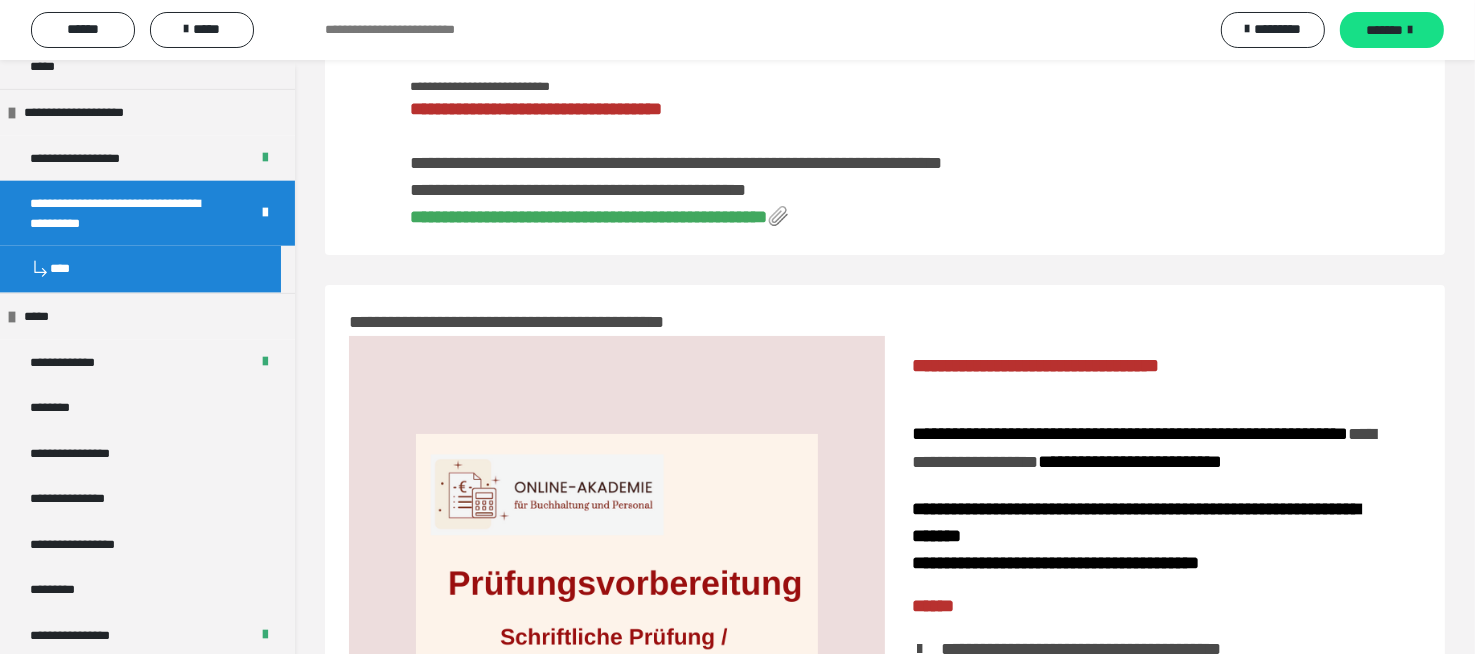 scroll, scrollTop: 0, scrollLeft: 0, axis: both 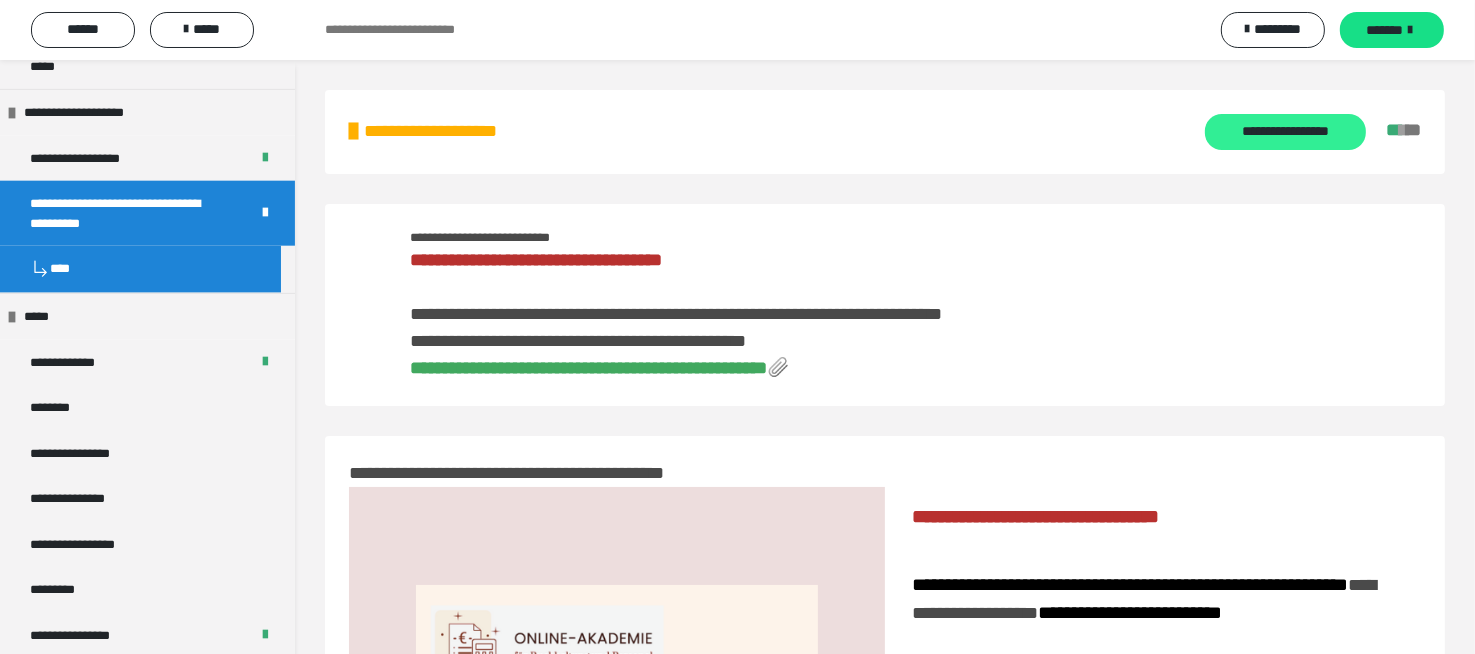 click on "**********" at bounding box center [1285, 132] 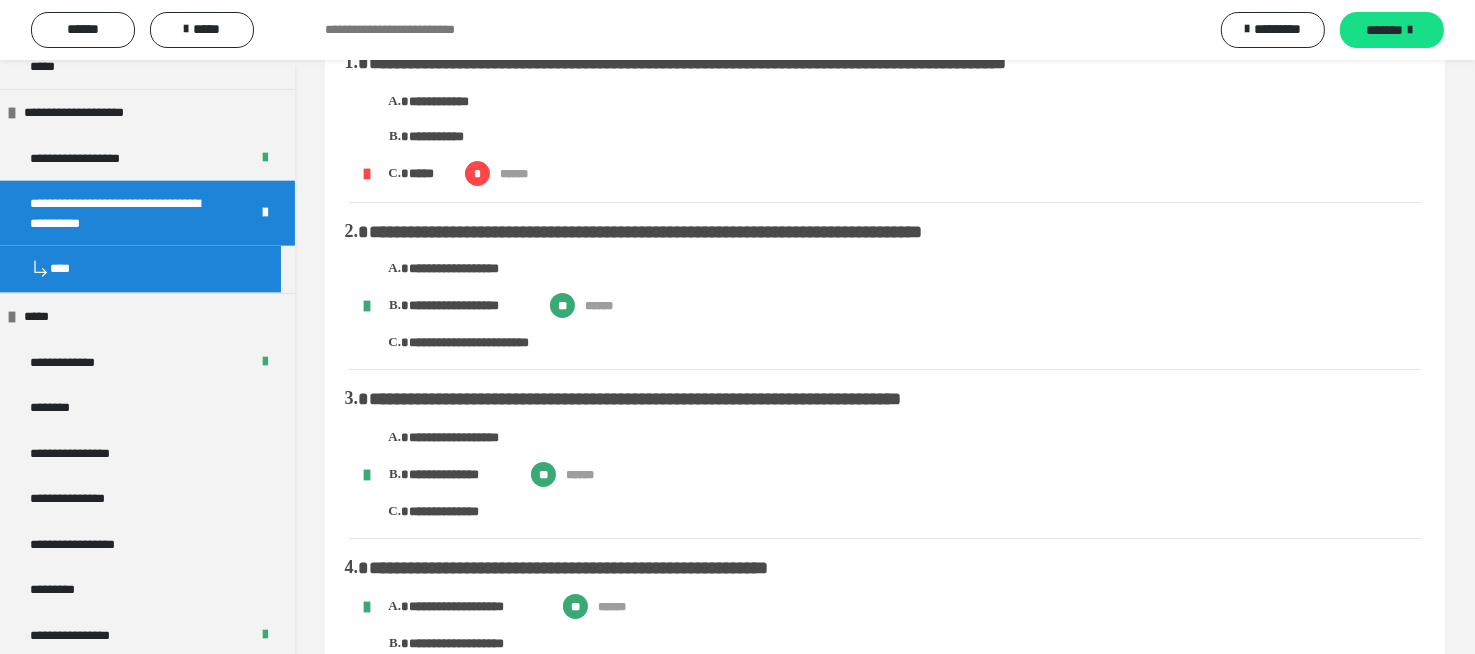 scroll, scrollTop: 0, scrollLeft: 0, axis: both 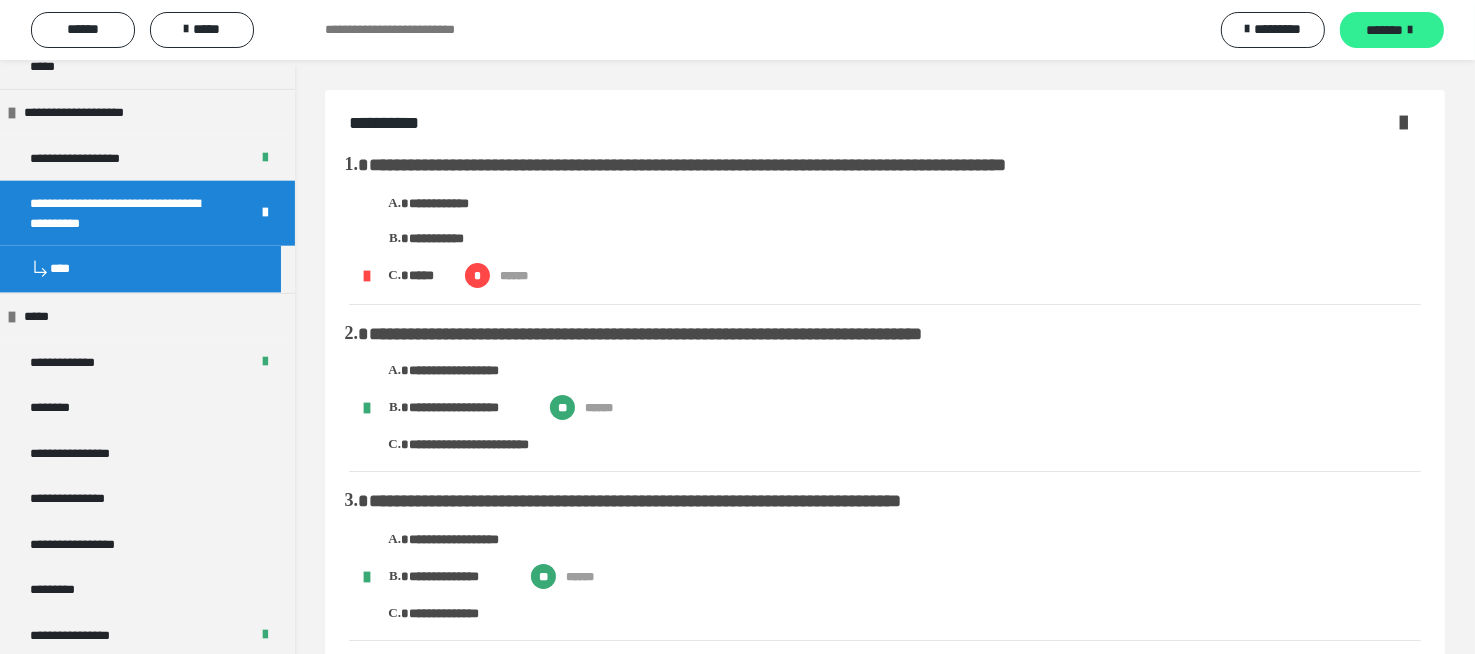 click at bounding box center [1411, 30] 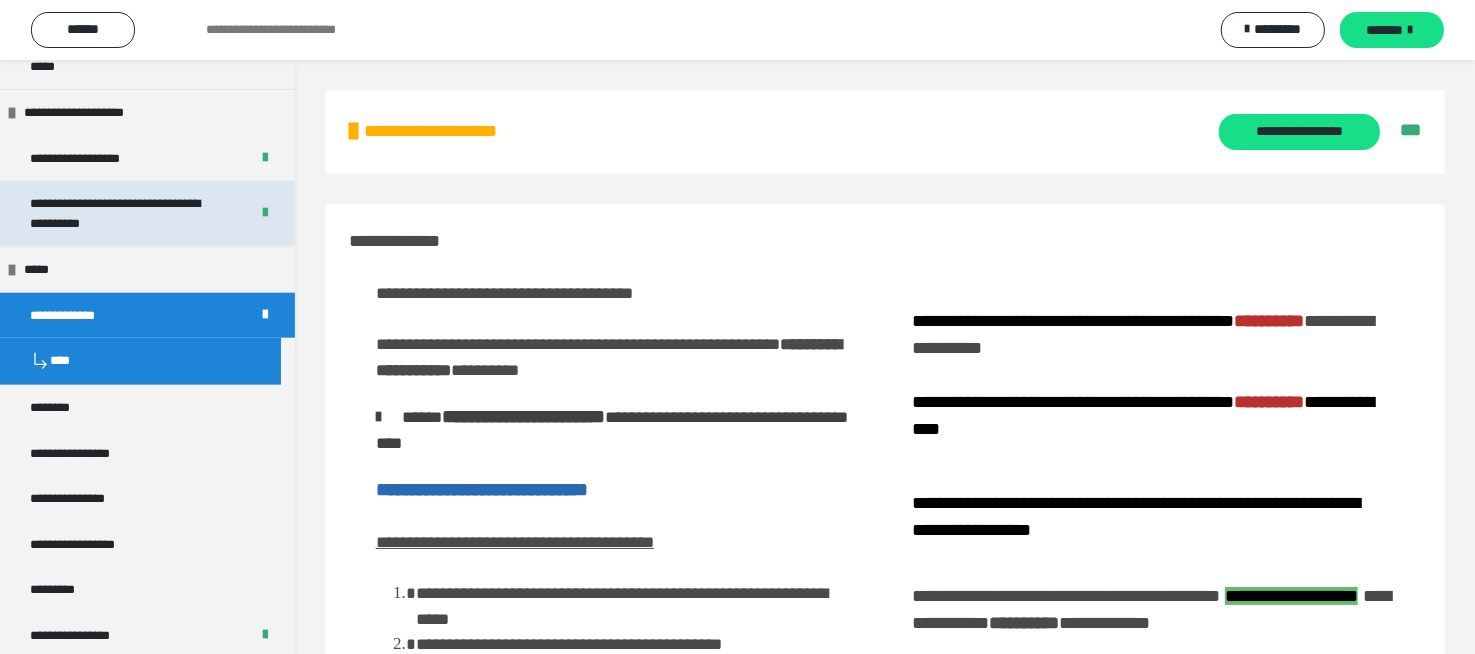 click on "**********" at bounding box center [124, 213] 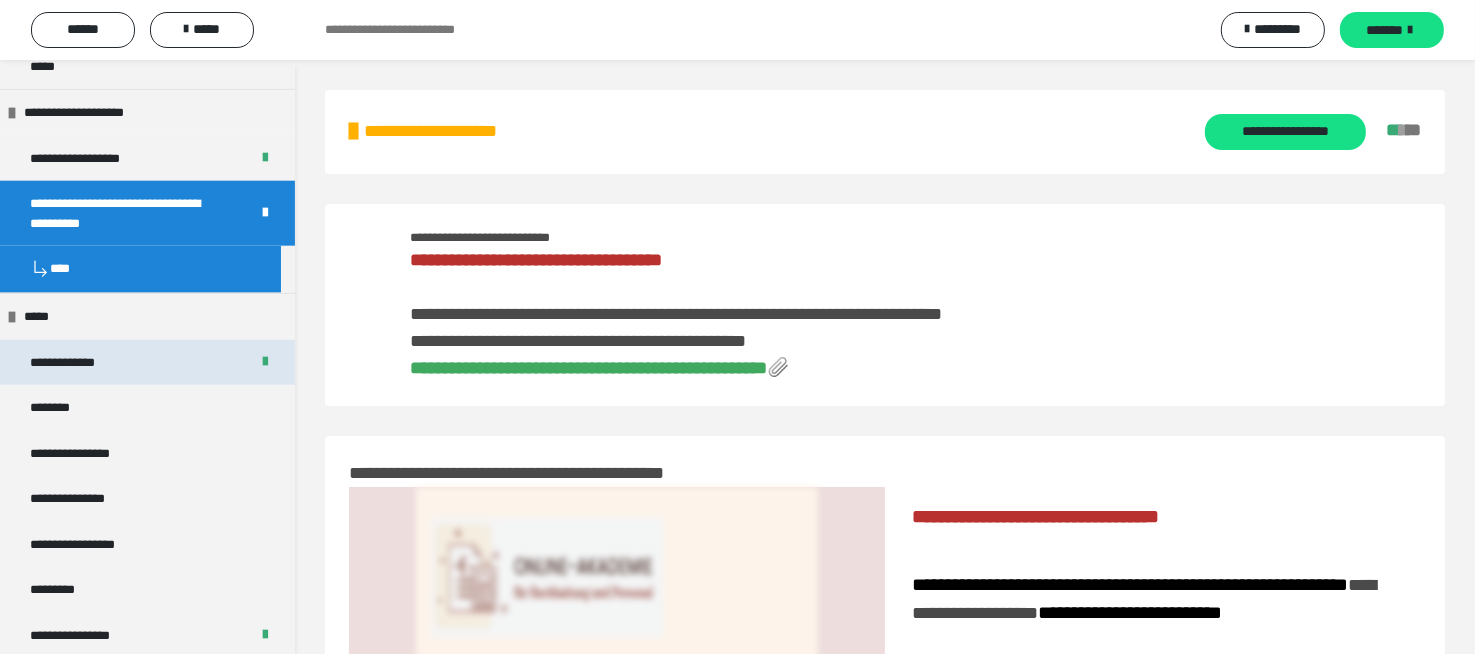 click on "**********" at bounding box center [147, 363] 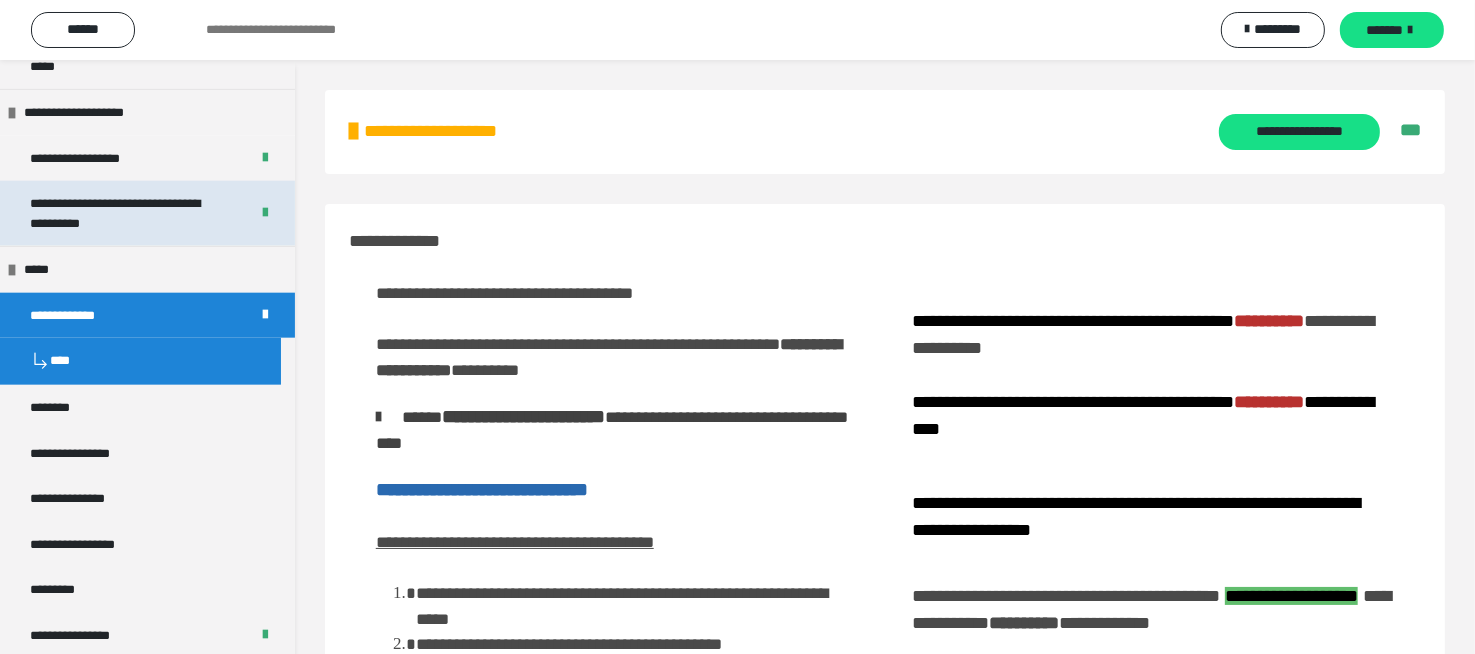 click on "**********" at bounding box center [124, 213] 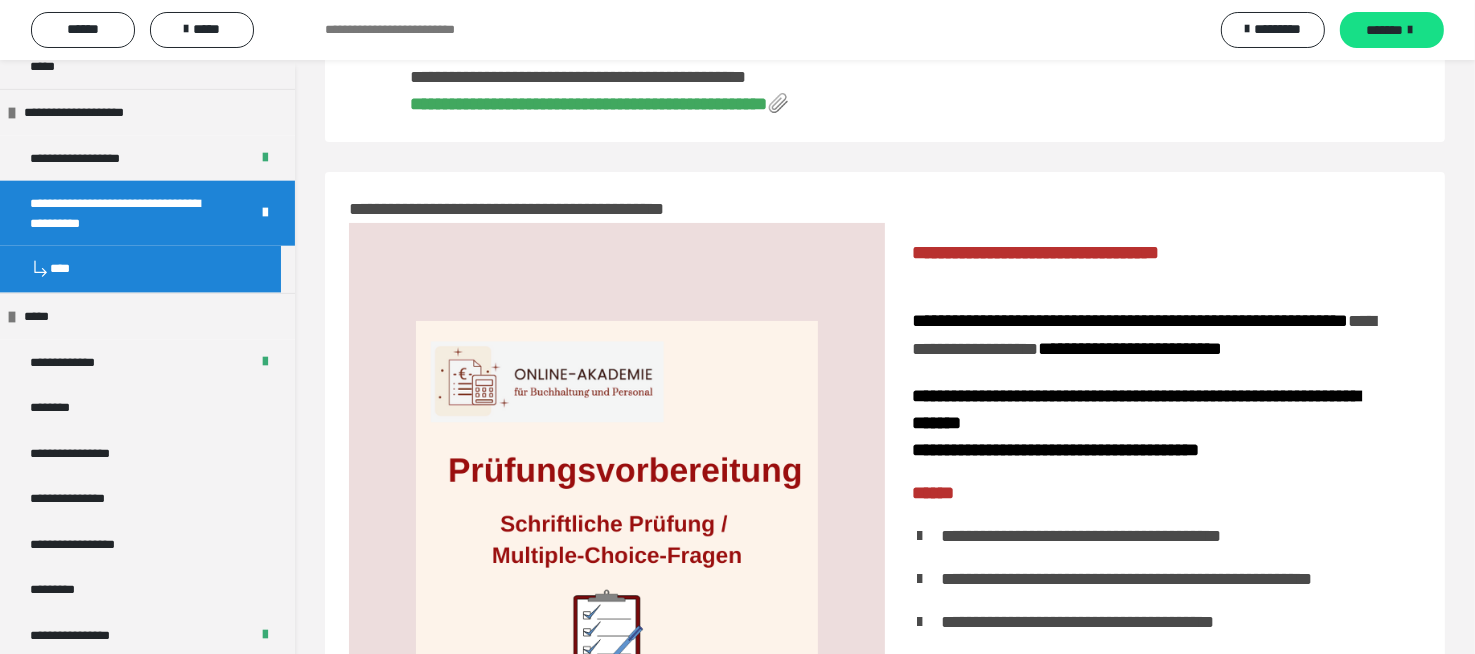 scroll, scrollTop: 0, scrollLeft: 0, axis: both 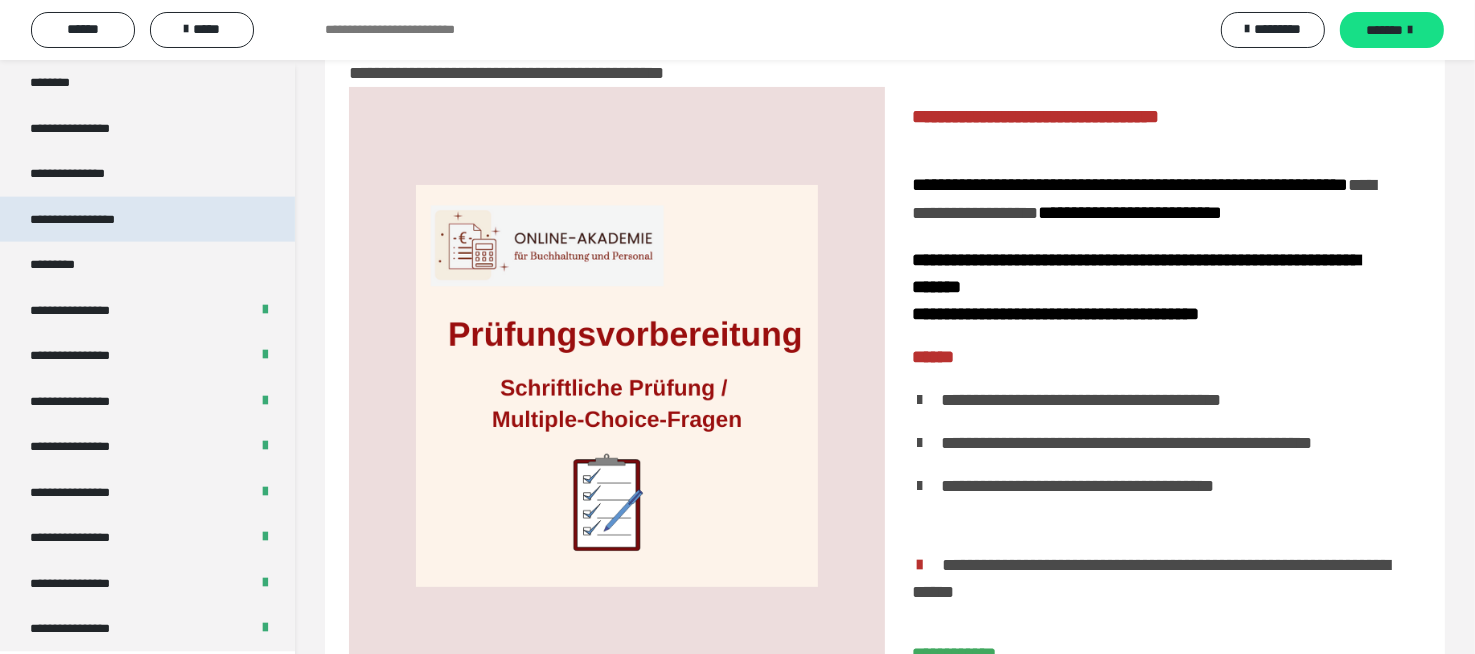 click on "**********" at bounding box center [147, 220] 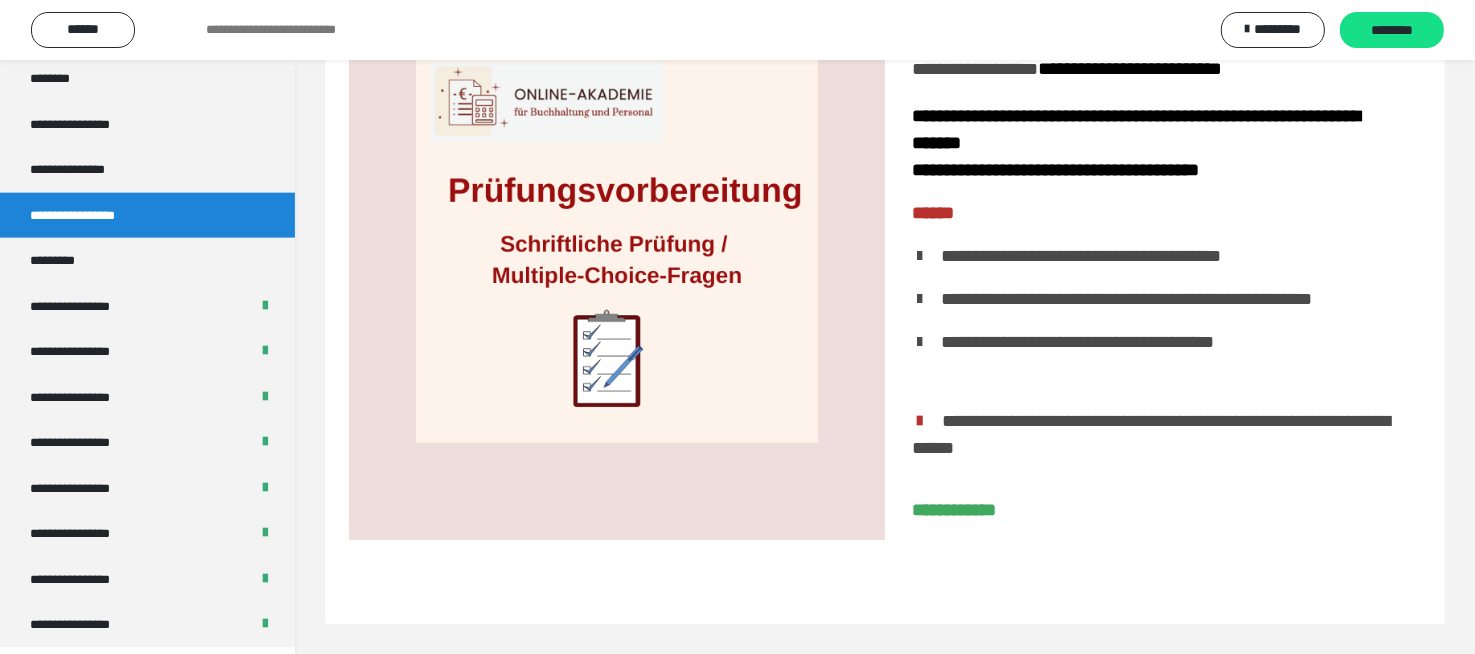 scroll, scrollTop: 54, scrollLeft: 0, axis: vertical 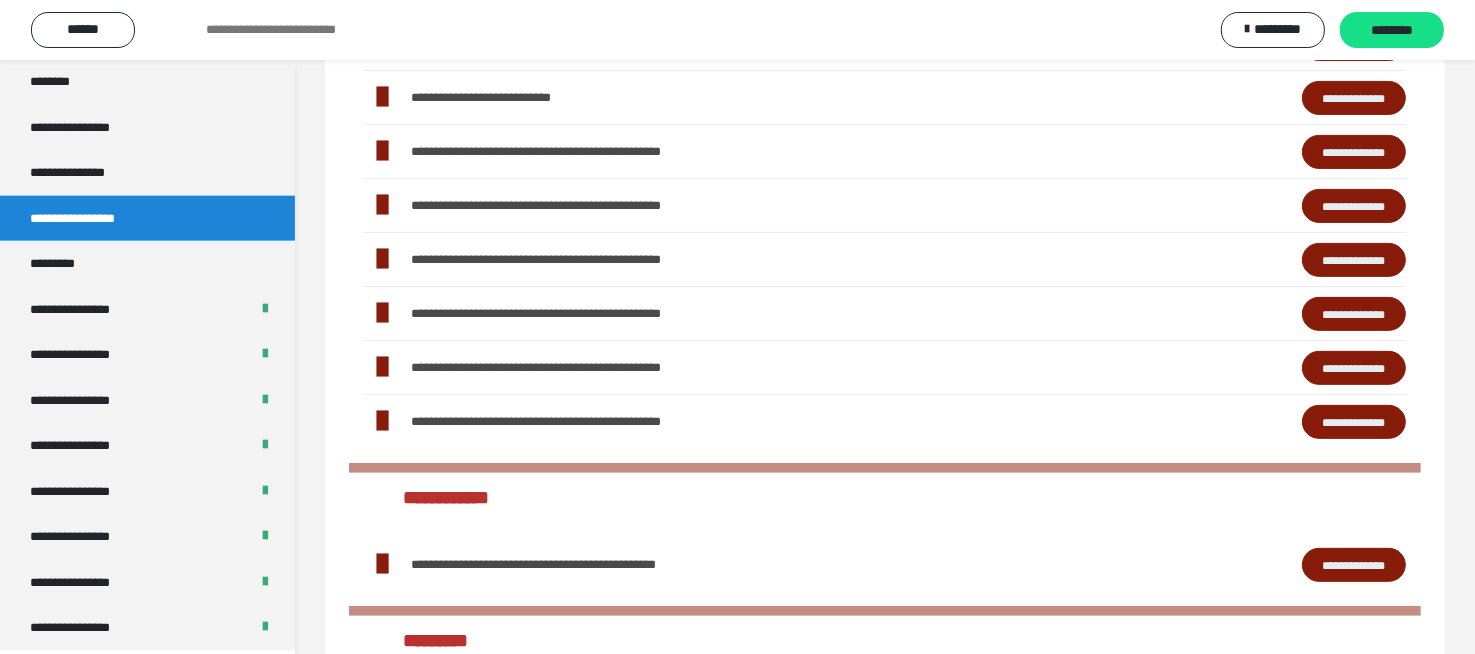 click on "**********" at bounding box center [1354, 206] 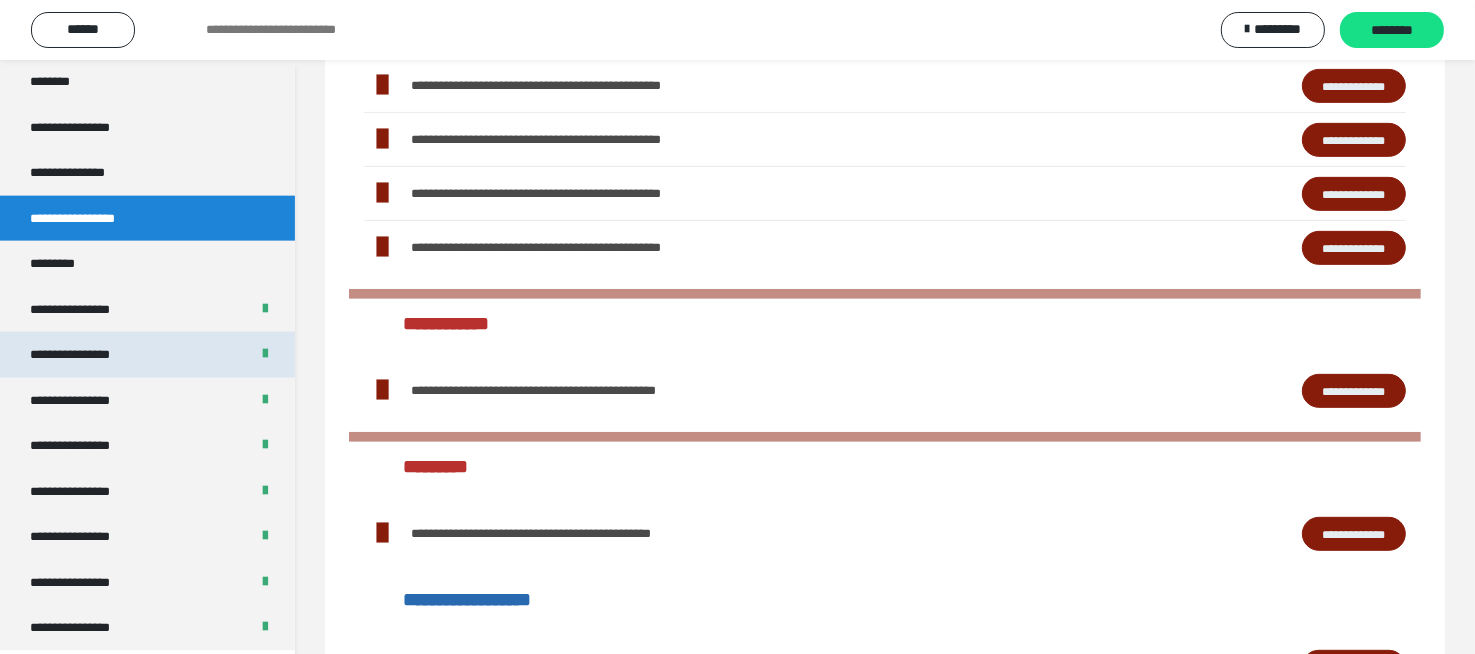 scroll, scrollTop: 1354, scrollLeft: 0, axis: vertical 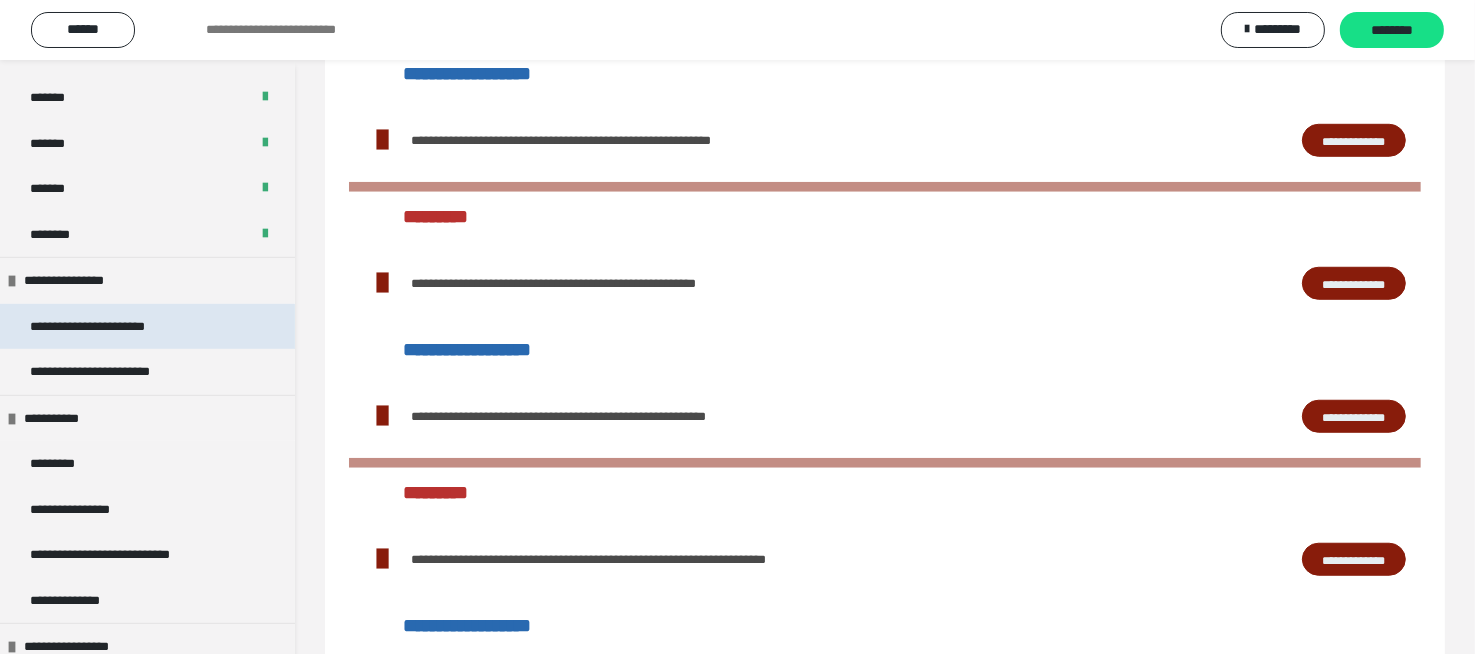 click on "**********" at bounding box center (103, 327) 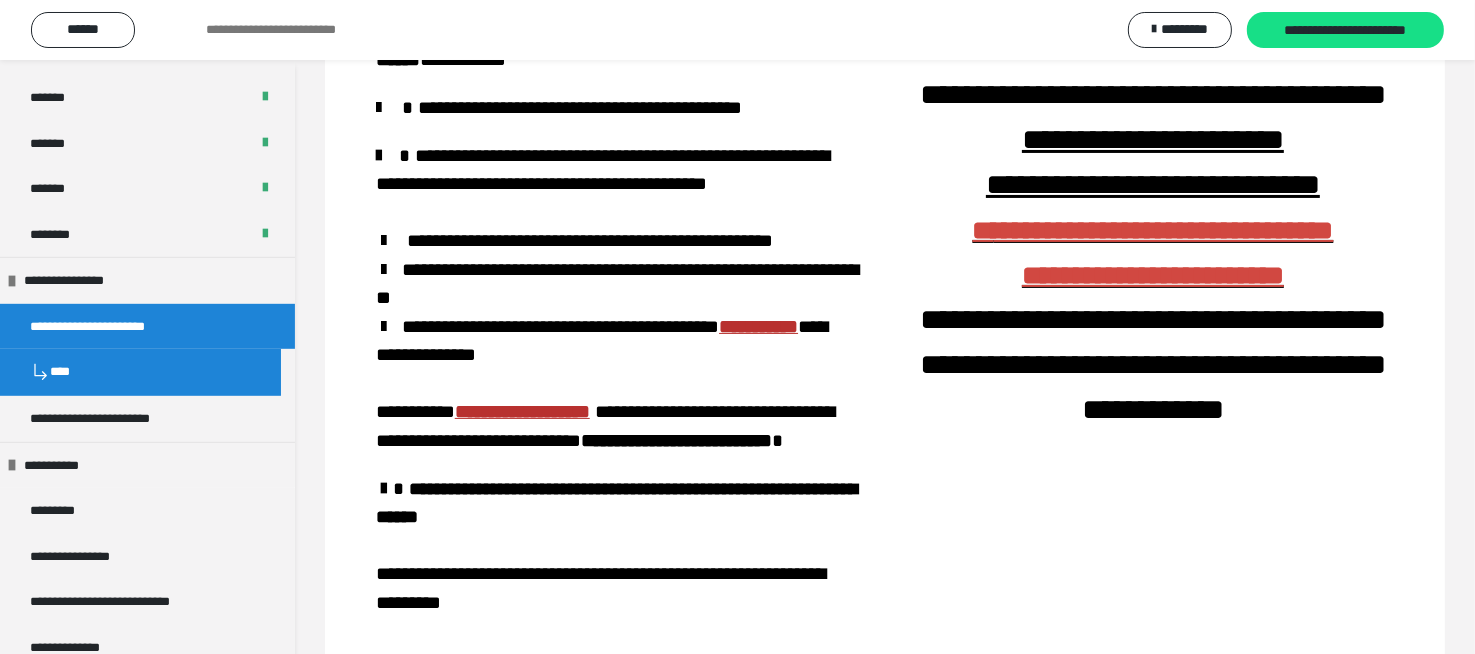 scroll, scrollTop: 0, scrollLeft: 0, axis: both 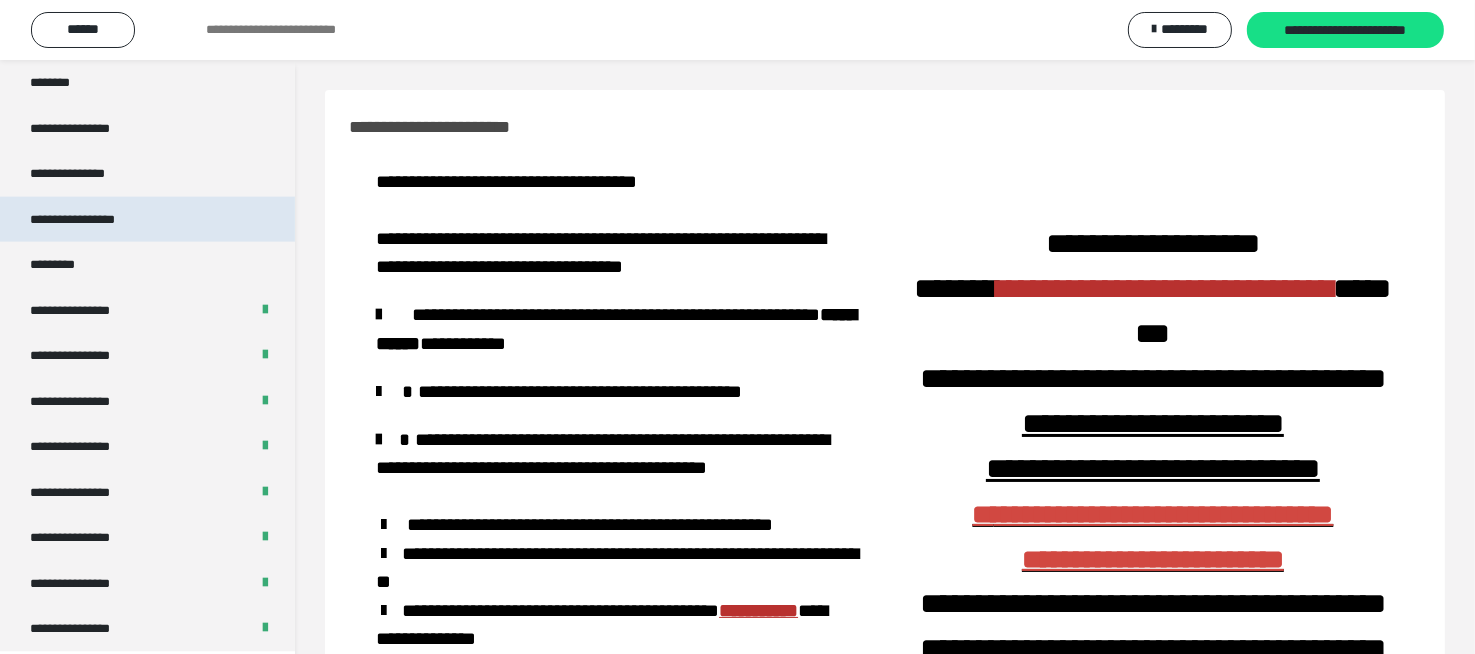 click on "**********" at bounding box center (93, 220) 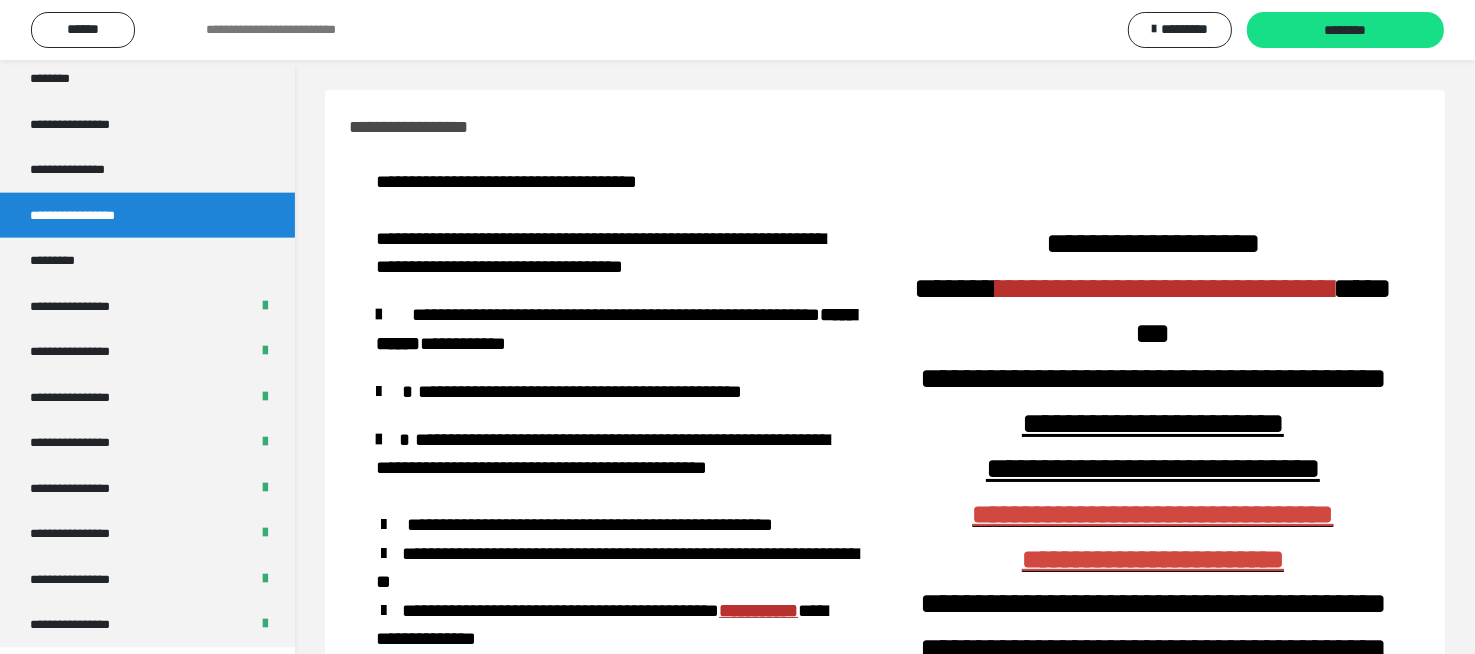 scroll, scrollTop: 2579, scrollLeft: 0, axis: vertical 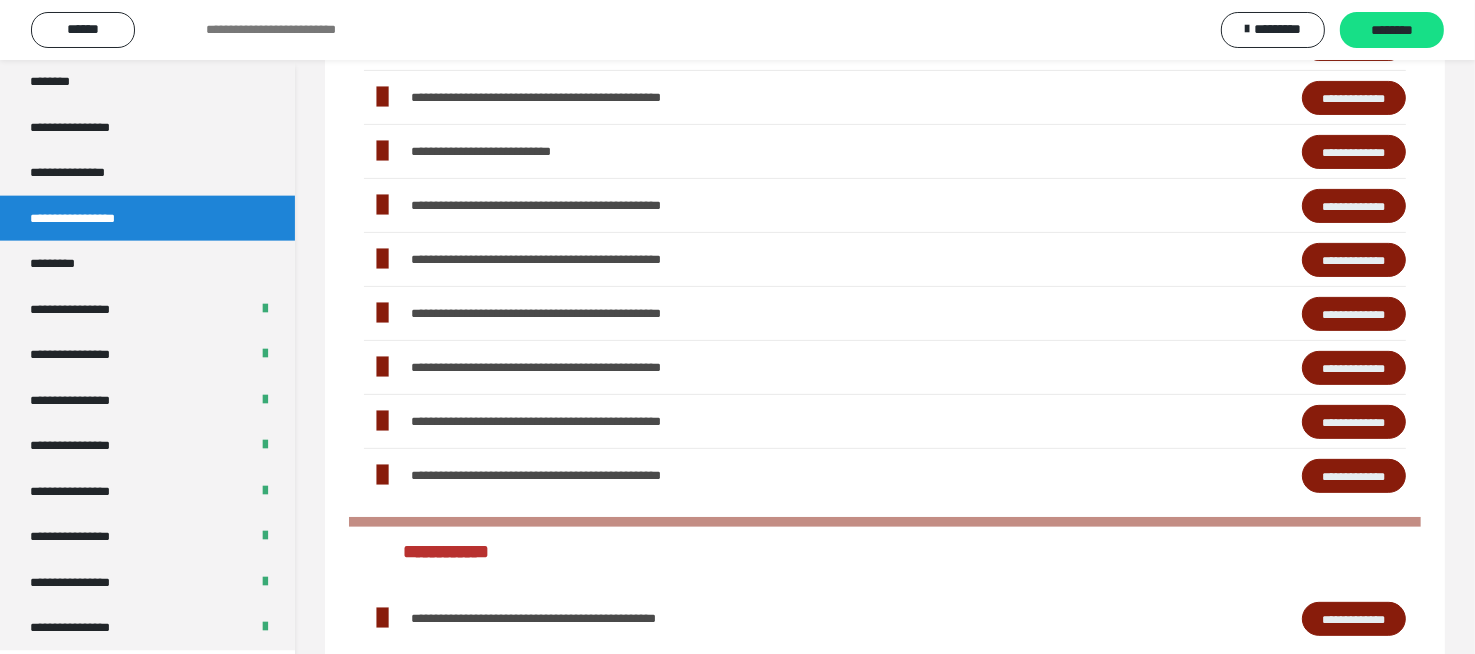 click on "**********" at bounding box center [1354, 314] 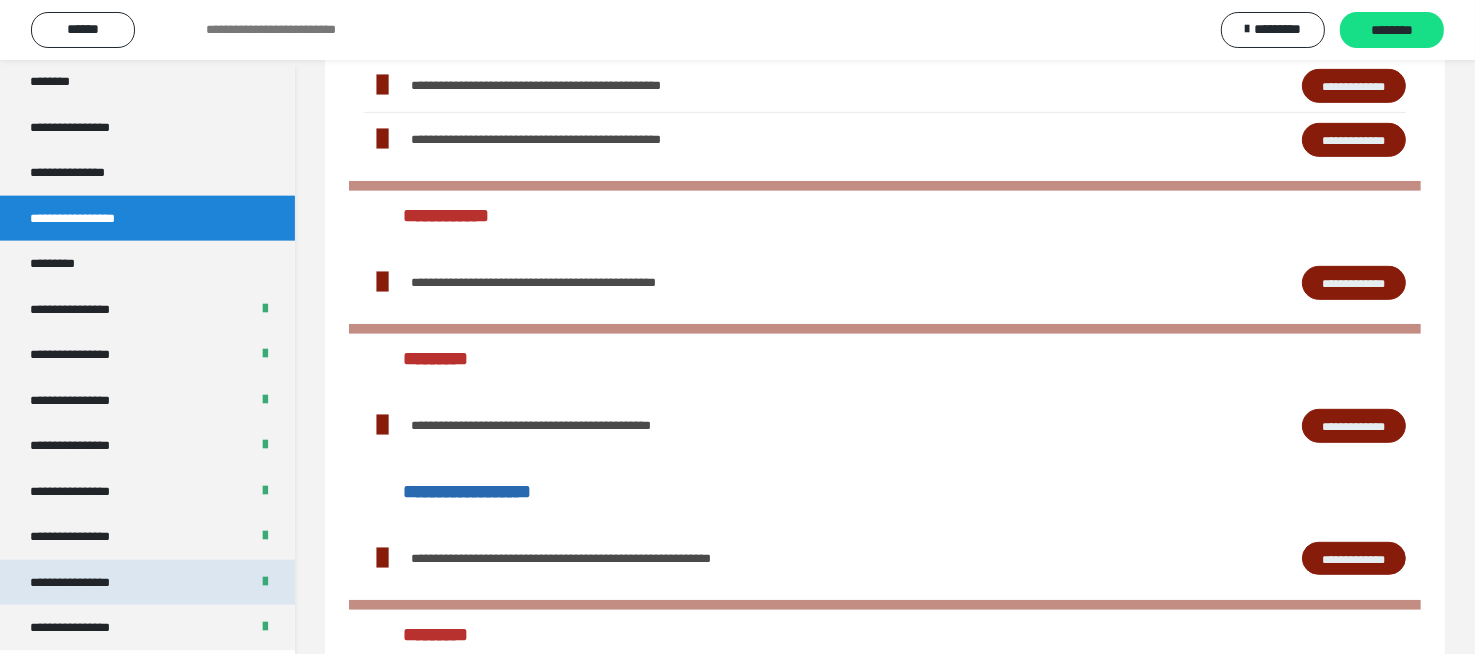 scroll, scrollTop: 1100, scrollLeft: 0, axis: vertical 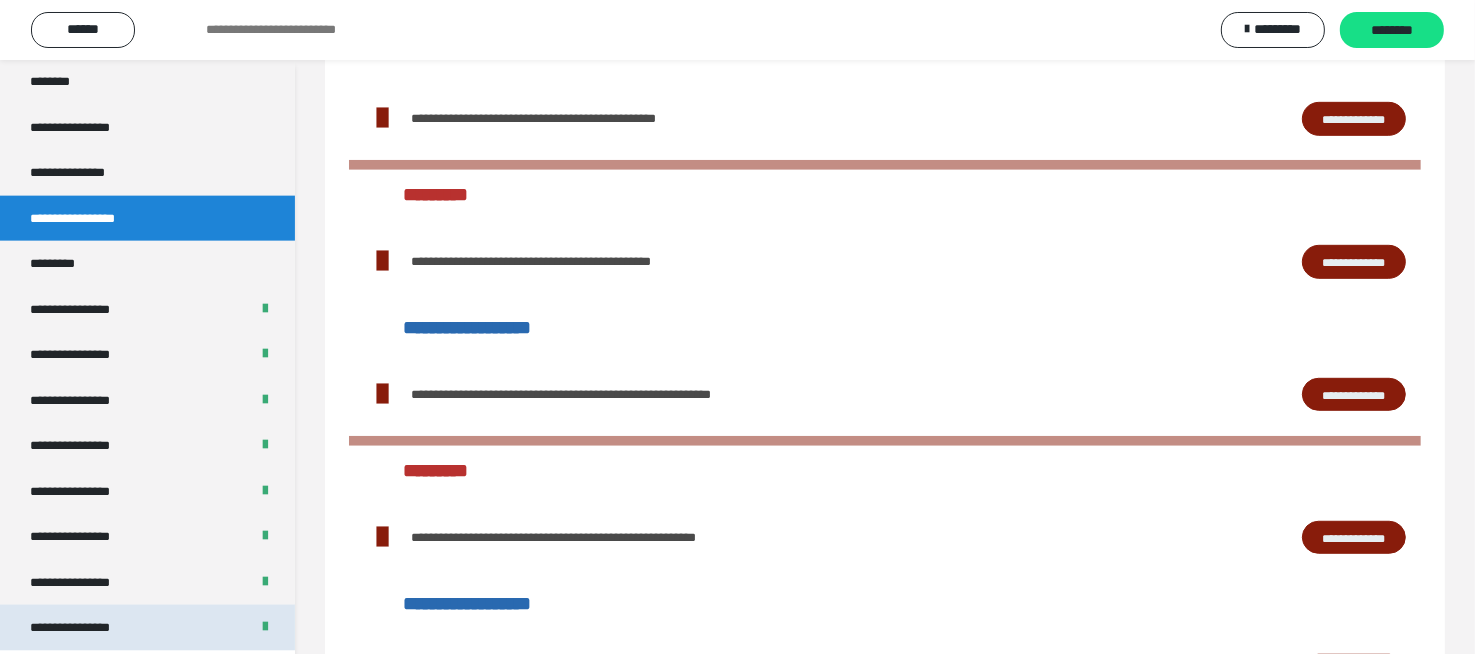 click on "**********" at bounding box center [87, 628] 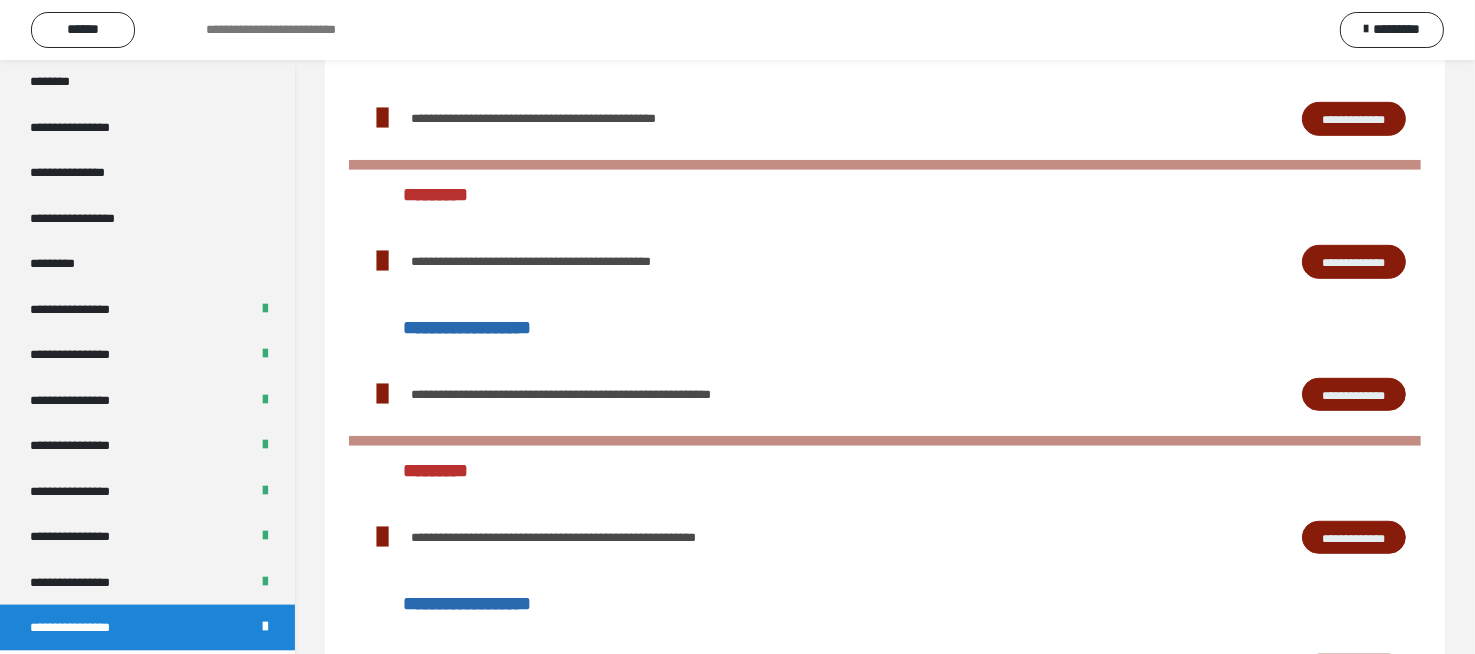 scroll, scrollTop: 60, scrollLeft: 0, axis: vertical 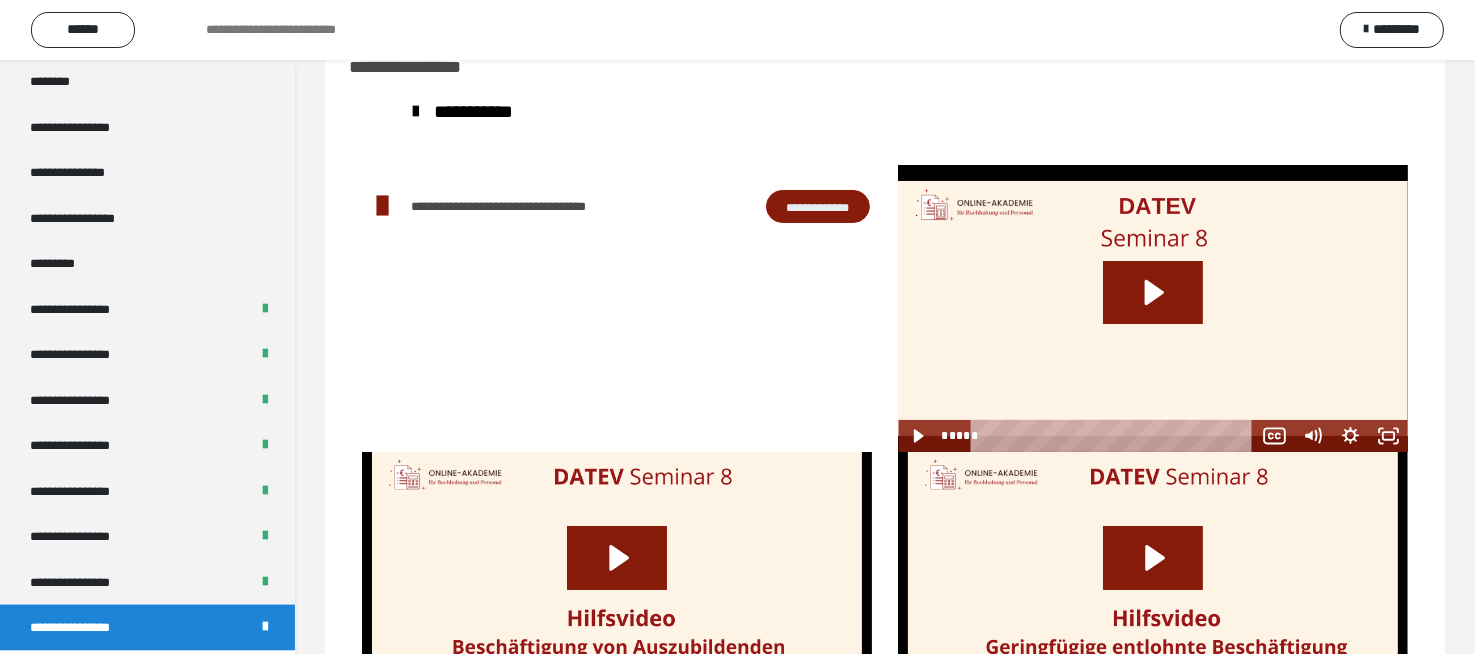 click on "**********" at bounding box center (818, 207) 